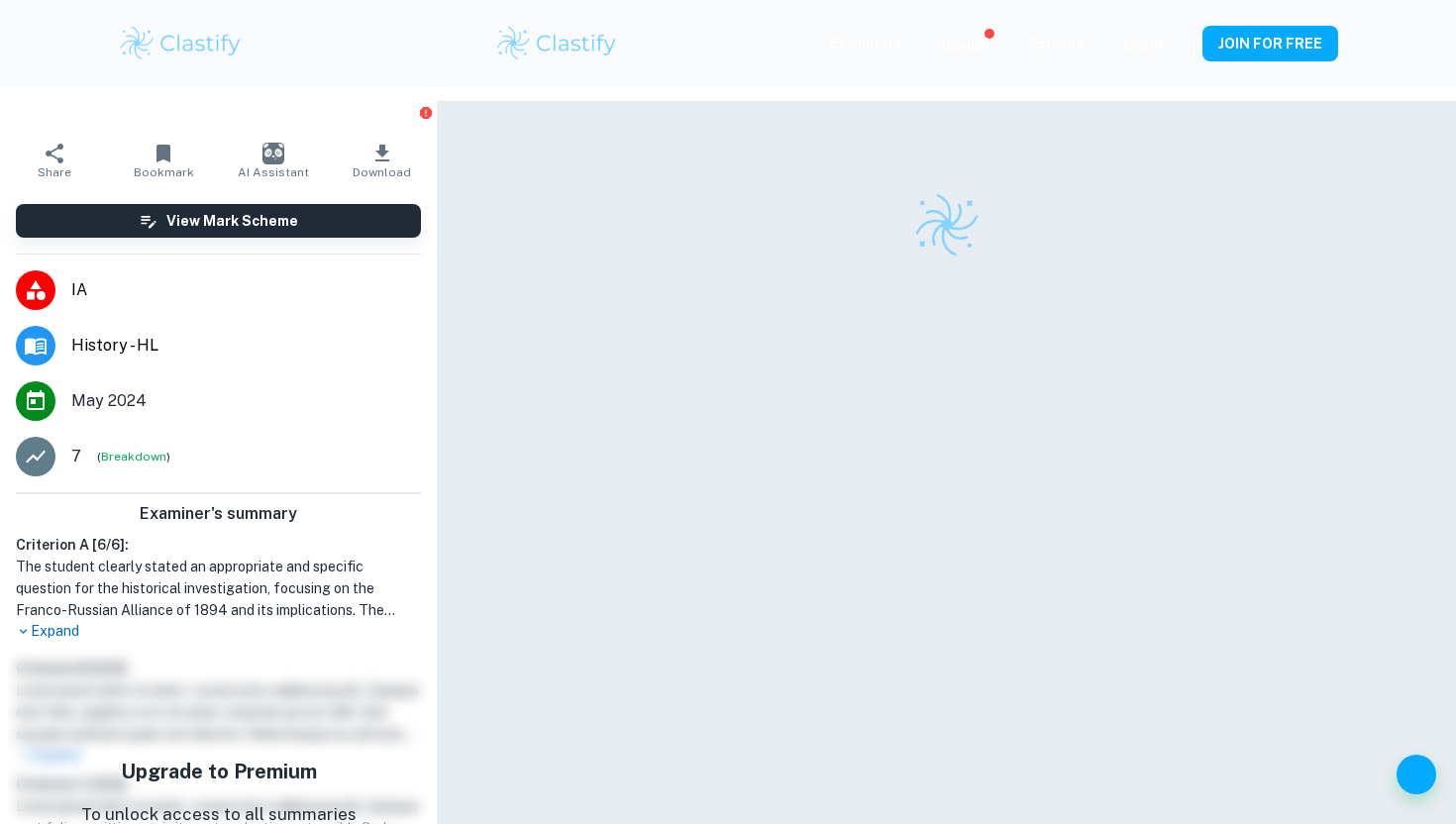 scroll, scrollTop: 0, scrollLeft: 0, axis: both 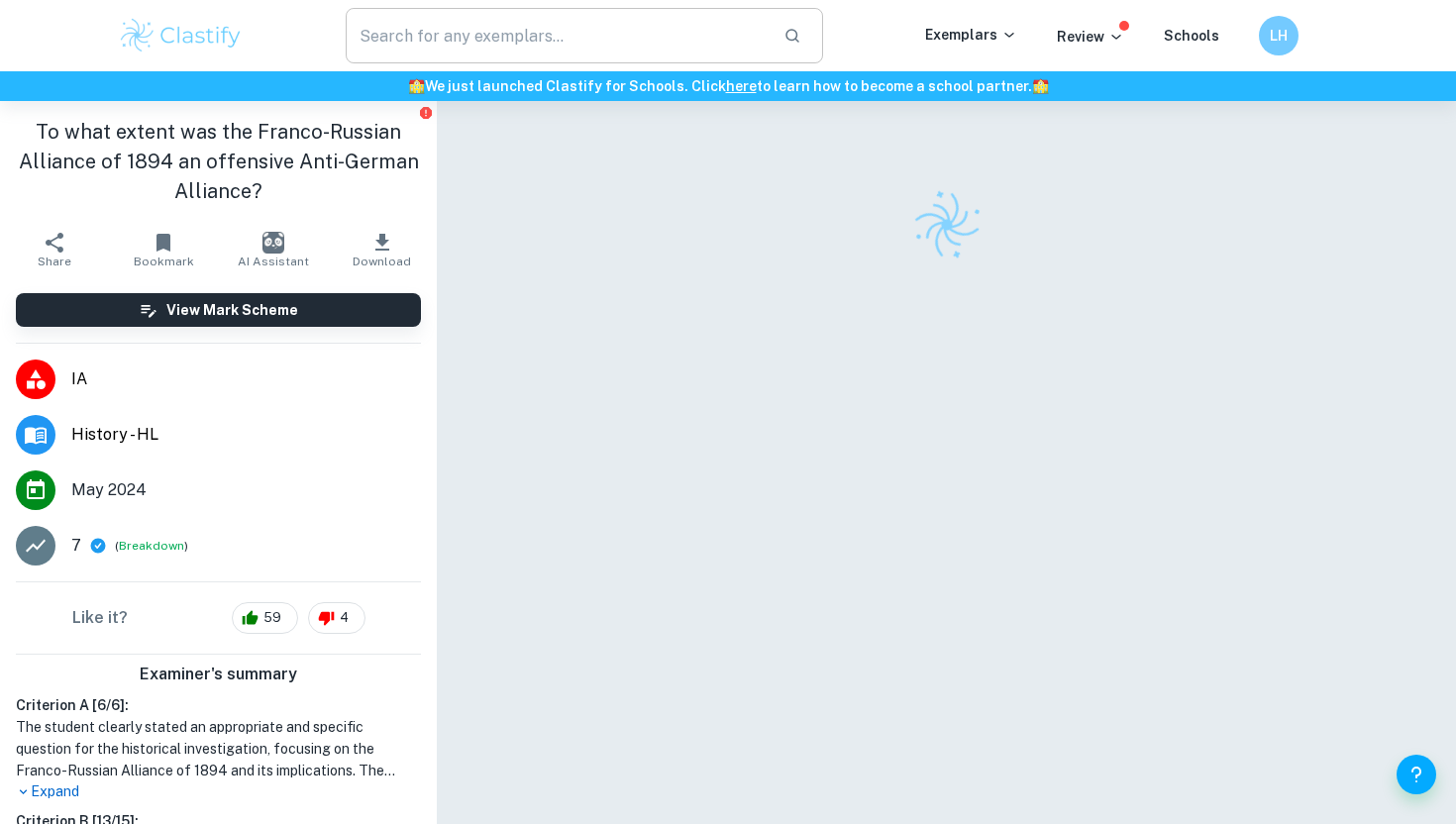 click at bounding box center (557, 36) 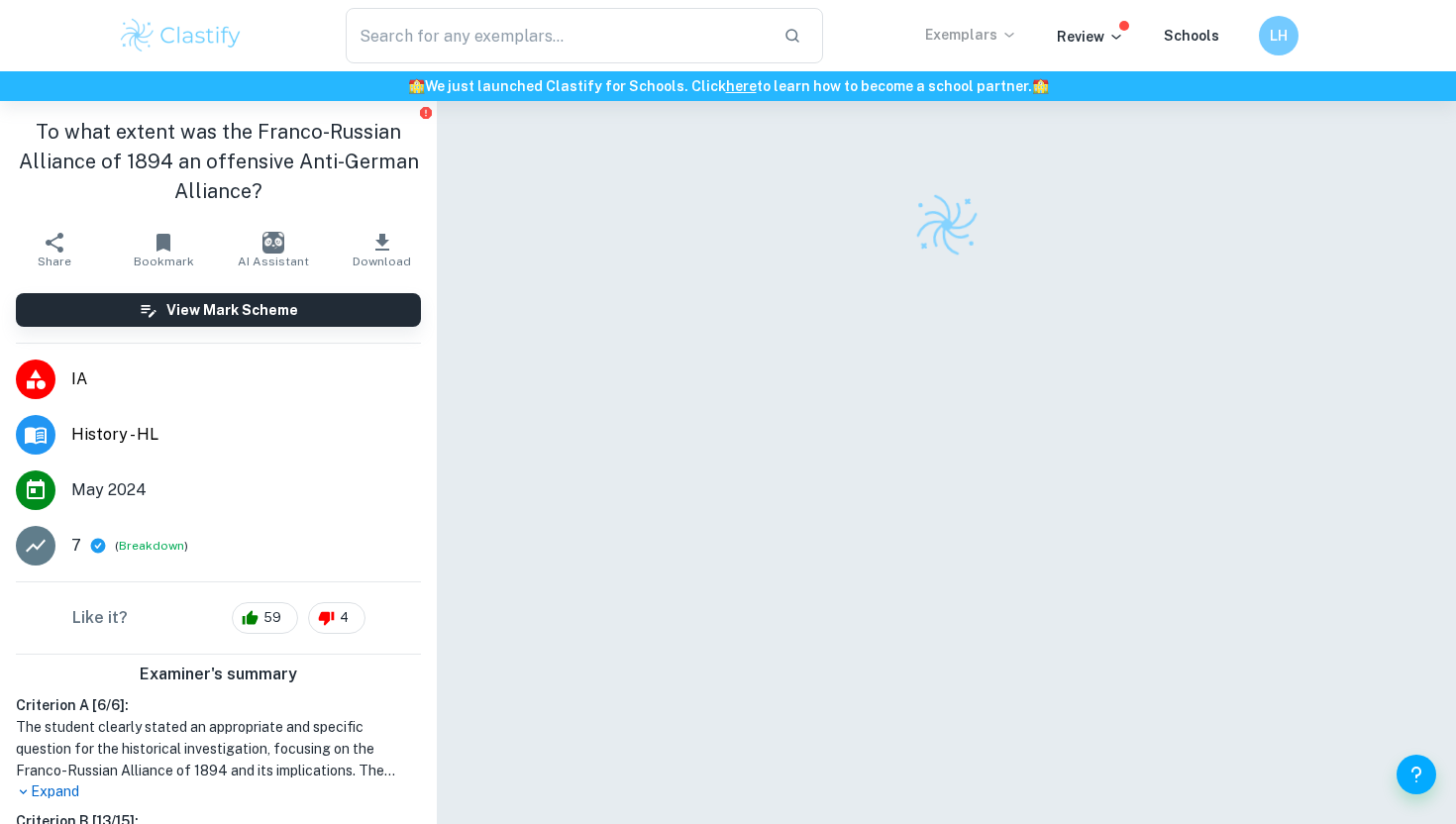 click on "Exemplars" at bounding box center [971, 35] 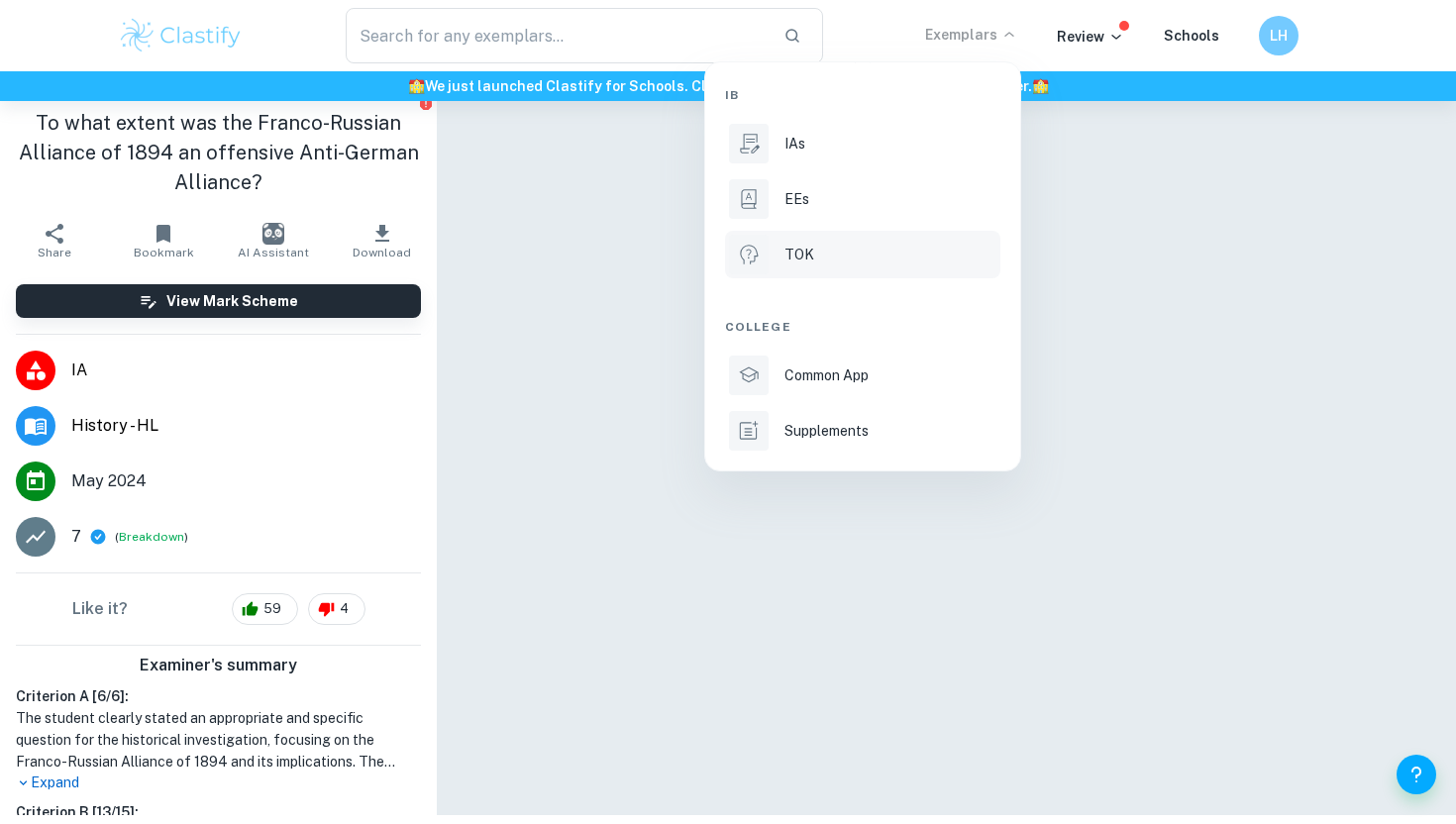 scroll, scrollTop: 72, scrollLeft: 0, axis: vertical 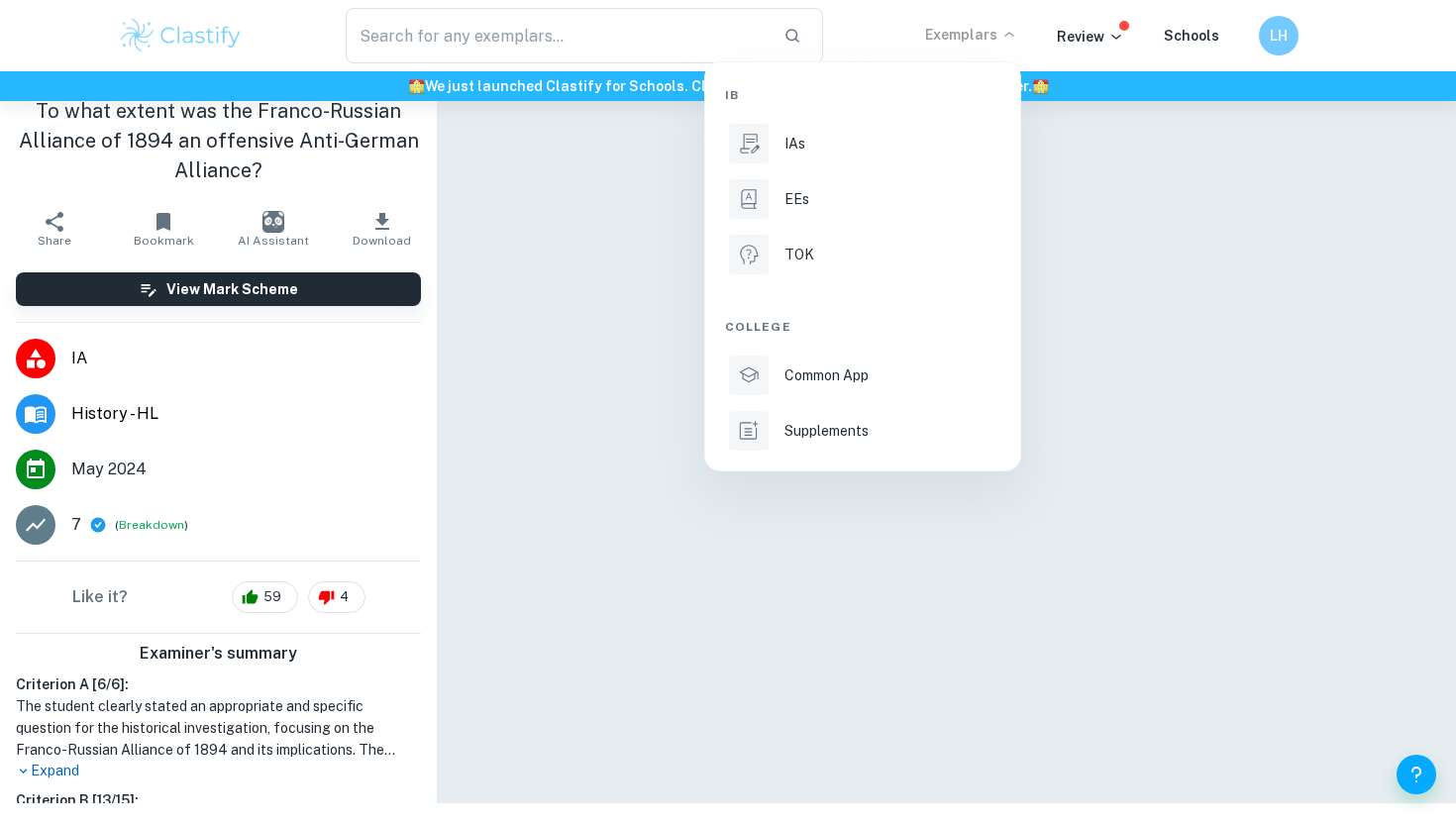 click at bounding box center (728, 412) 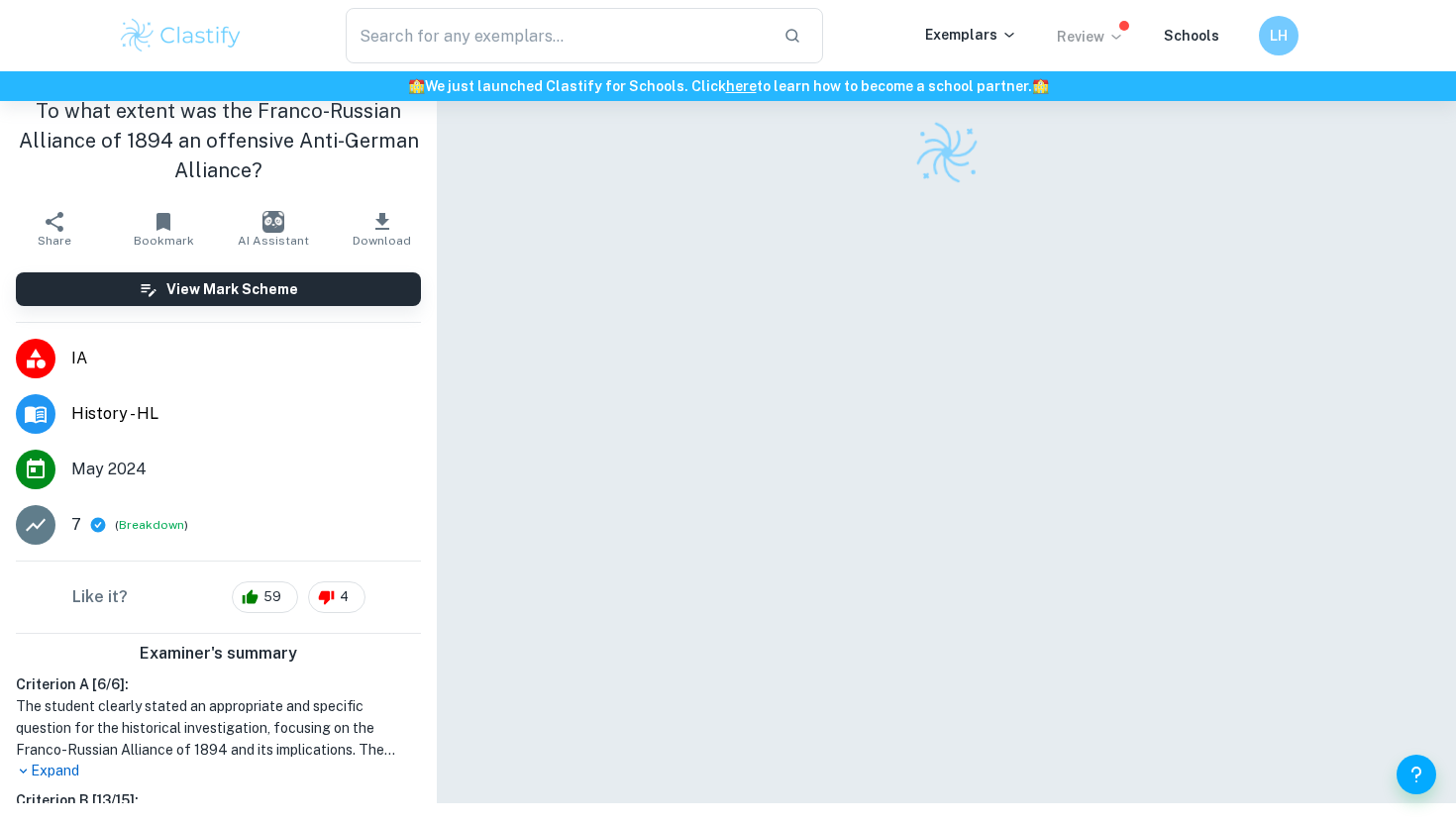 click on "Review" at bounding box center (1091, 37) 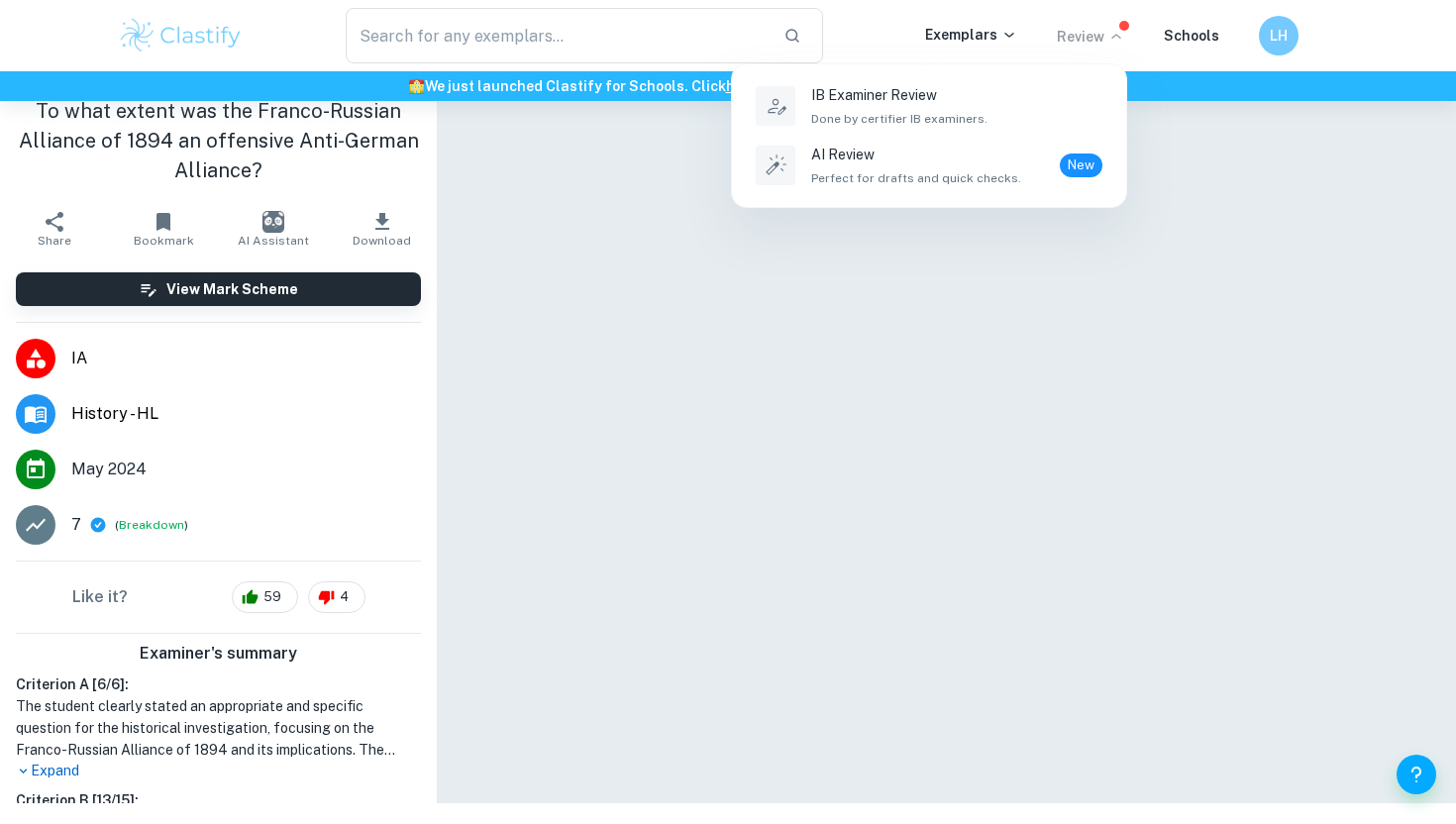 click at bounding box center (728, 412) 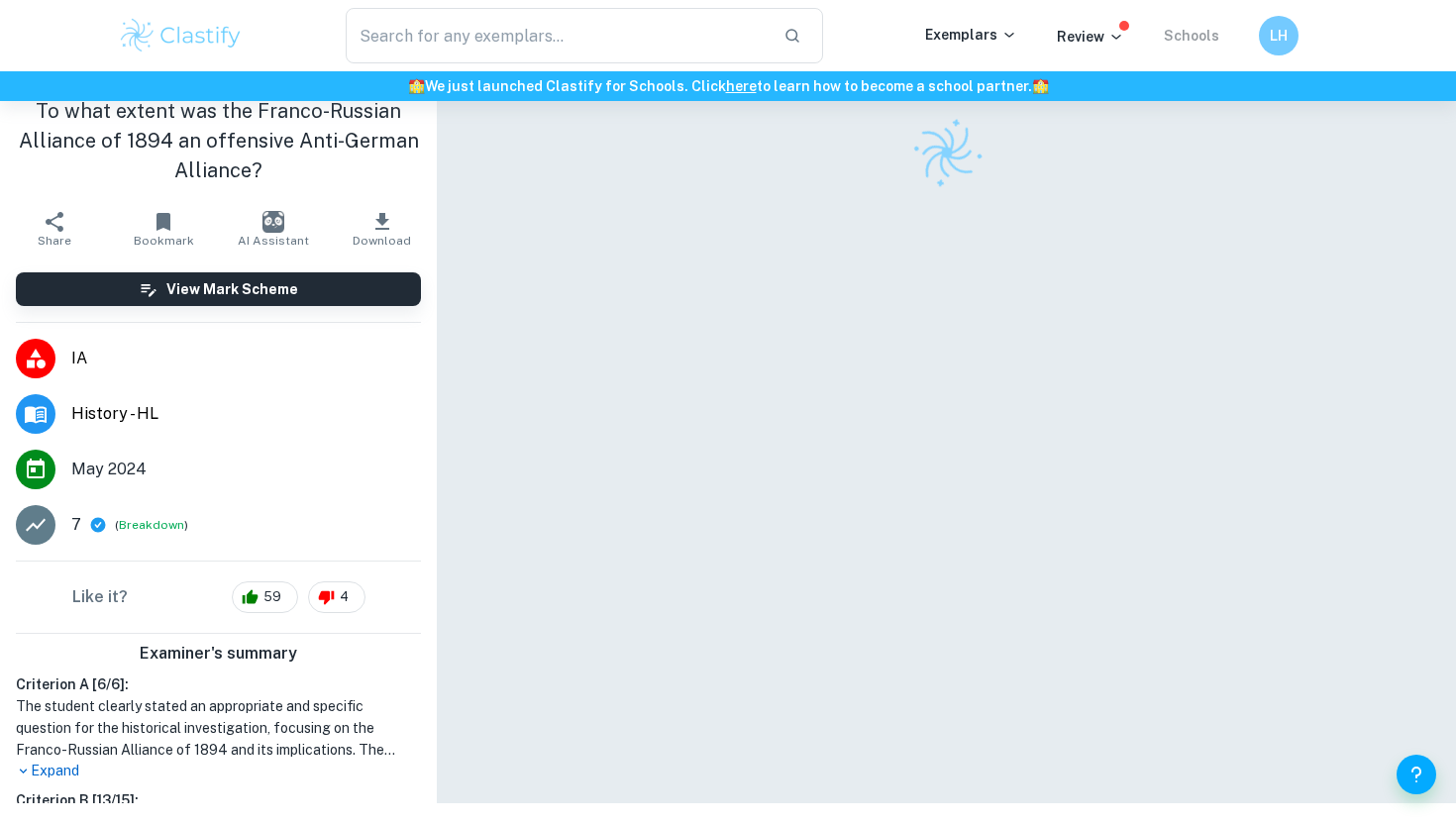 click on "Schools" at bounding box center (1192, 36) 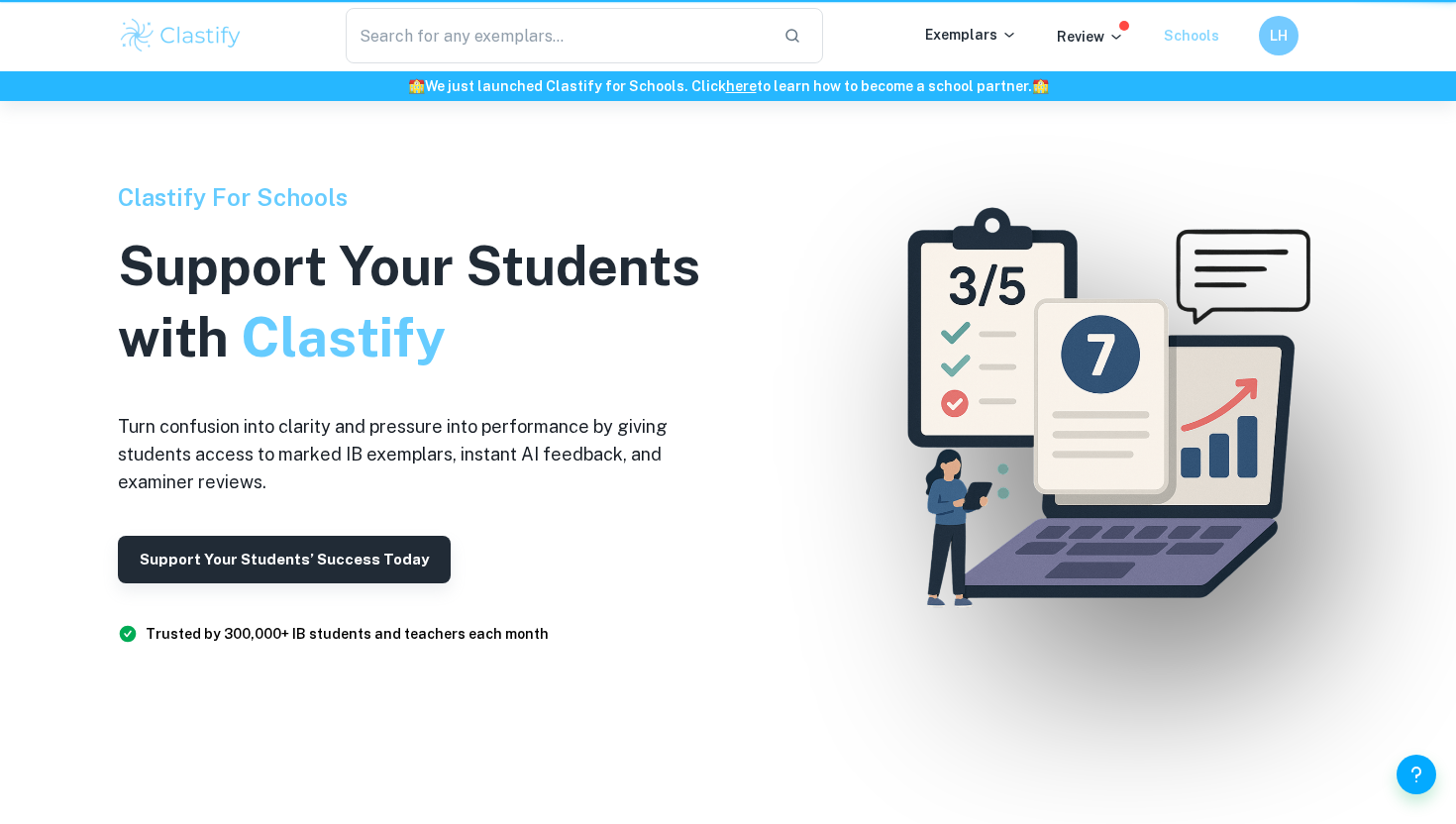scroll, scrollTop: 0, scrollLeft: 0, axis: both 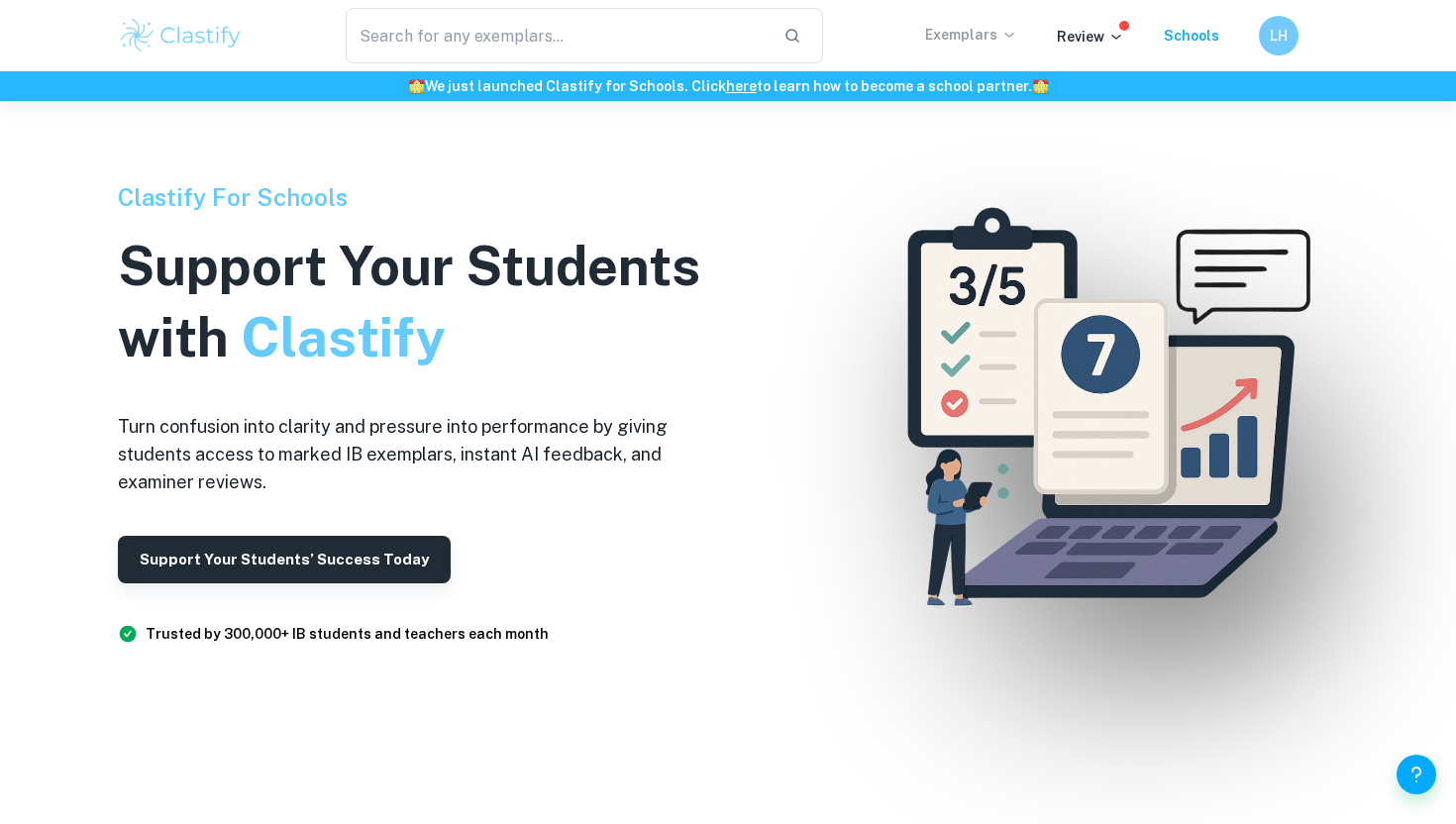 click 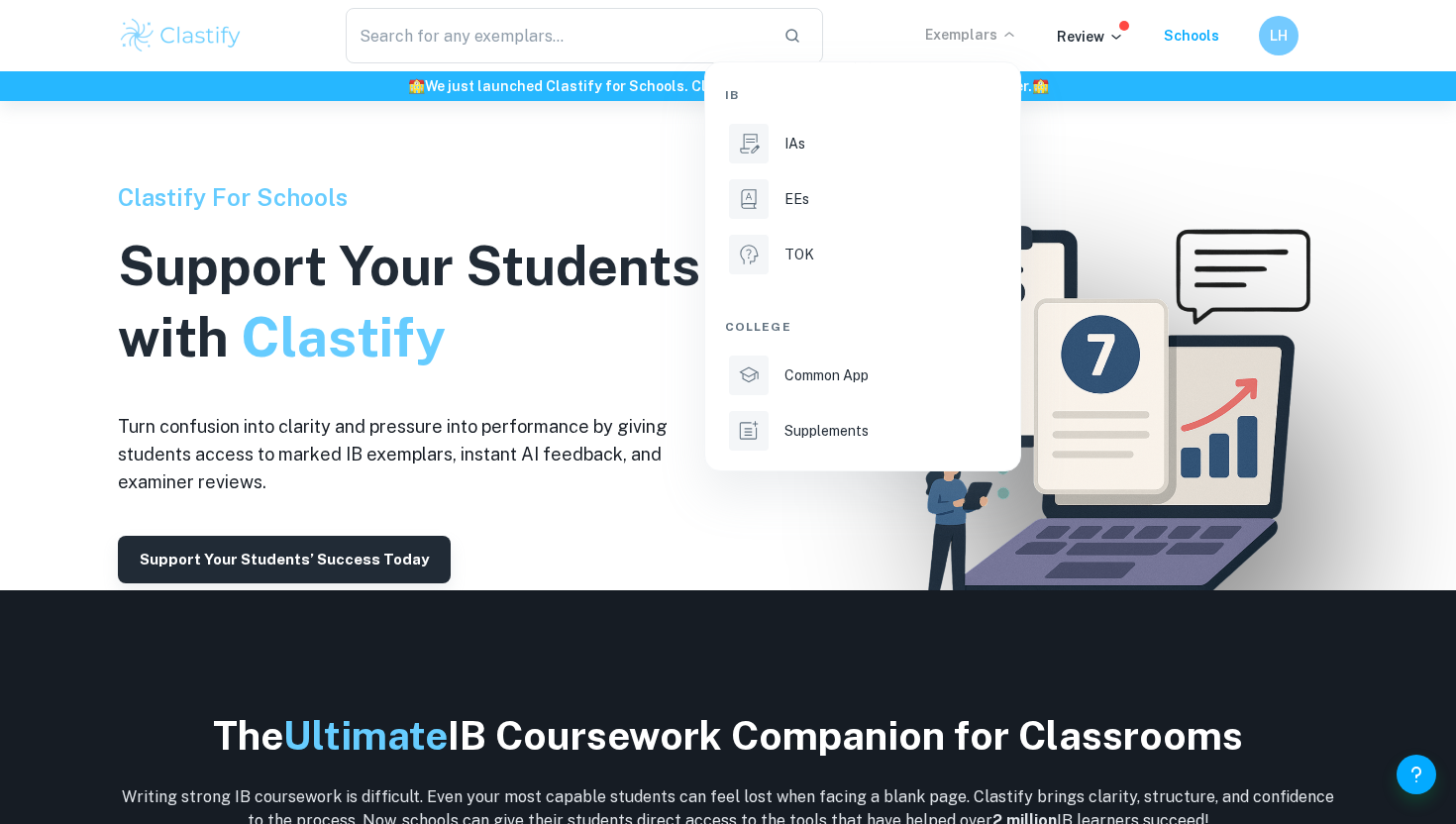scroll, scrollTop: 323, scrollLeft: 0, axis: vertical 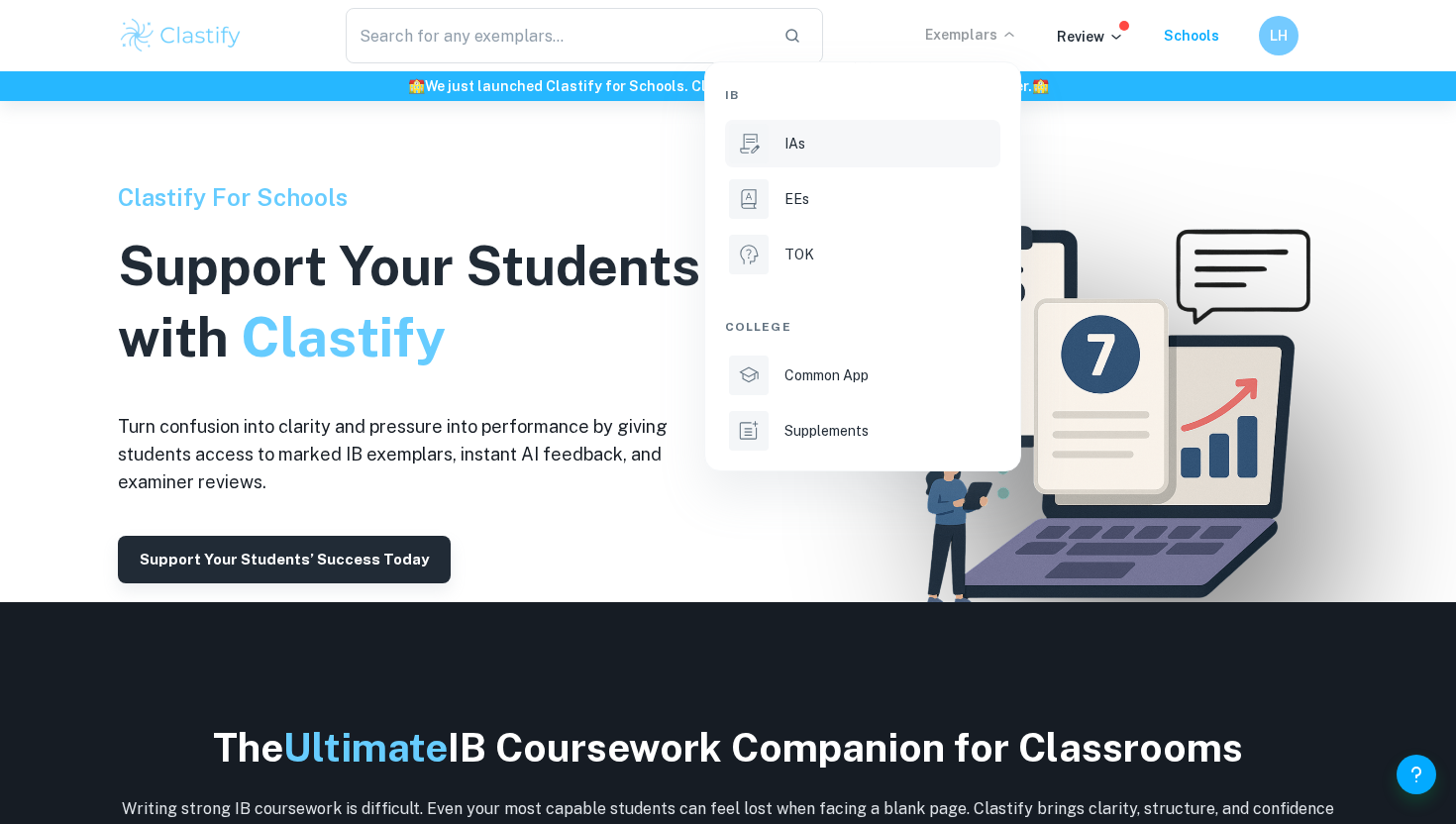 click on "IAs" at bounding box center [863, 144] 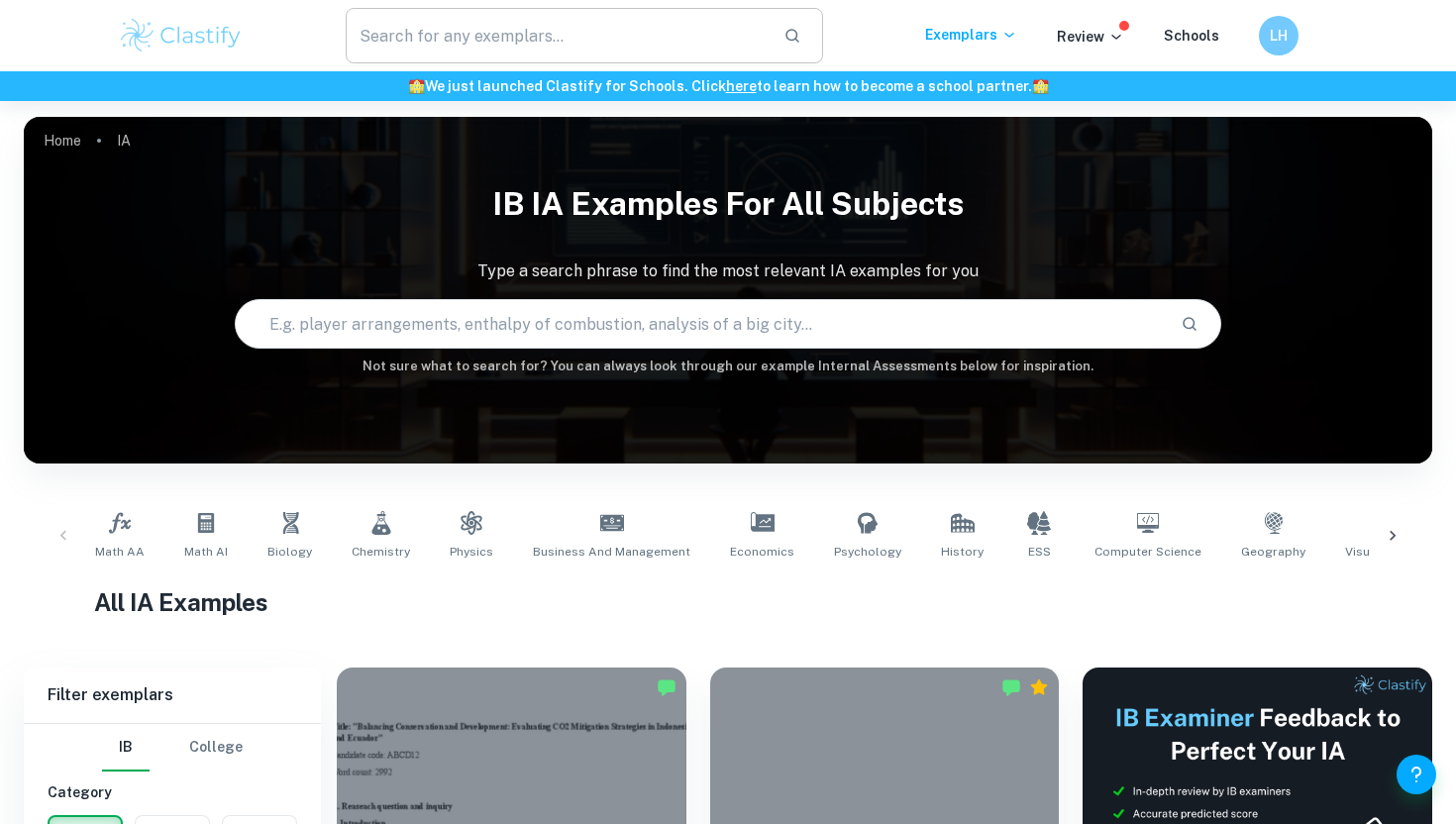click at bounding box center [557, 36] 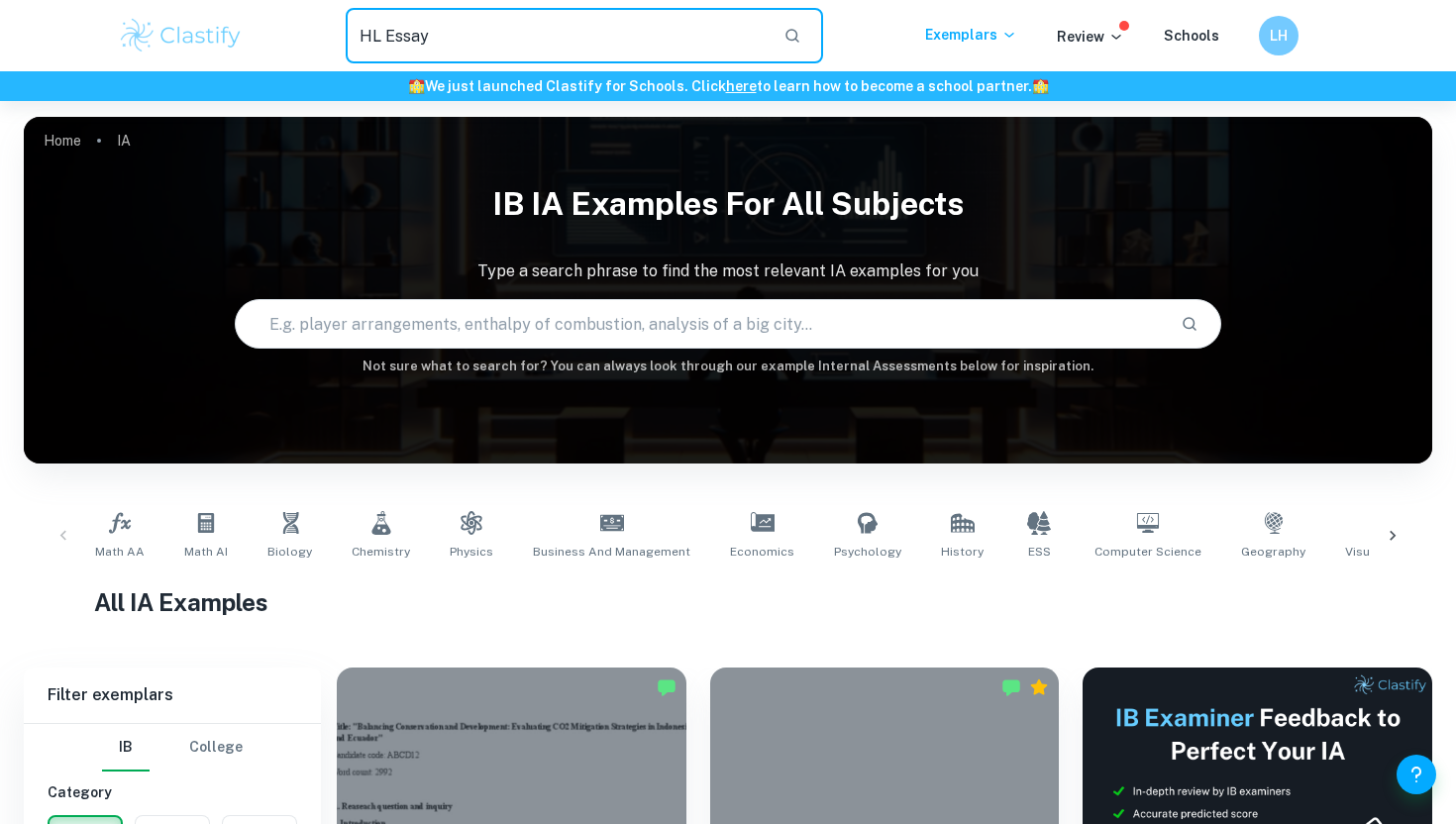 type on "HL Essay" 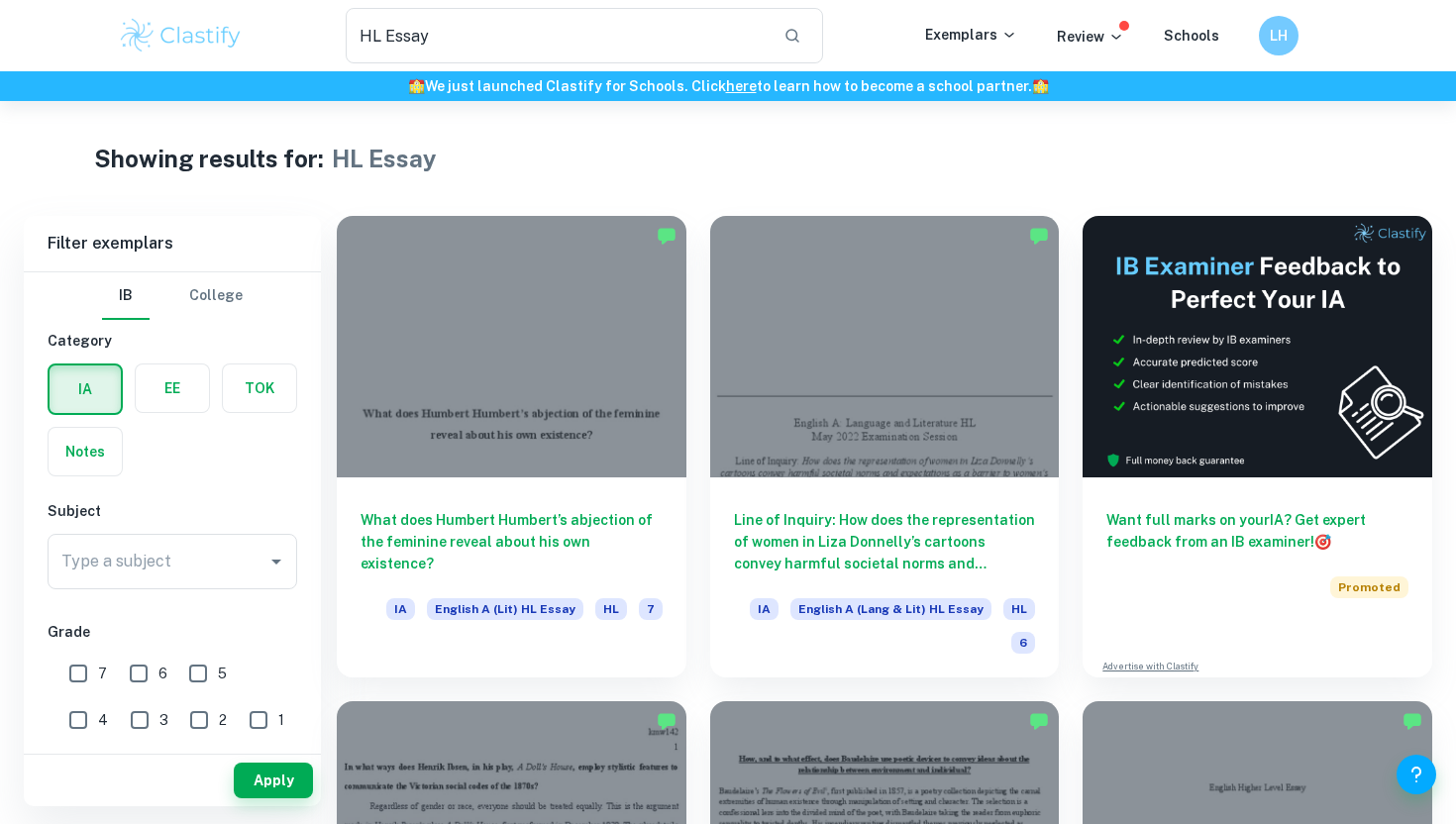 click at bounding box center [85, 452] 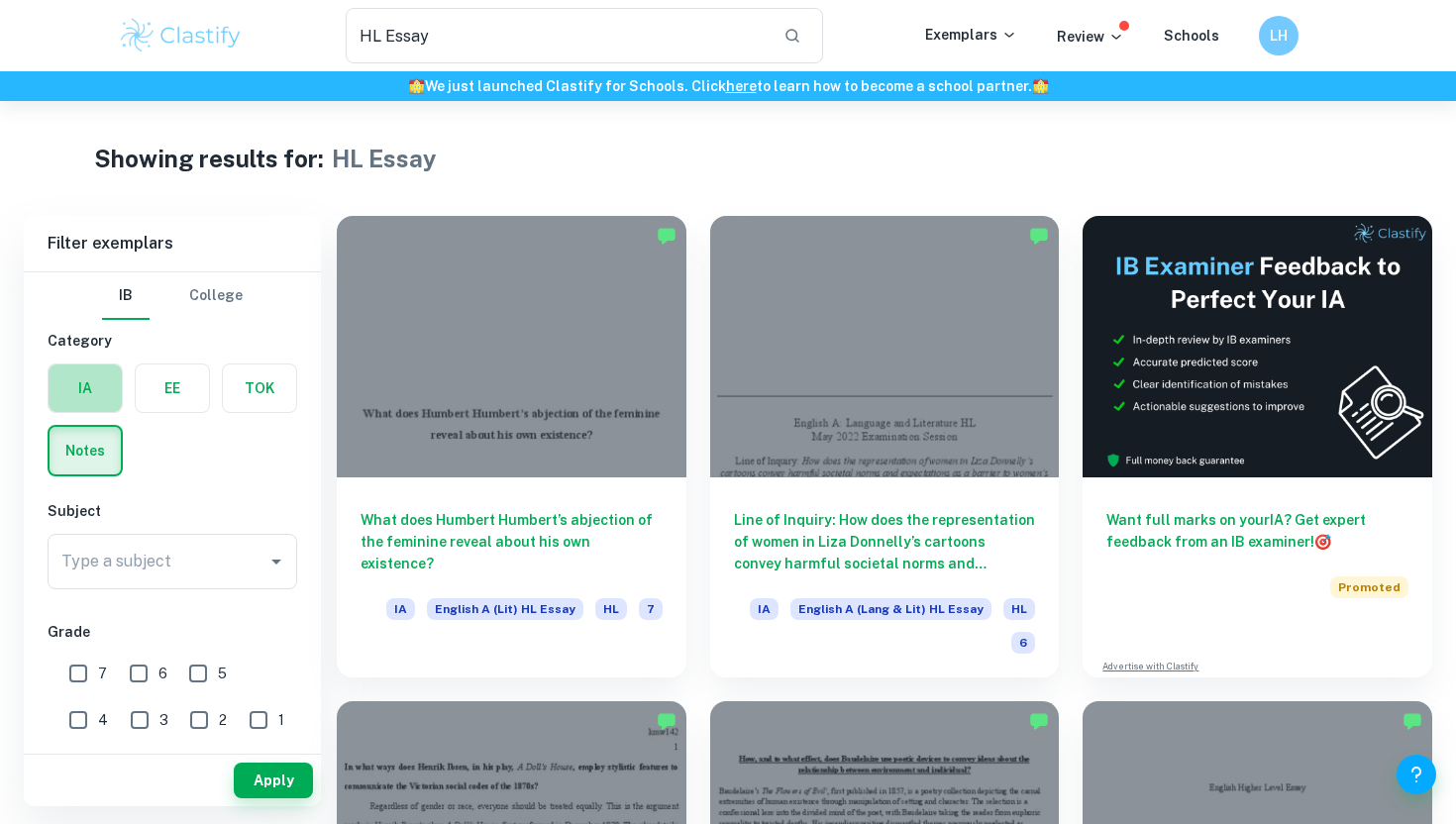 click at bounding box center [85, 388] 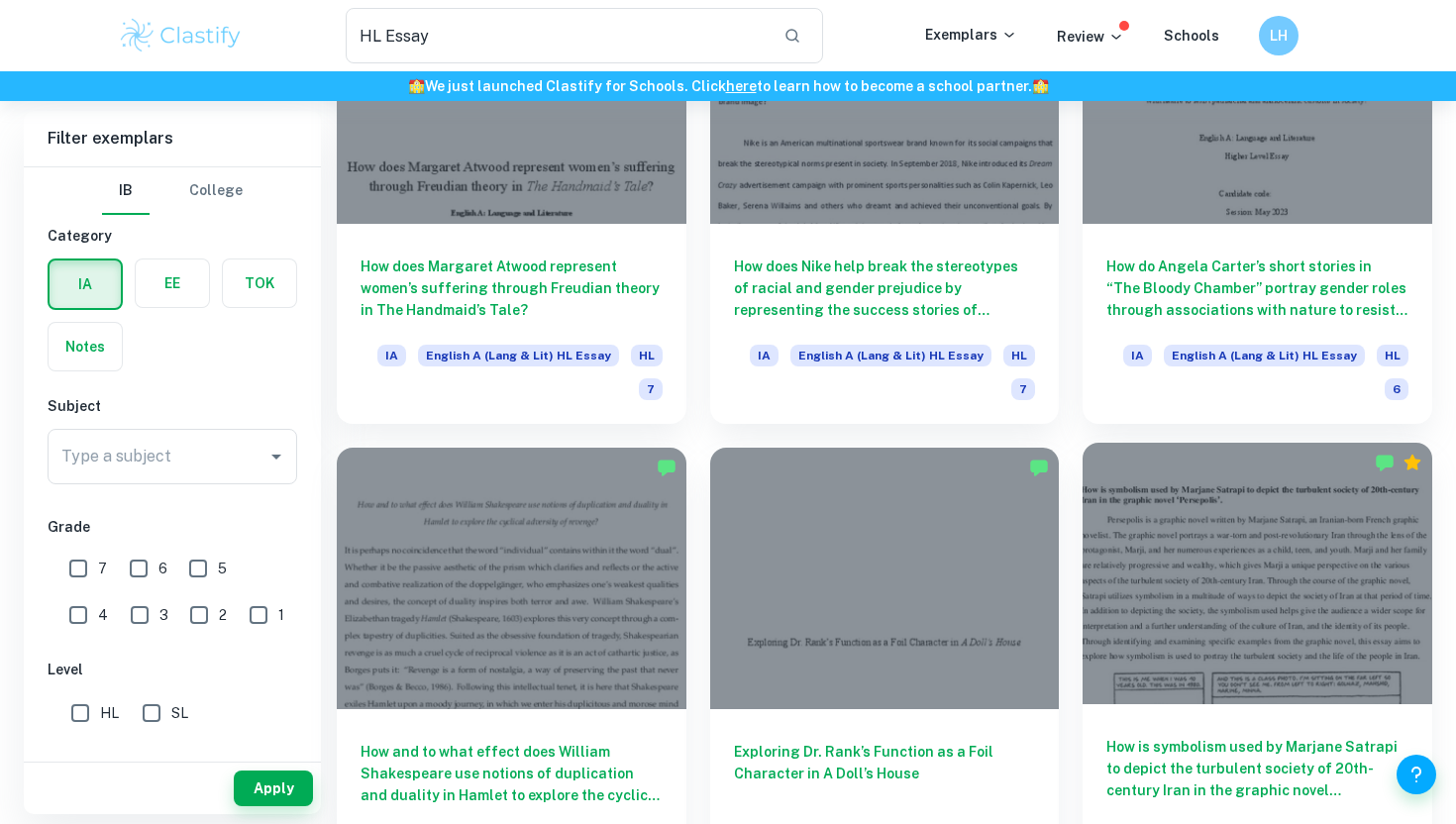 scroll, scrollTop: 2847, scrollLeft: 0, axis: vertical 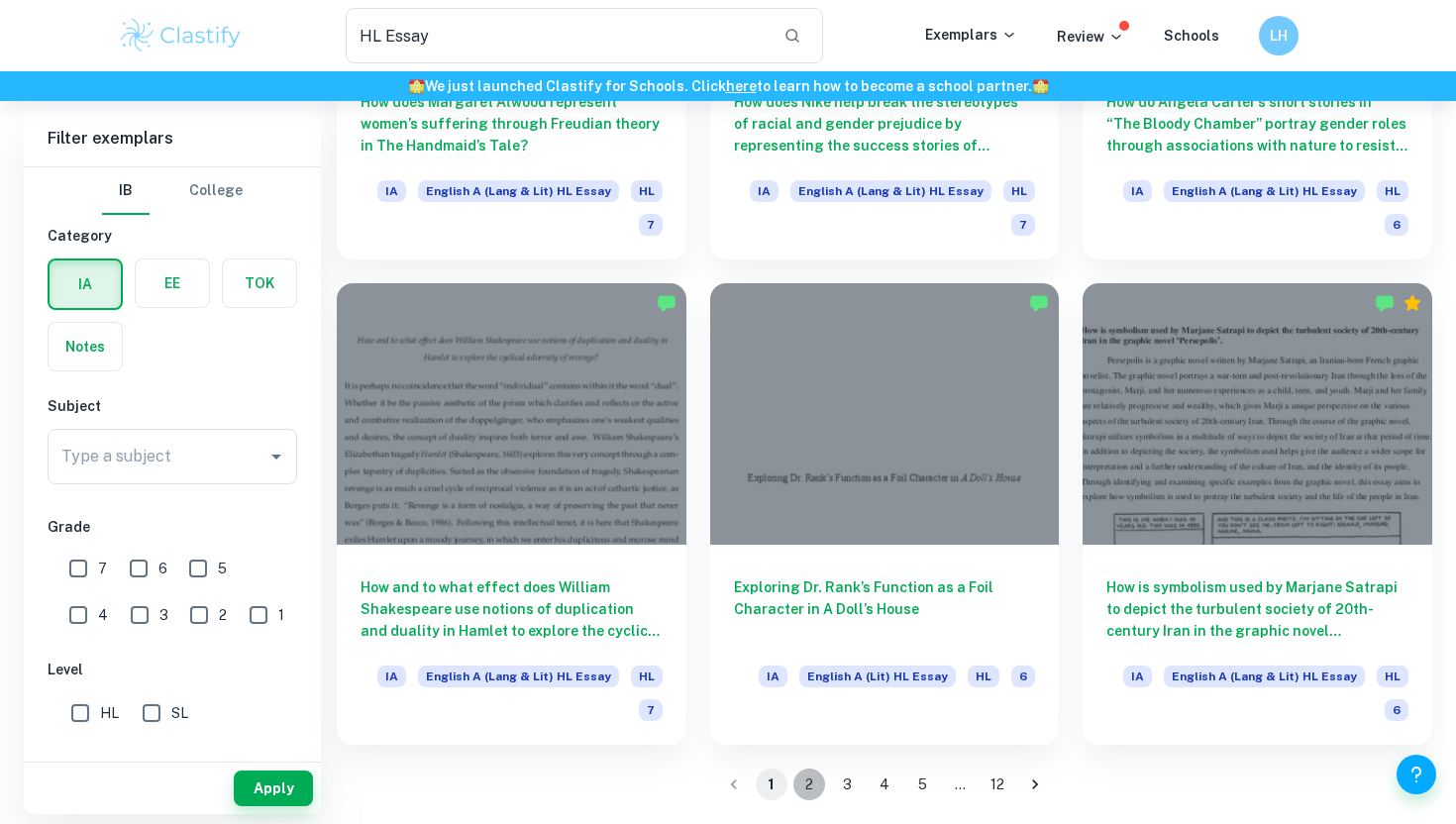 click on "2" at bounding box center [809, 784] 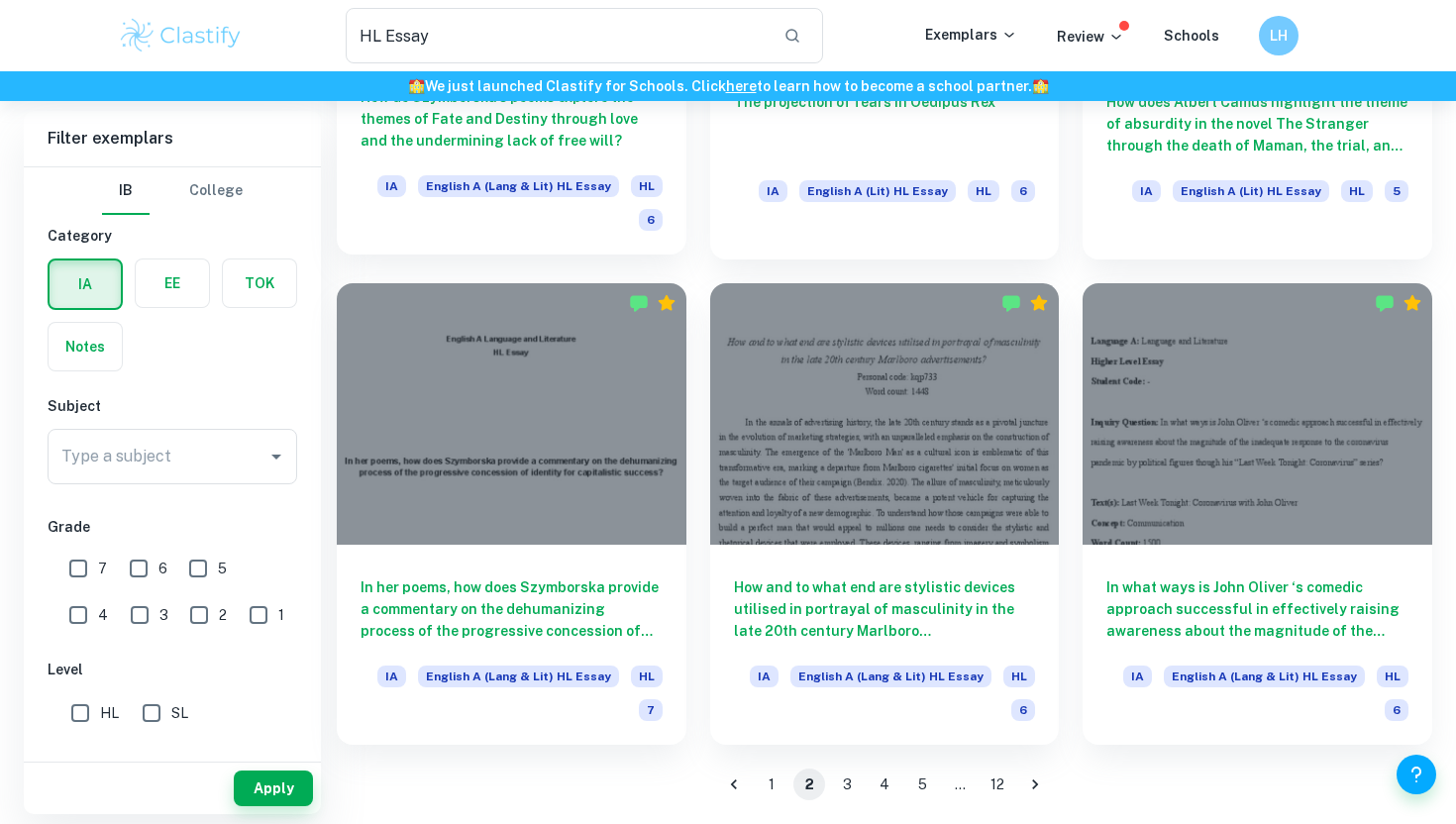 scroll, scrollTop: 2846, scrollLeft: 0, axis: vertical 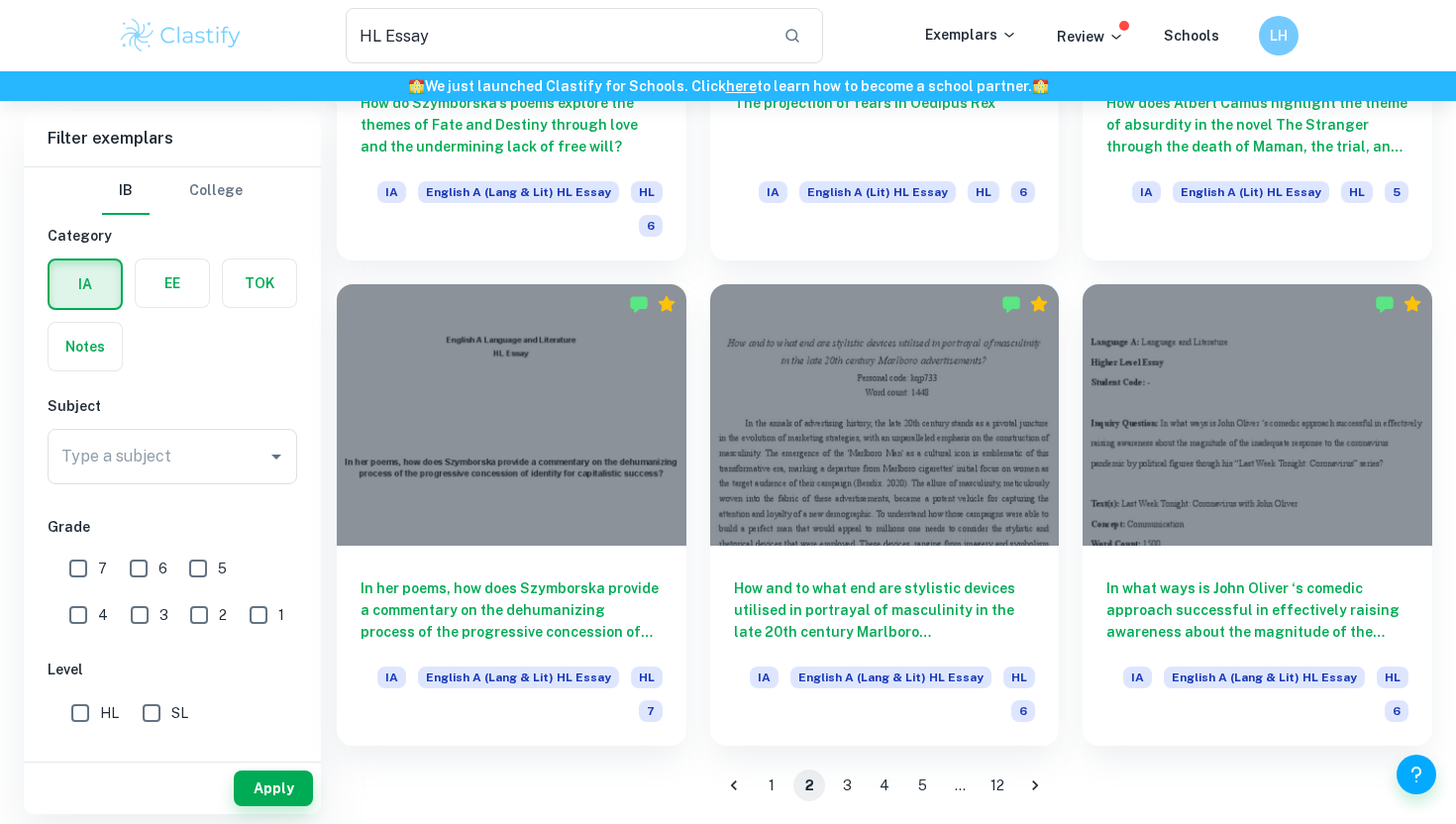 click on "3" at bounding box center [847, 785] 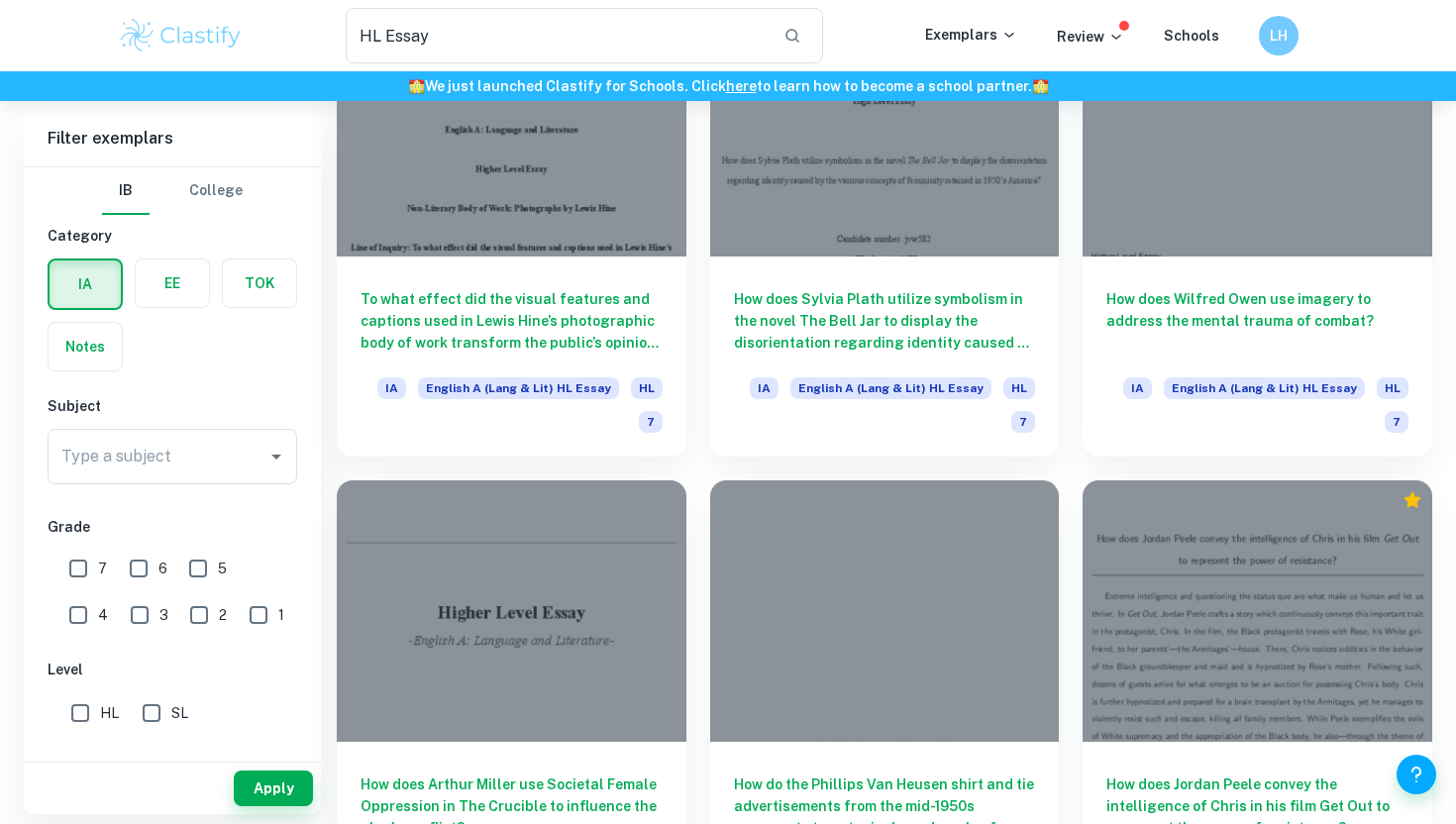 scroll, scrollTop: 704, scrollLeft: 0, axis: vertical 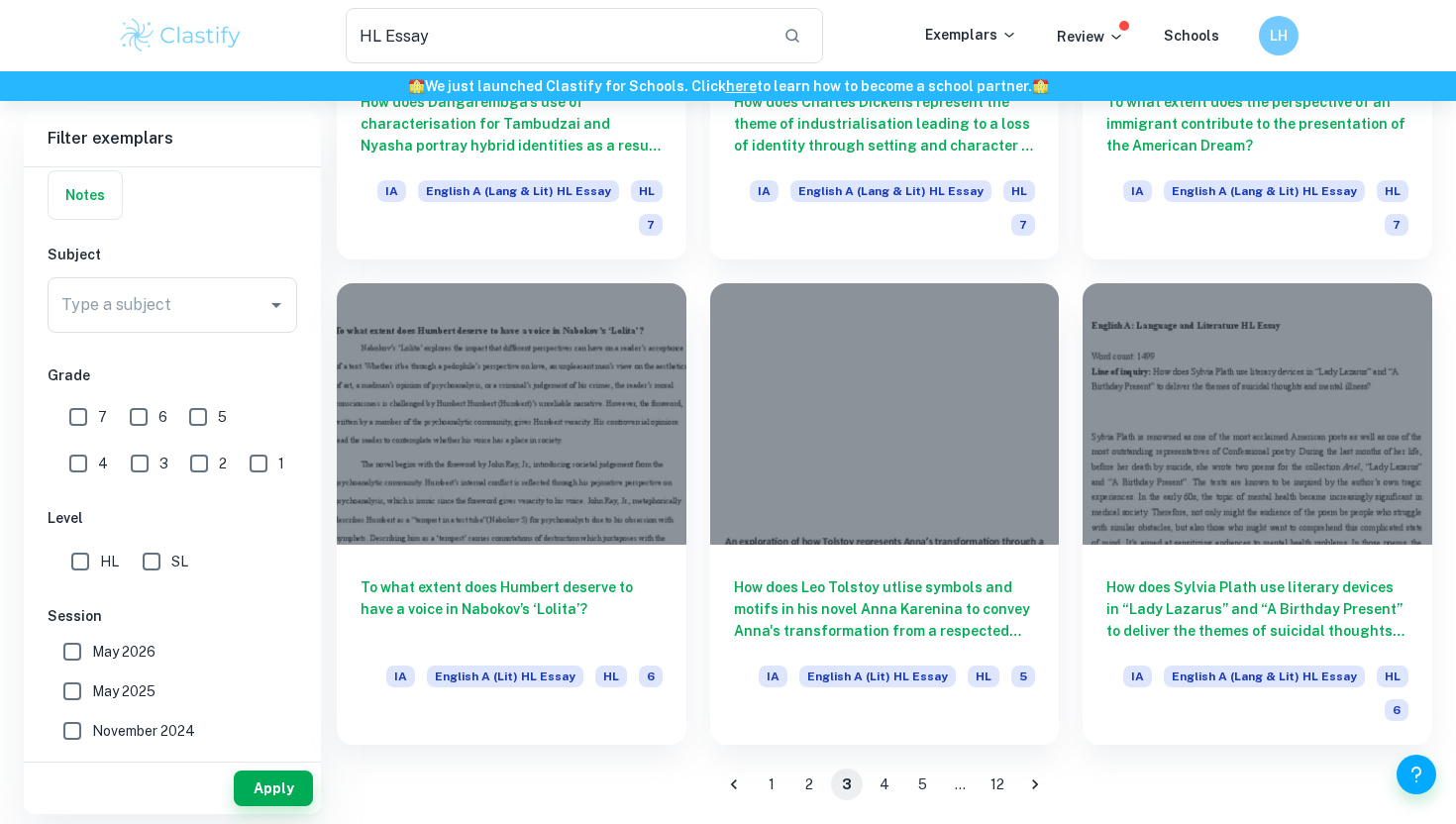 click on "4" at bounding box center [884, 784] 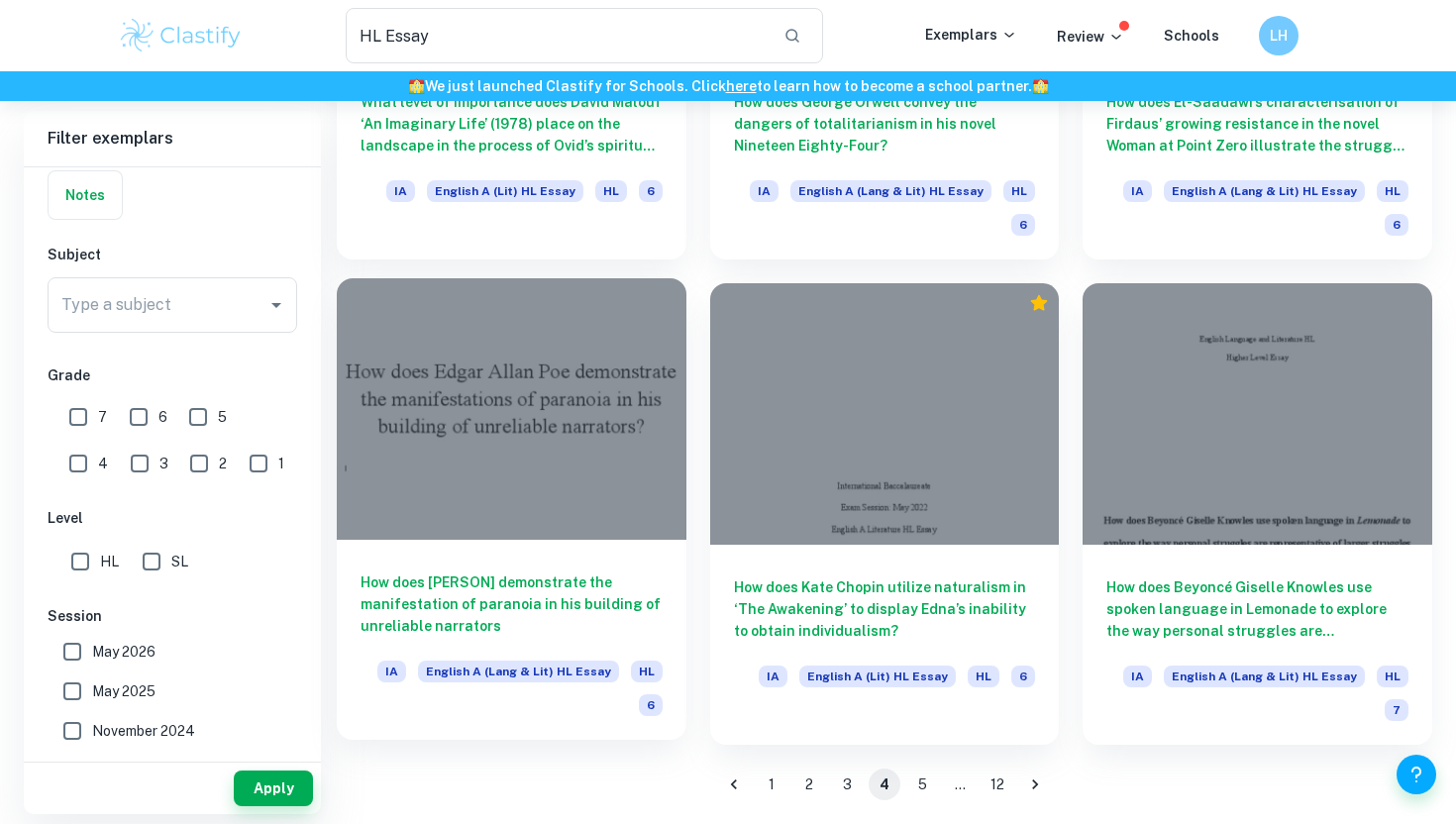scroll, scrollTop: 2847, scrollLeft: 0, axis: vertical 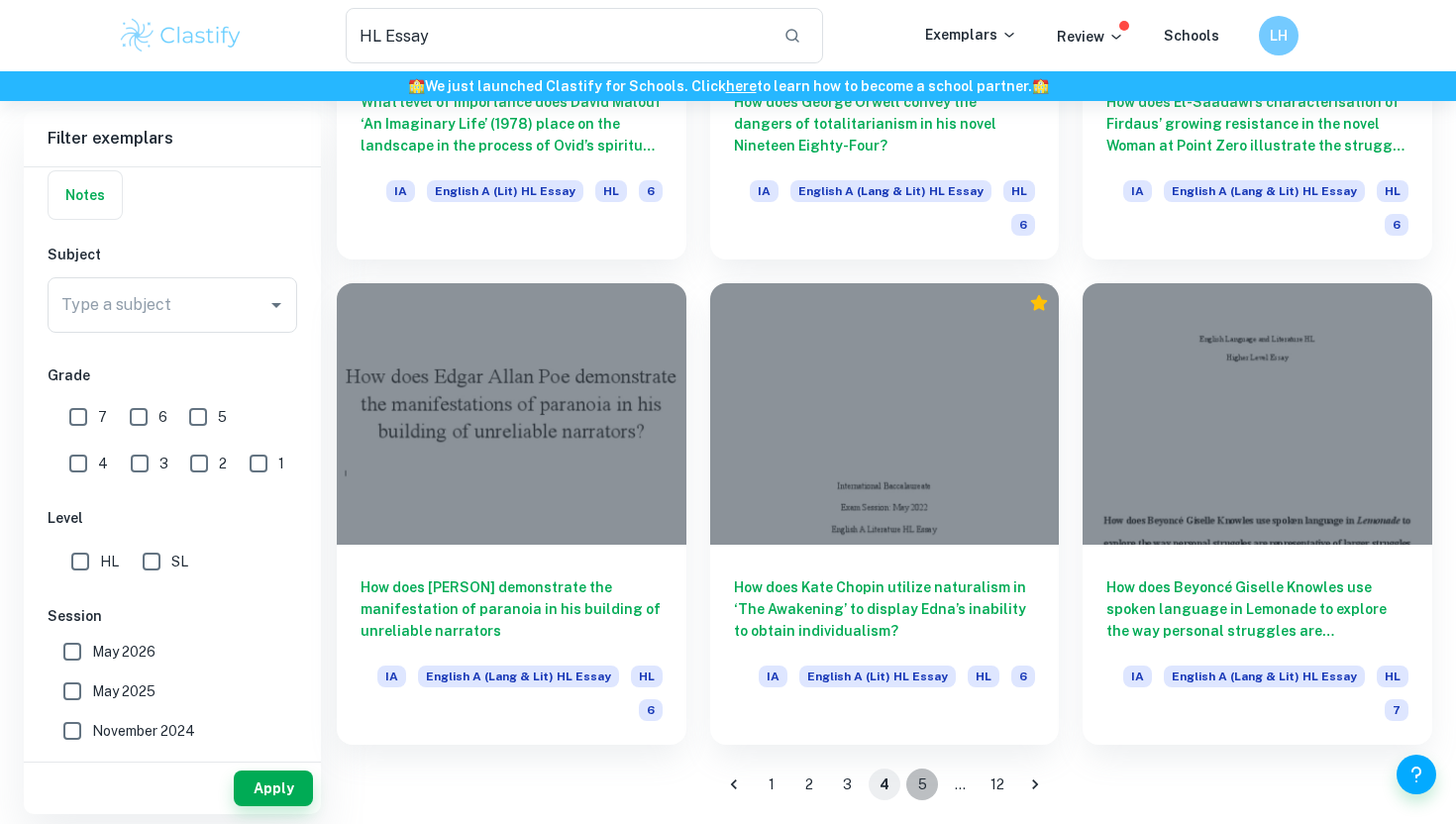 click on "5" at bounding box center [922, 784] 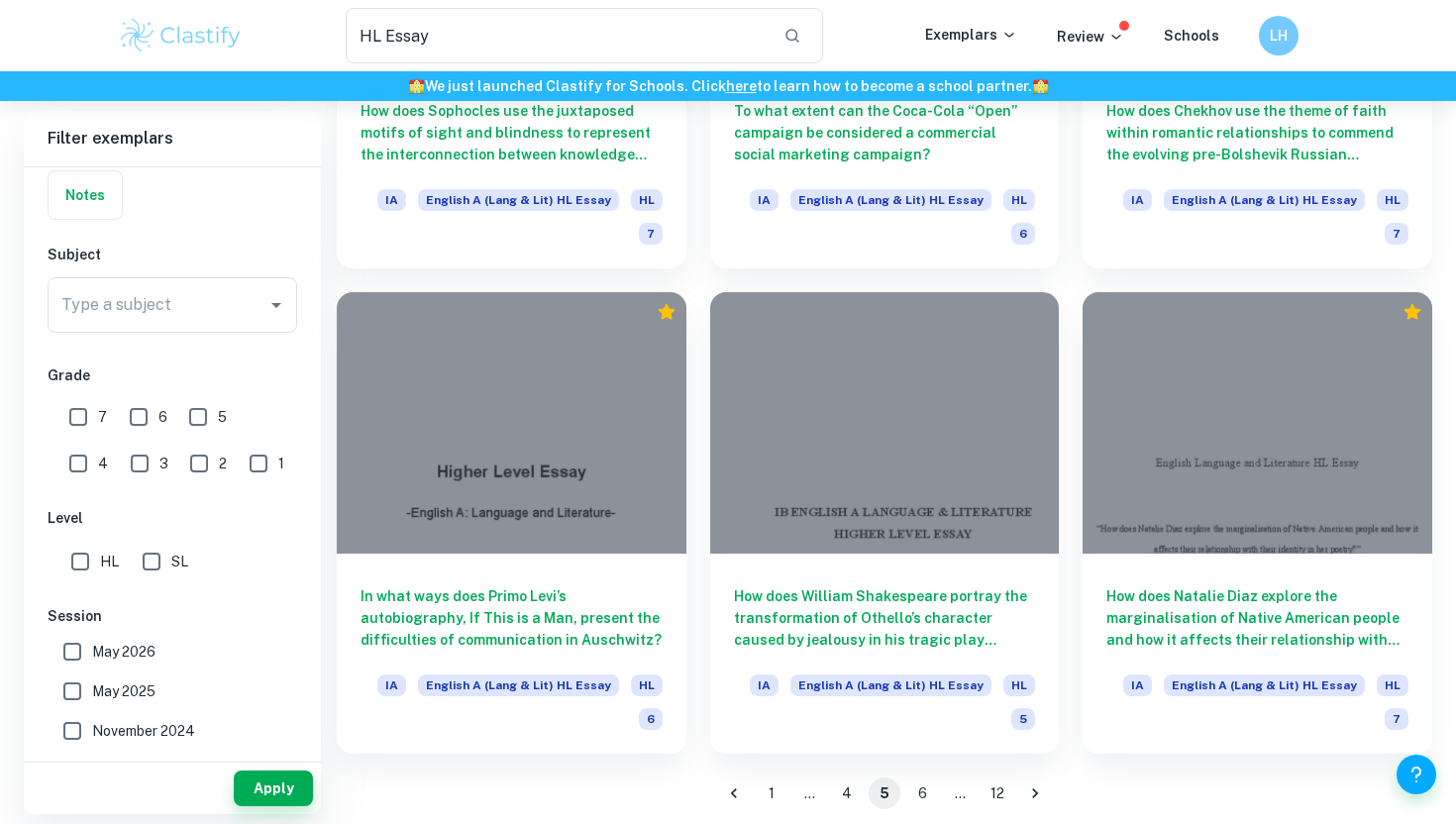 scroll, scrollTop: 2847, scrollLeft: 0, axis: vertical 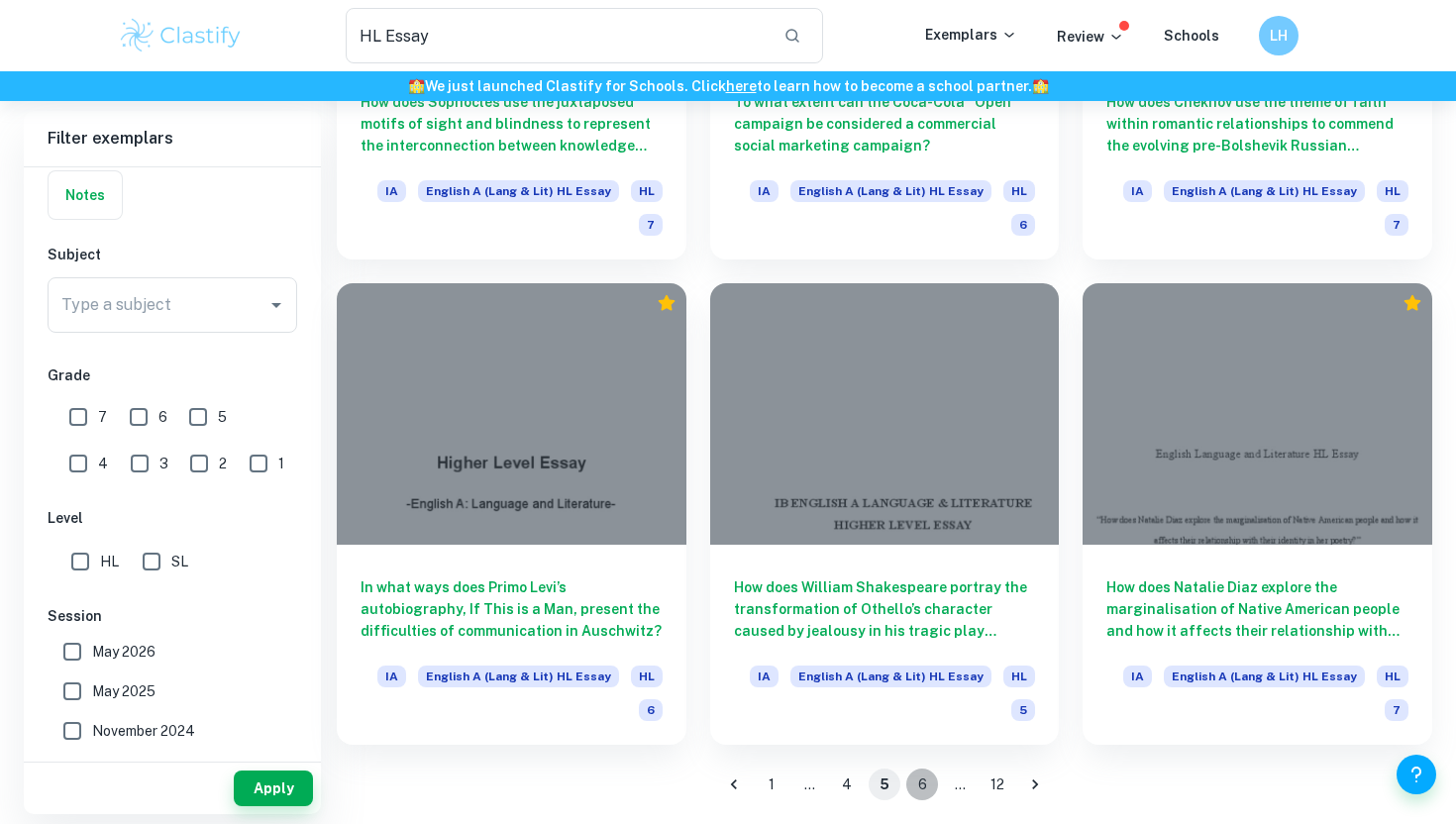 click on "6" at bounding box center (922, 784) 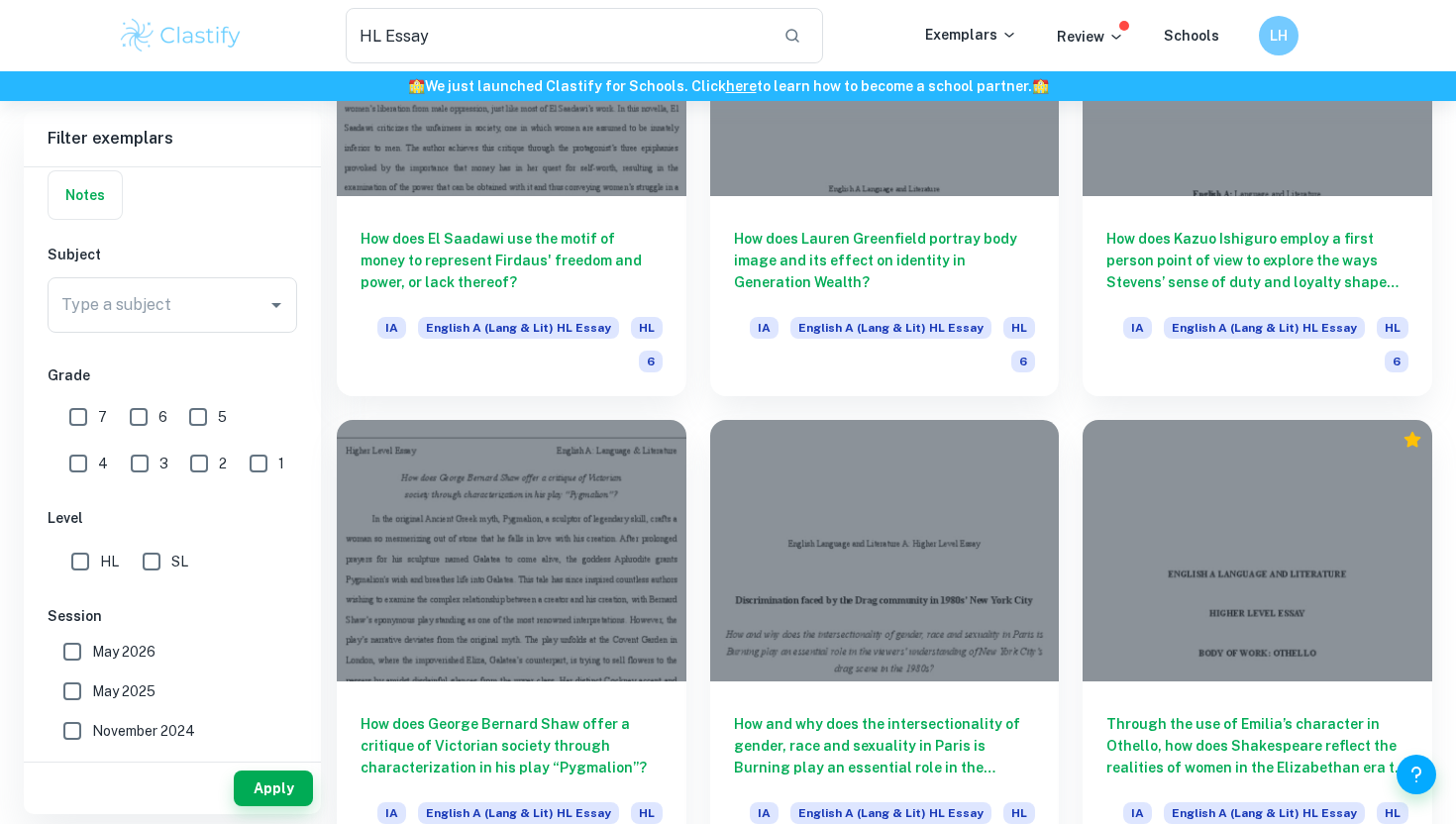 scroll, scrollTop: 2847, scrollLeft: 0, axis: vertical 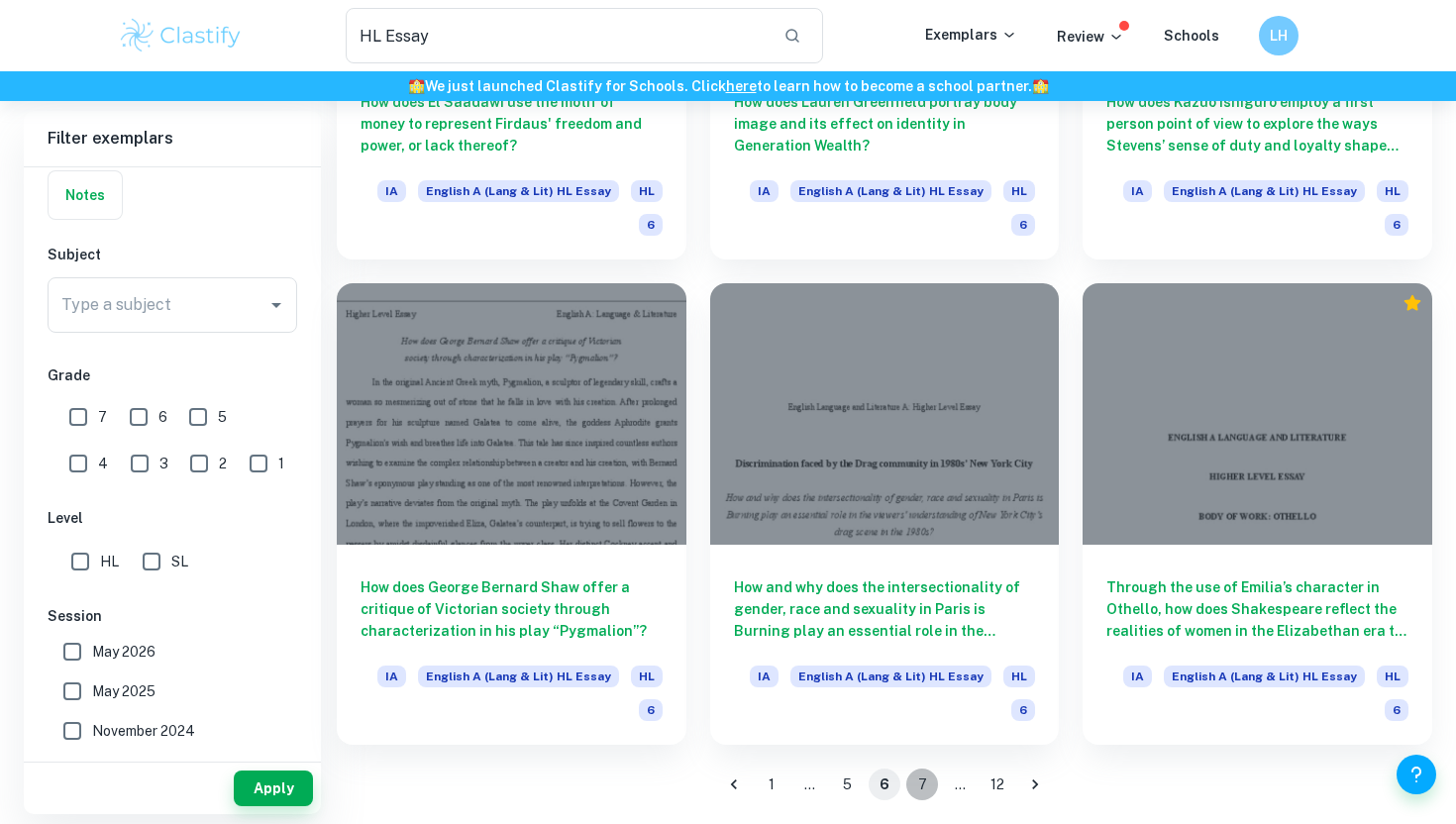 click on "7" at bounding box center (922, 784) 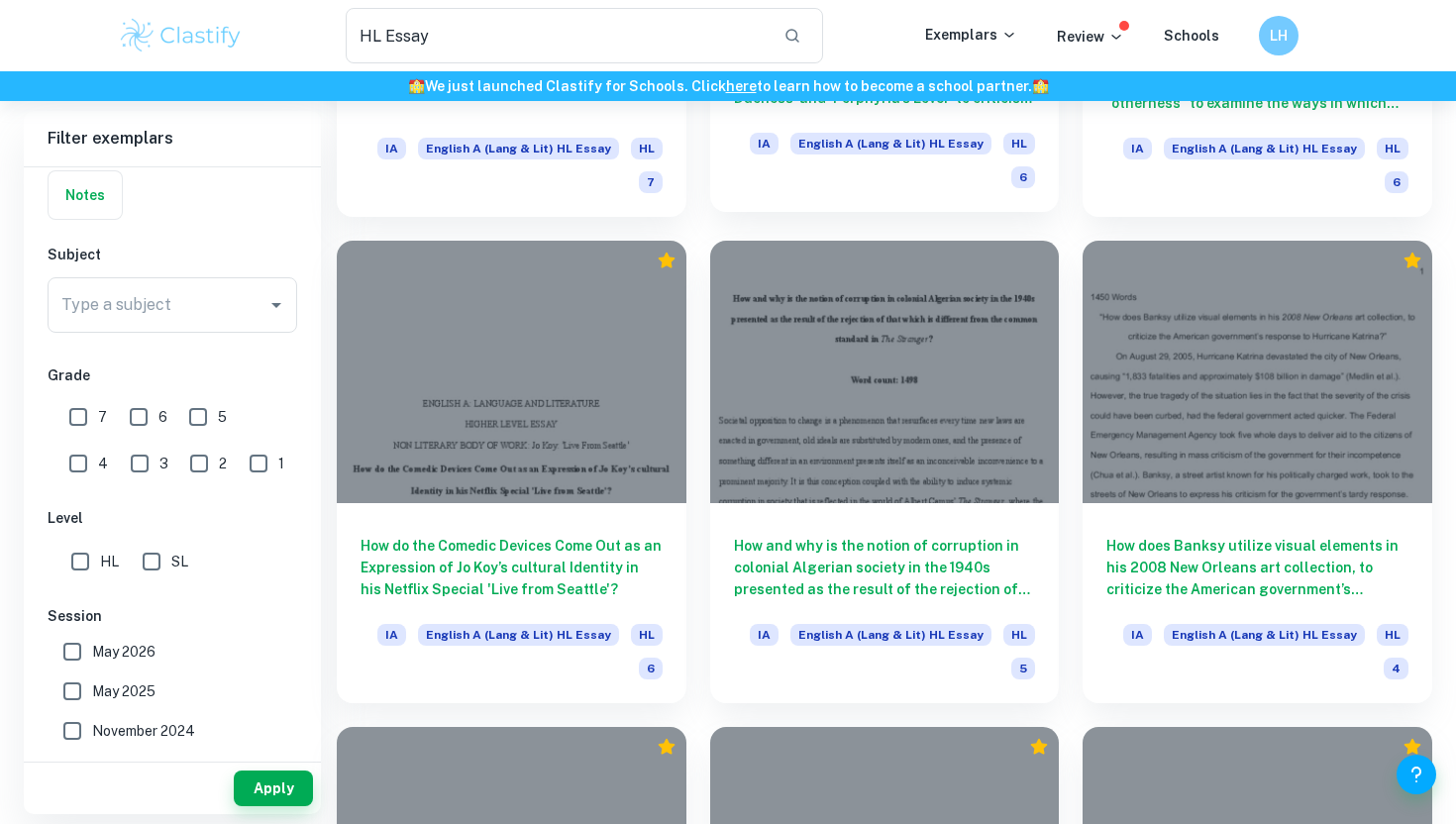scroll, scrollTop: 2417, scrollLeft: 0, axis: vertical 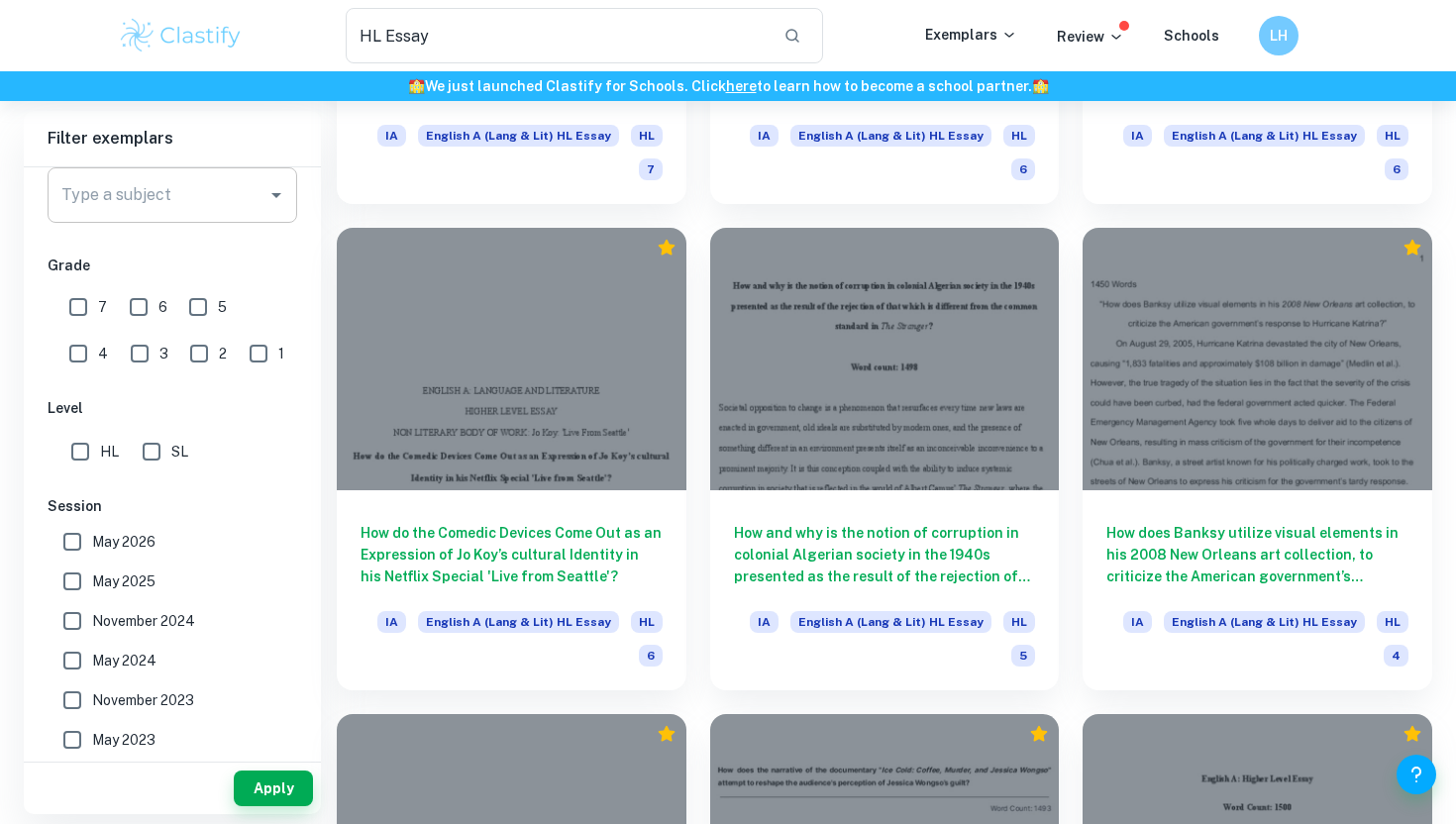click on "Type a subject" at bounding box center [157, 195] 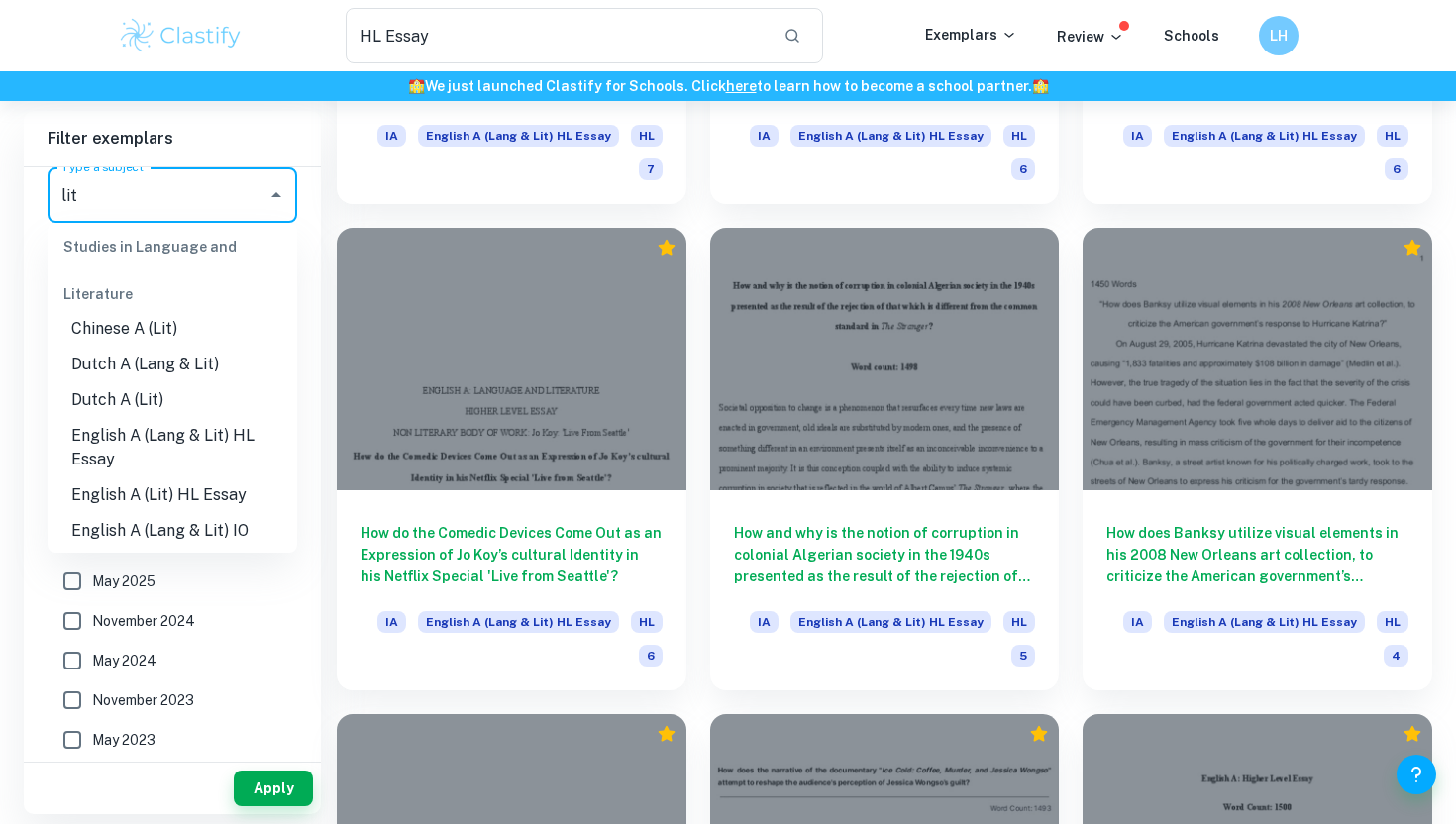 scroll, scrollTop: 134, scrollLeft: 0, axis: vertical 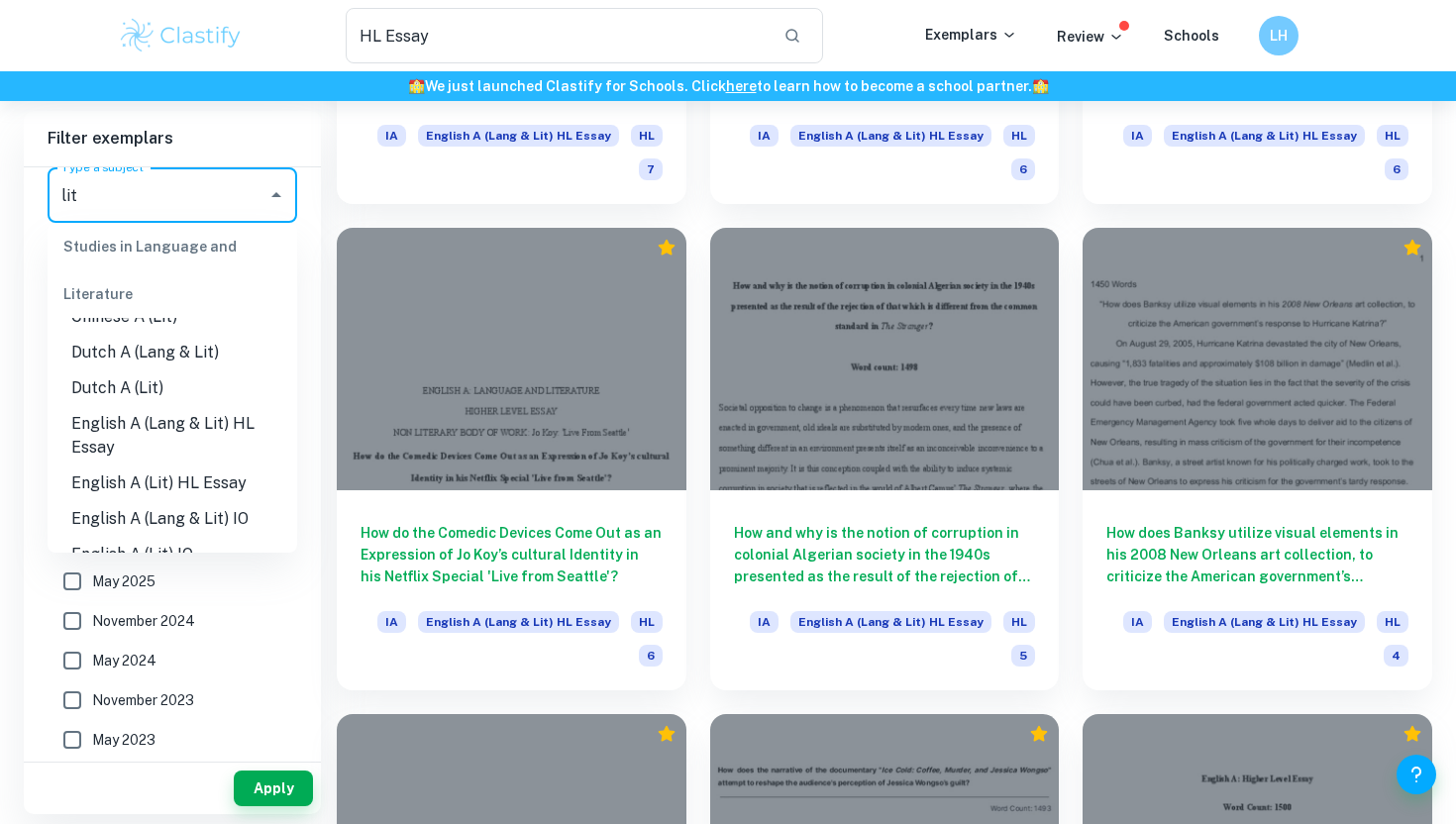 click on "English A (Lit) HL Essay" at bounding box center [172, 483] 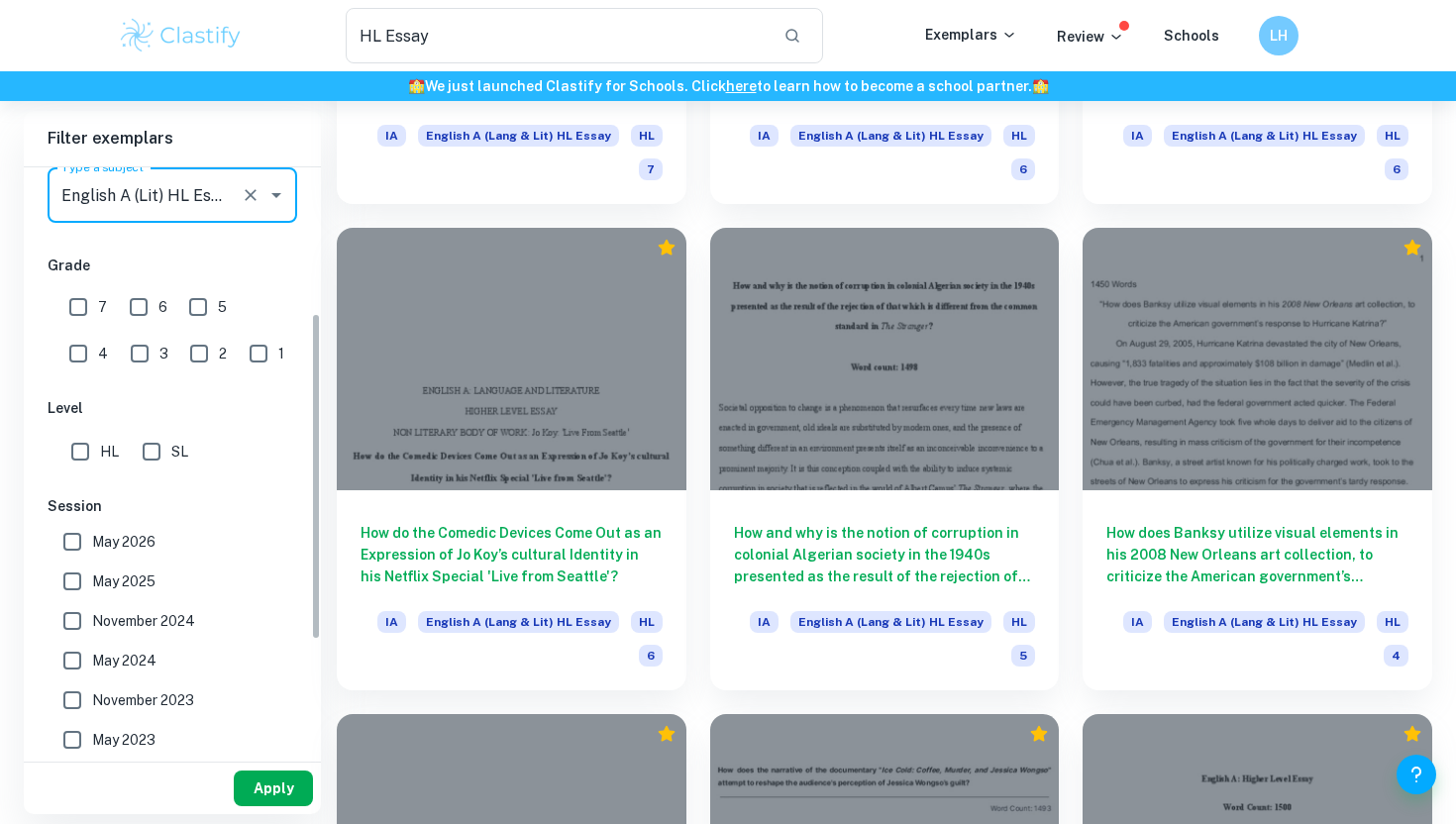 type on "English A (Lit) HL Essay" 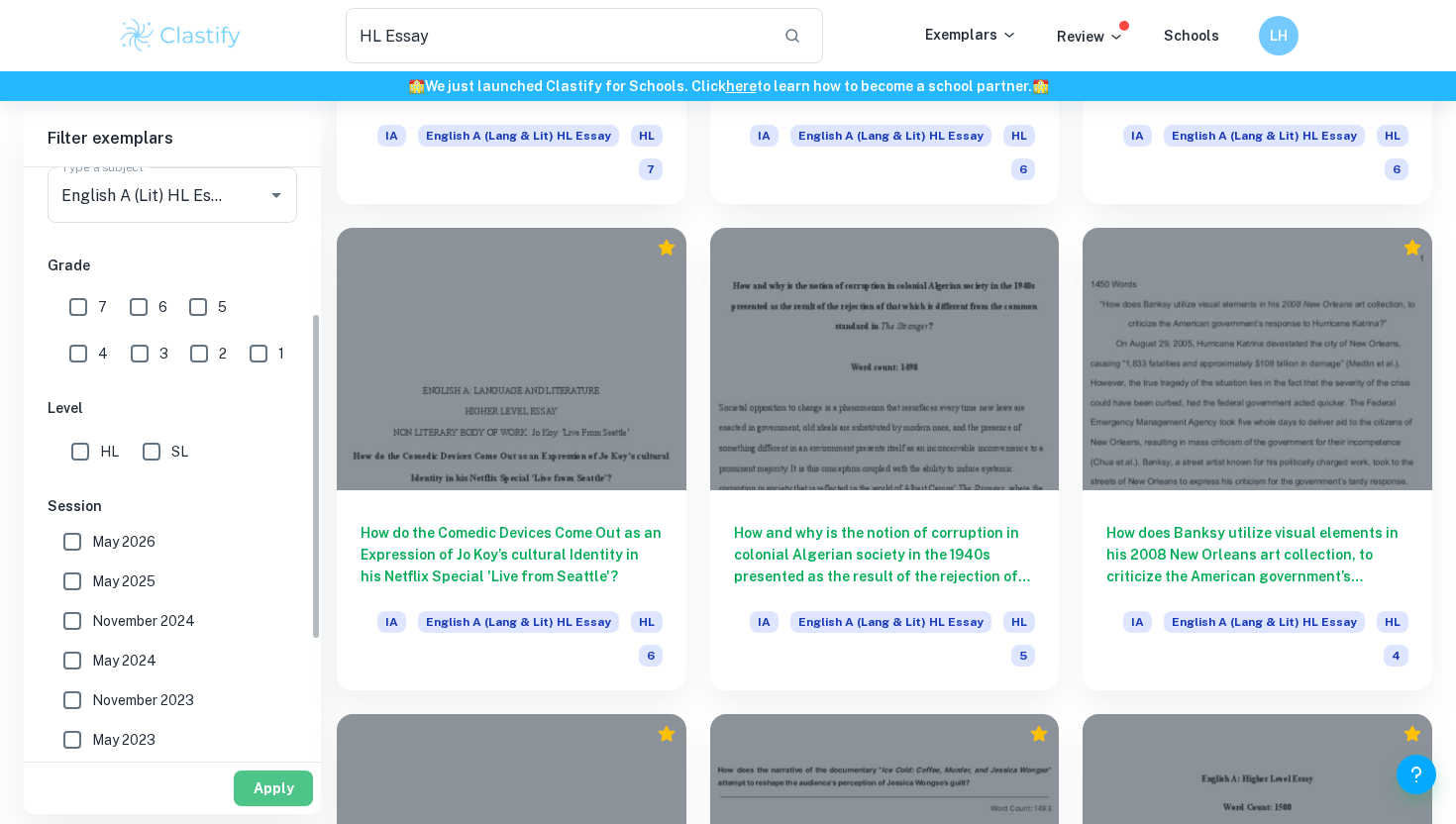 click on "Apply" at bounding box center [273, 788] 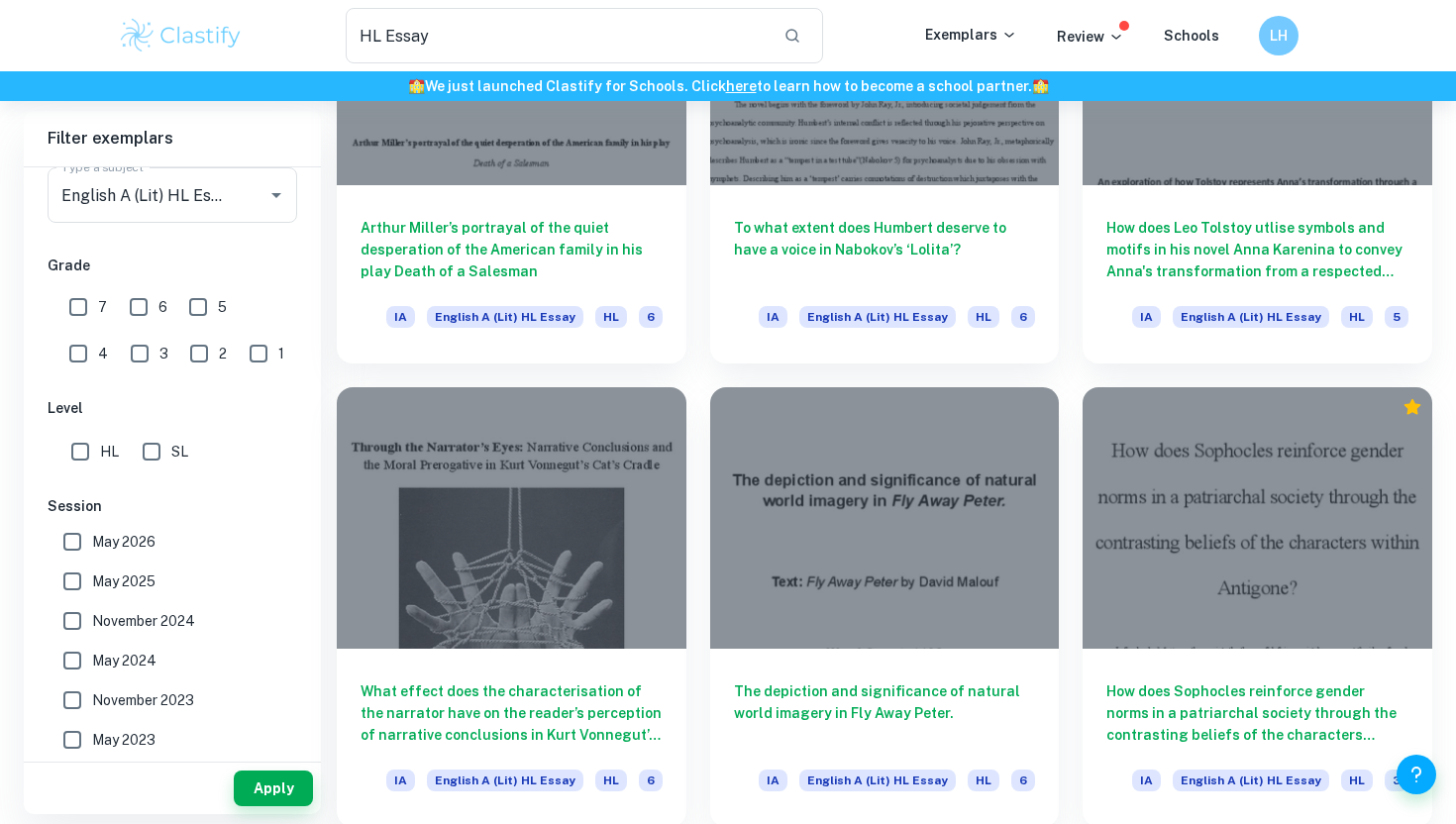 scroll, scrollTop: 2695, scrollLeft: 0, axis: vertical 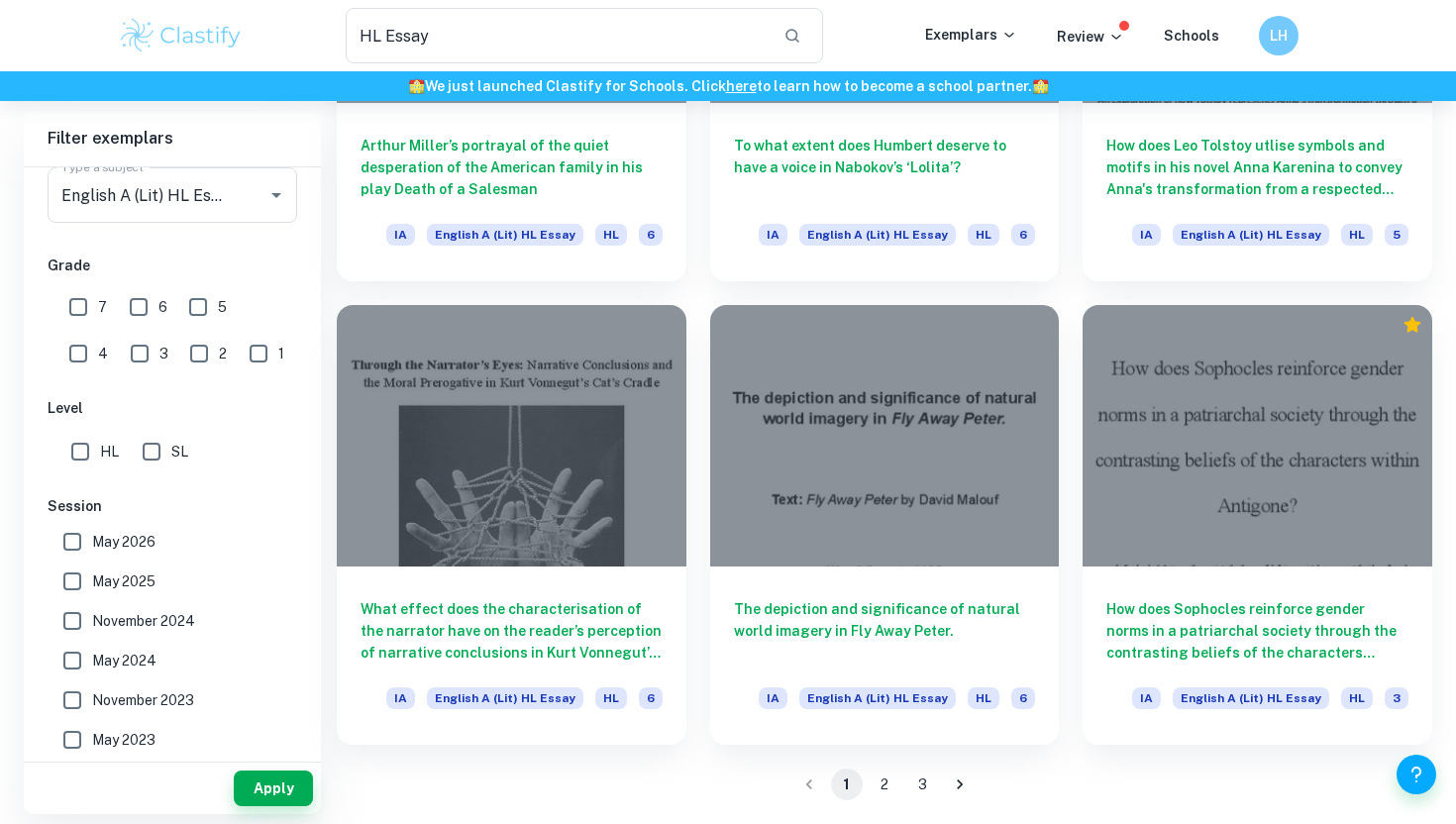click on "2" at bounding box center (884, 784) 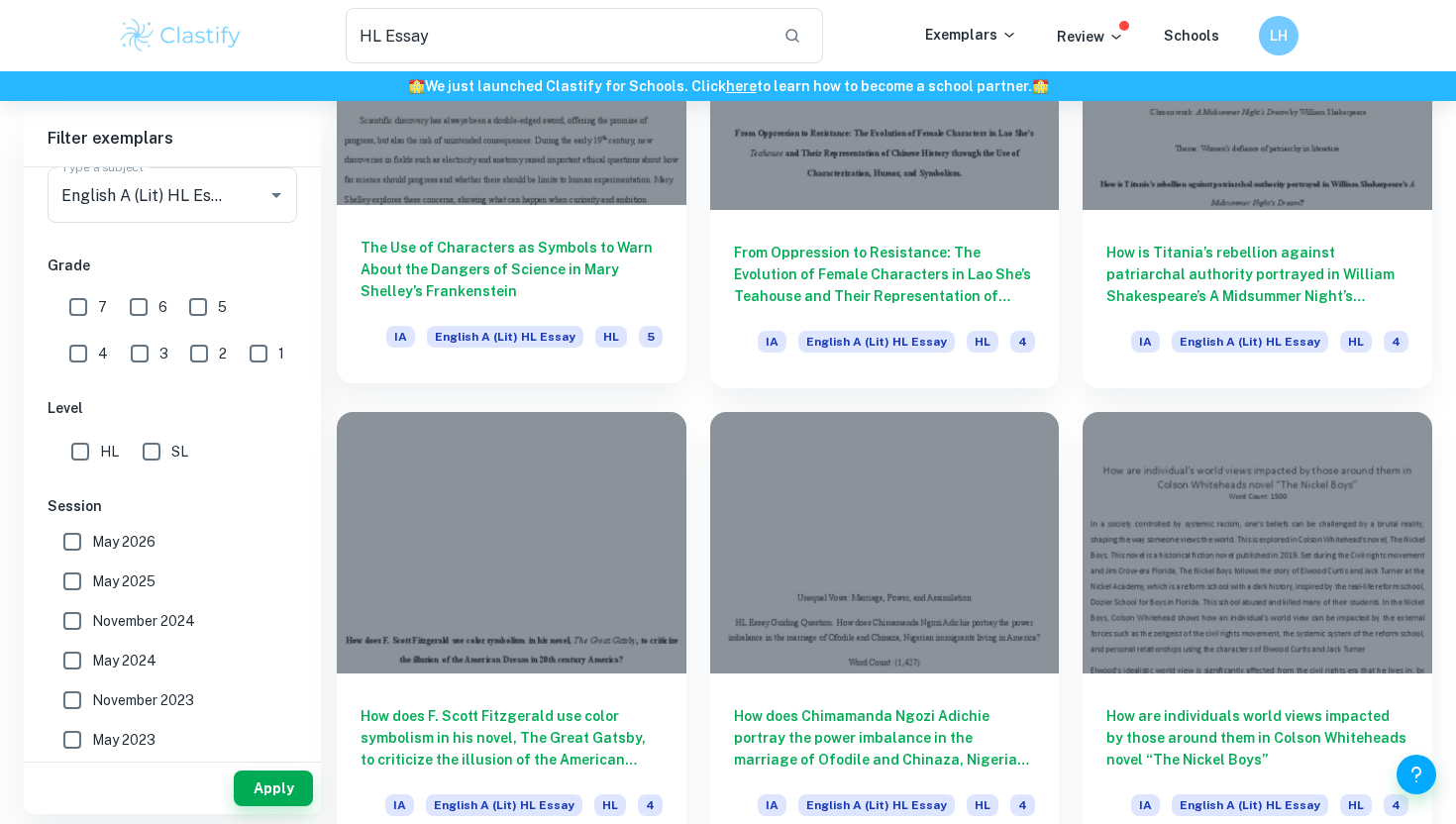 scroll, scrollTop: 2695, scrollLeft: 0, axis: vertical 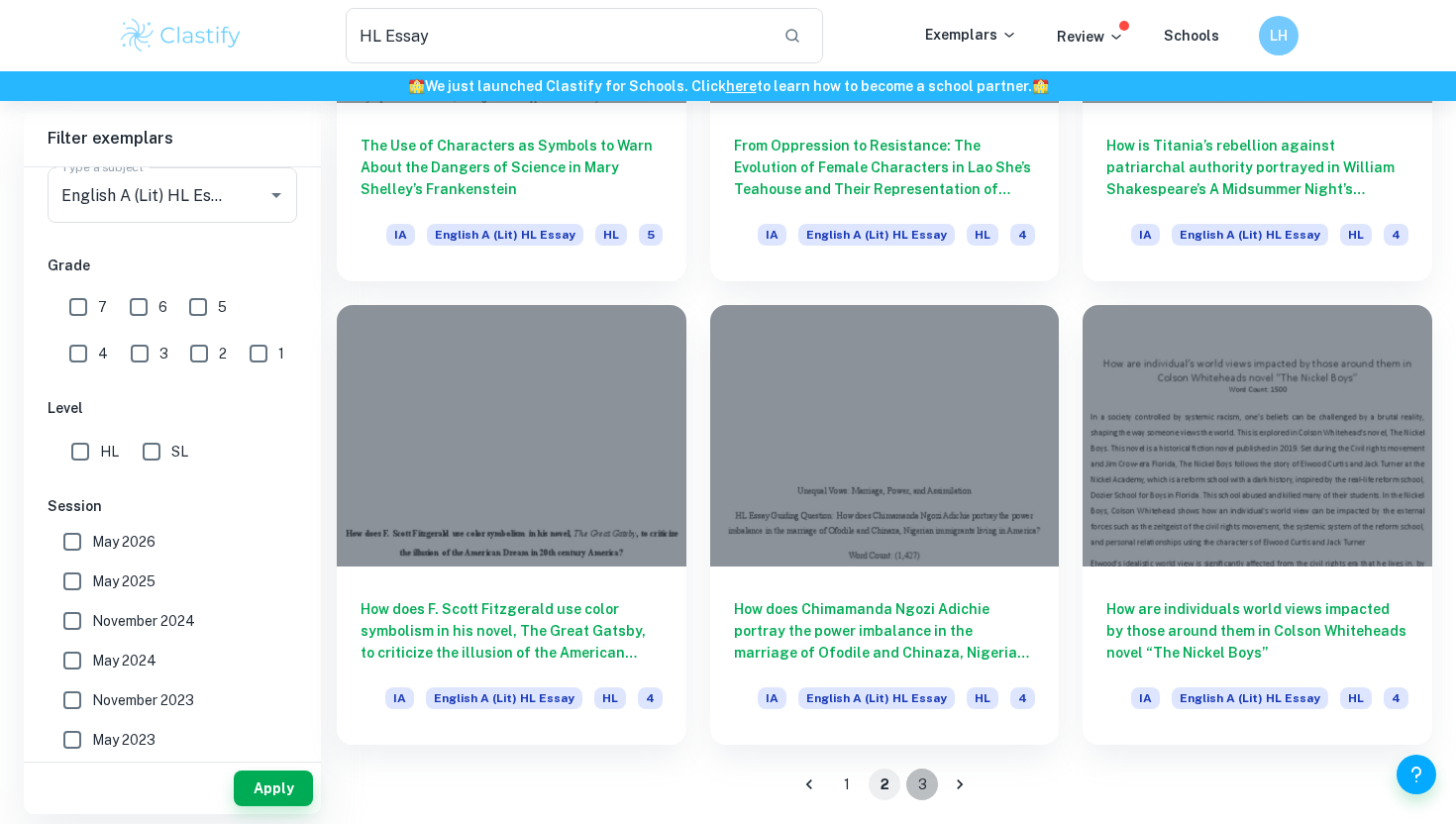 click on "3" at bounding box center (922, 784) 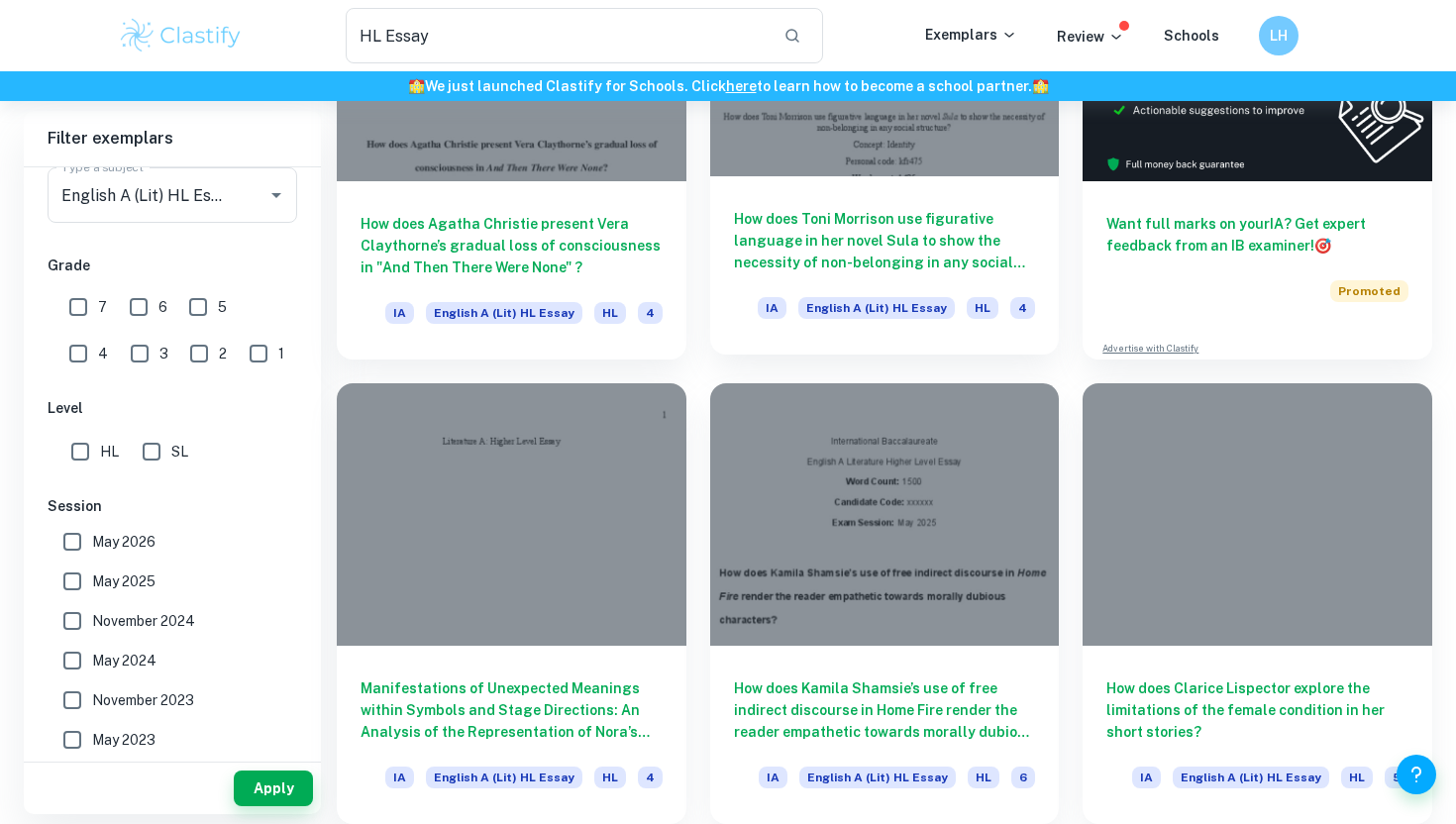 scroll, scrollTop: 300, scrollLeft: 0, axis: vertical 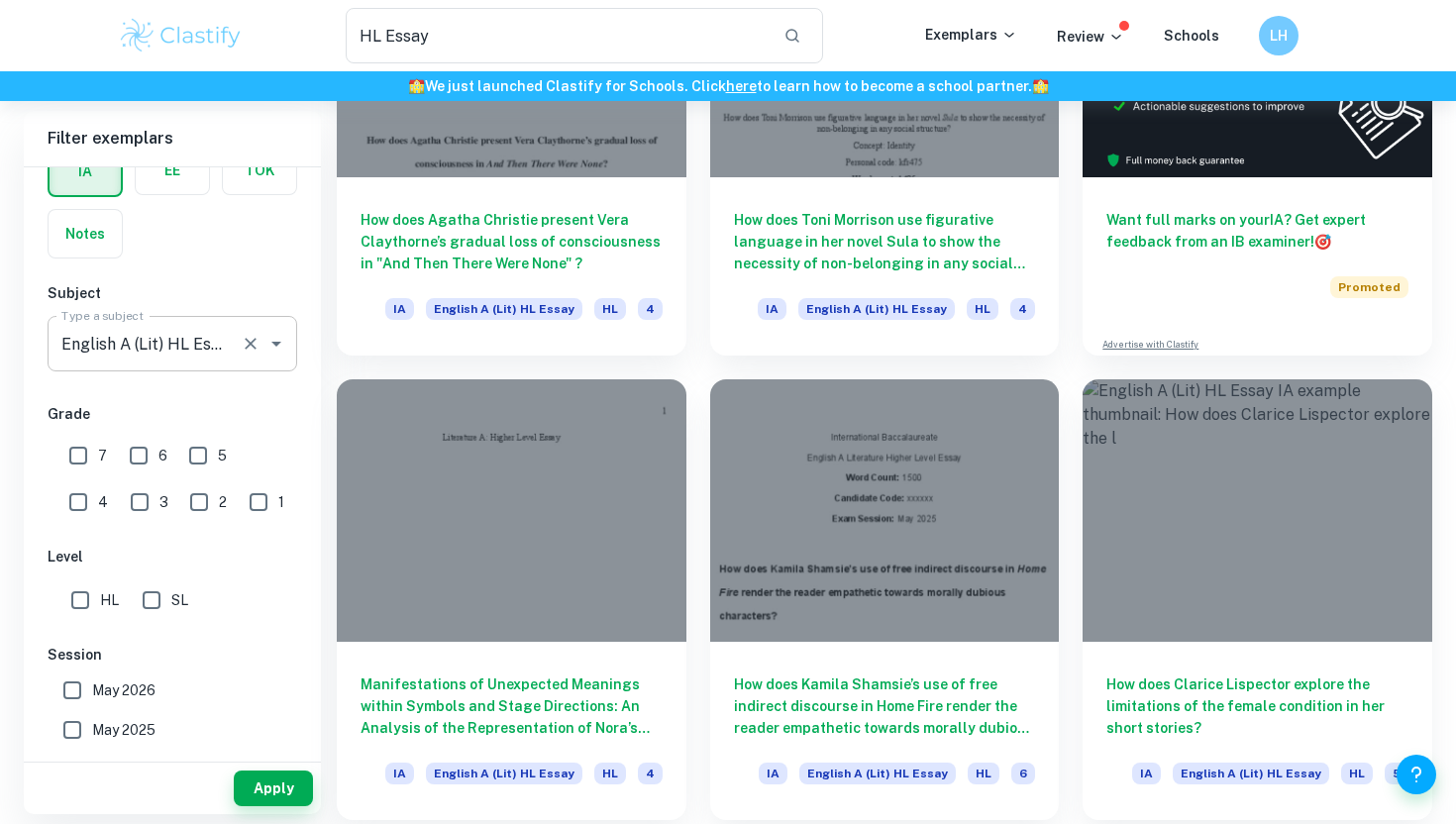 click on "English A (Lit) HL Essay" at bounding box center [145, 344] 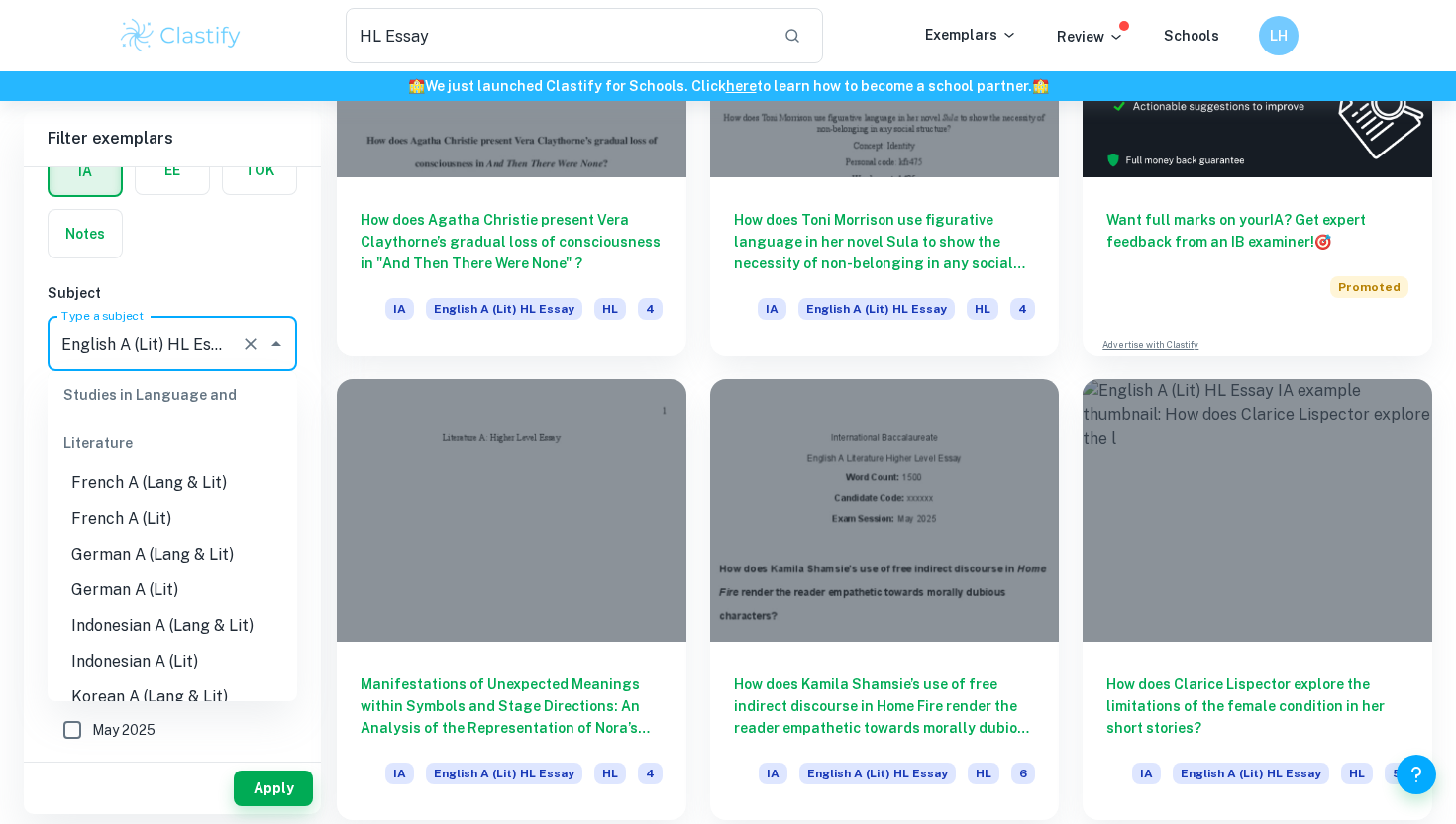 scroll, scrollTop: 390, scrollLeft: 0, axis: vertical 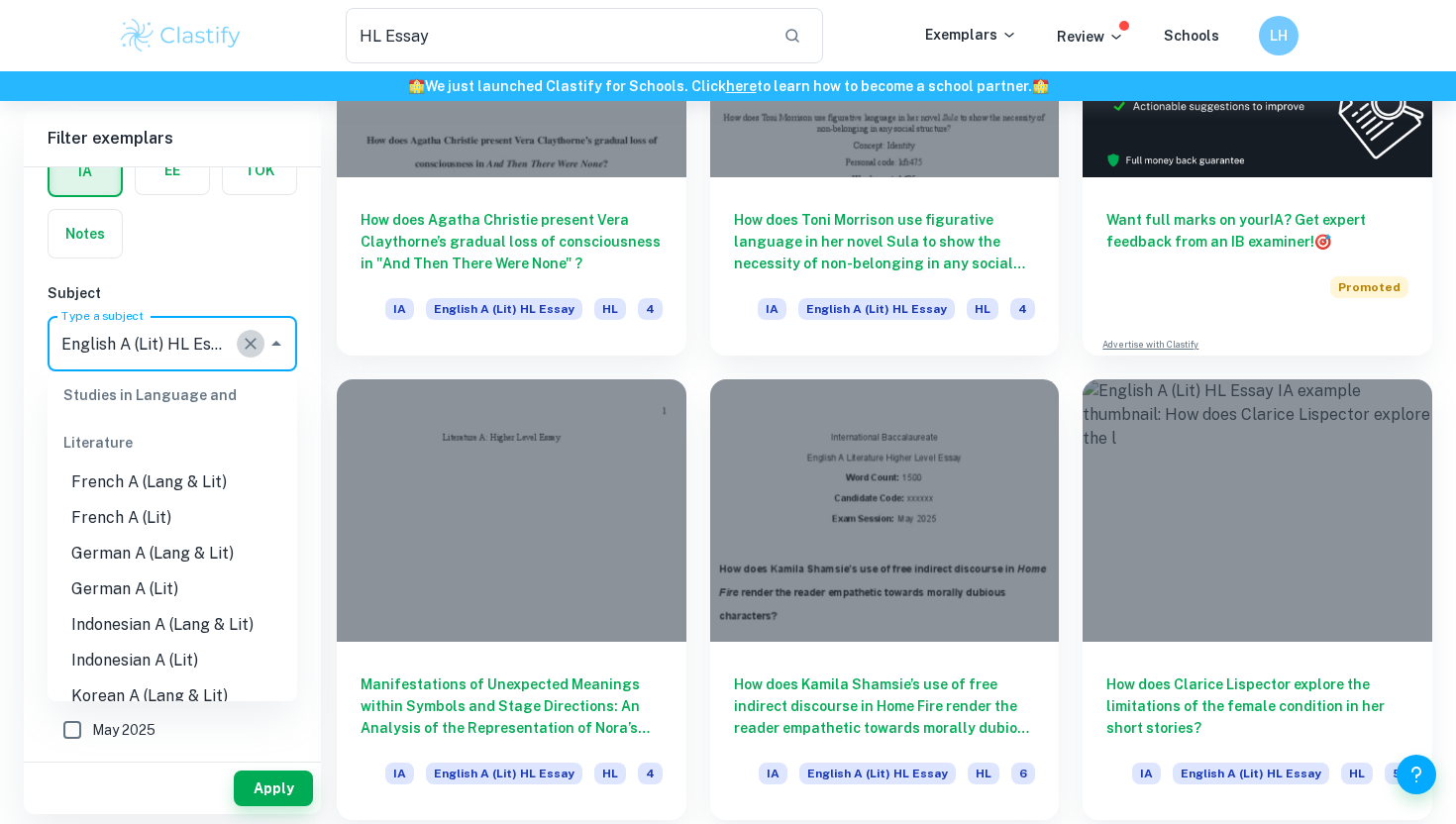 click 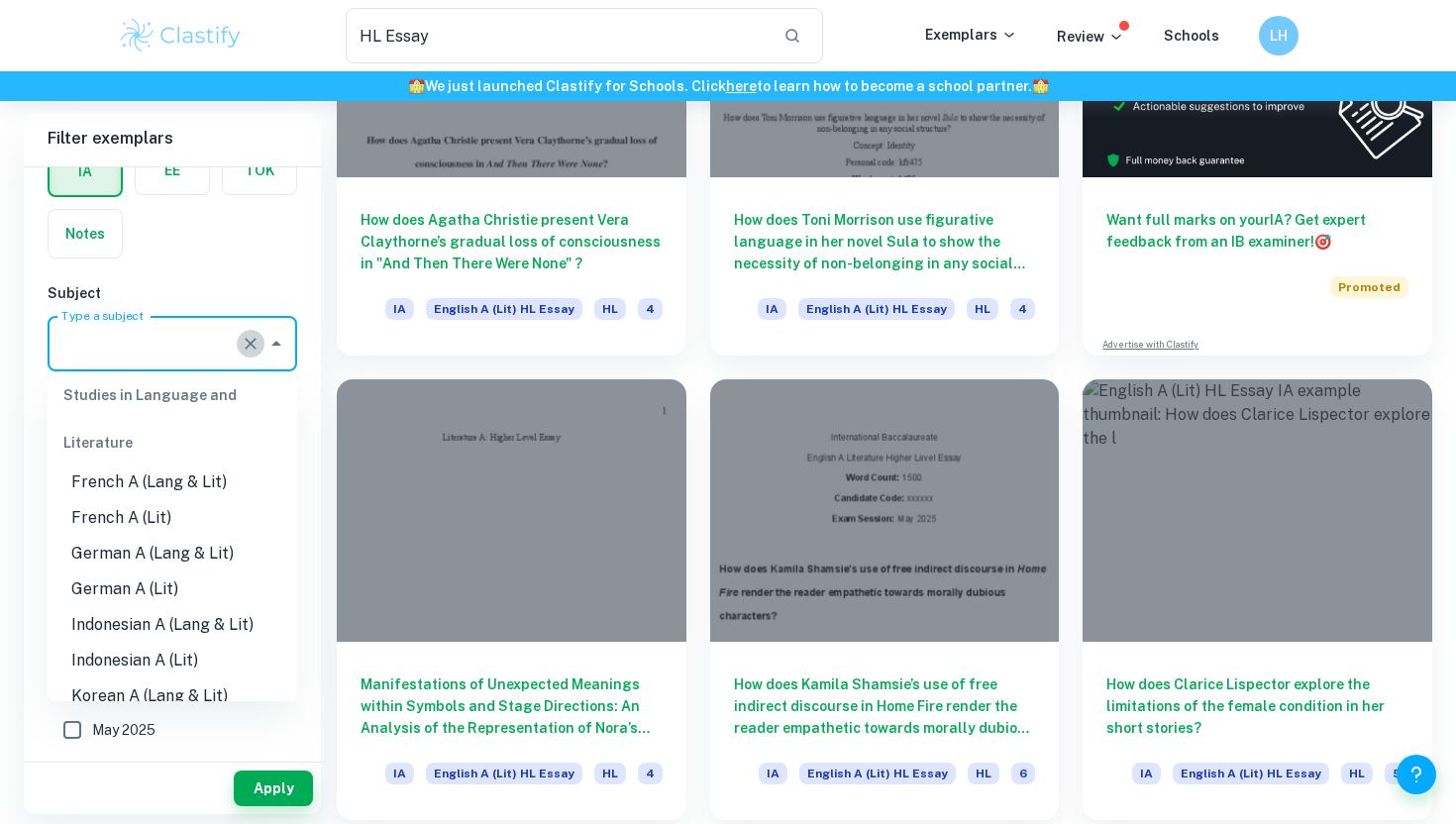 scroll, scrollTop: 0, scrollLeft: 0, axis: both 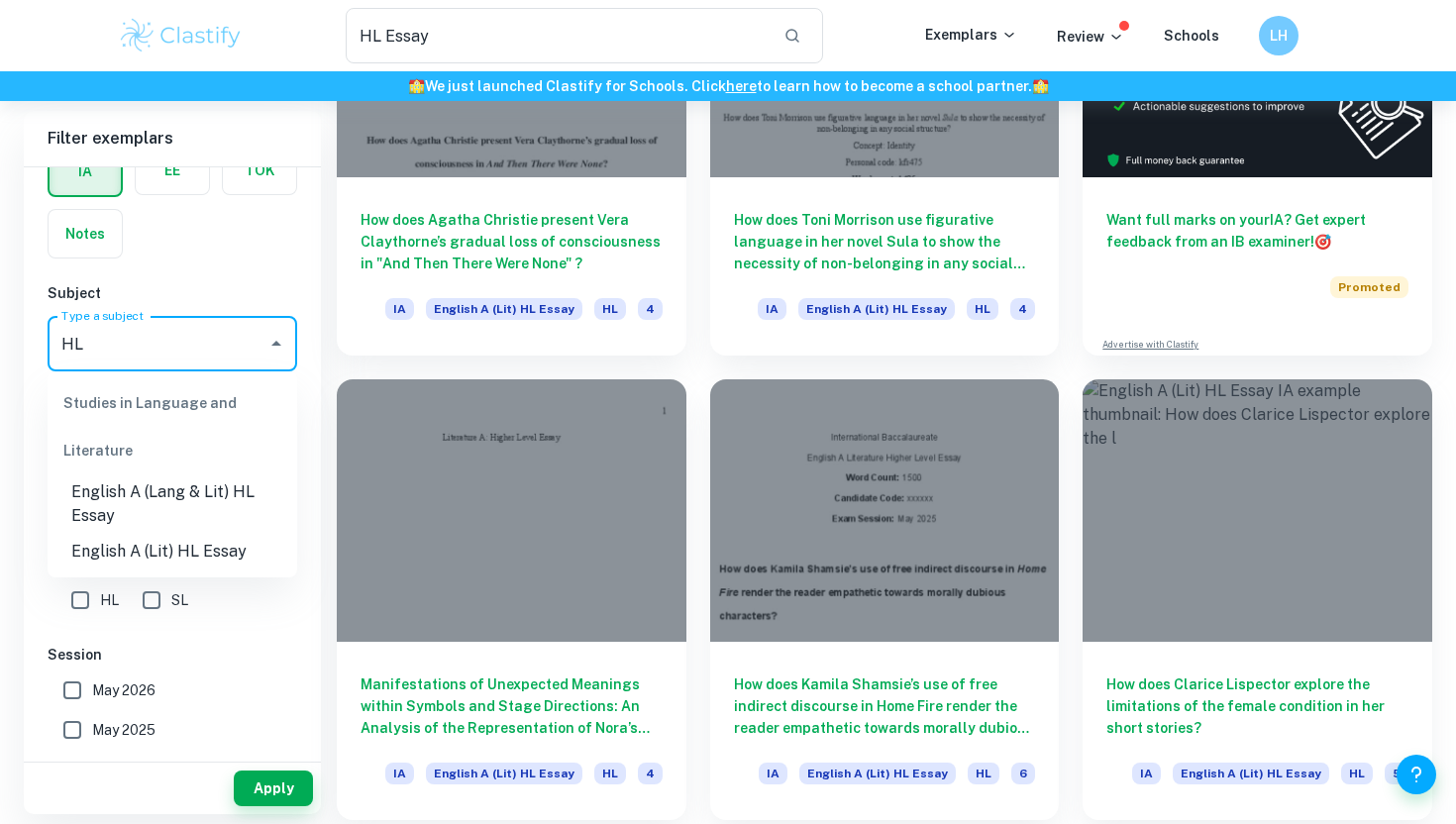 click on "English A (Lang & Lit) HL Essay" at bounding box center [172, 504] 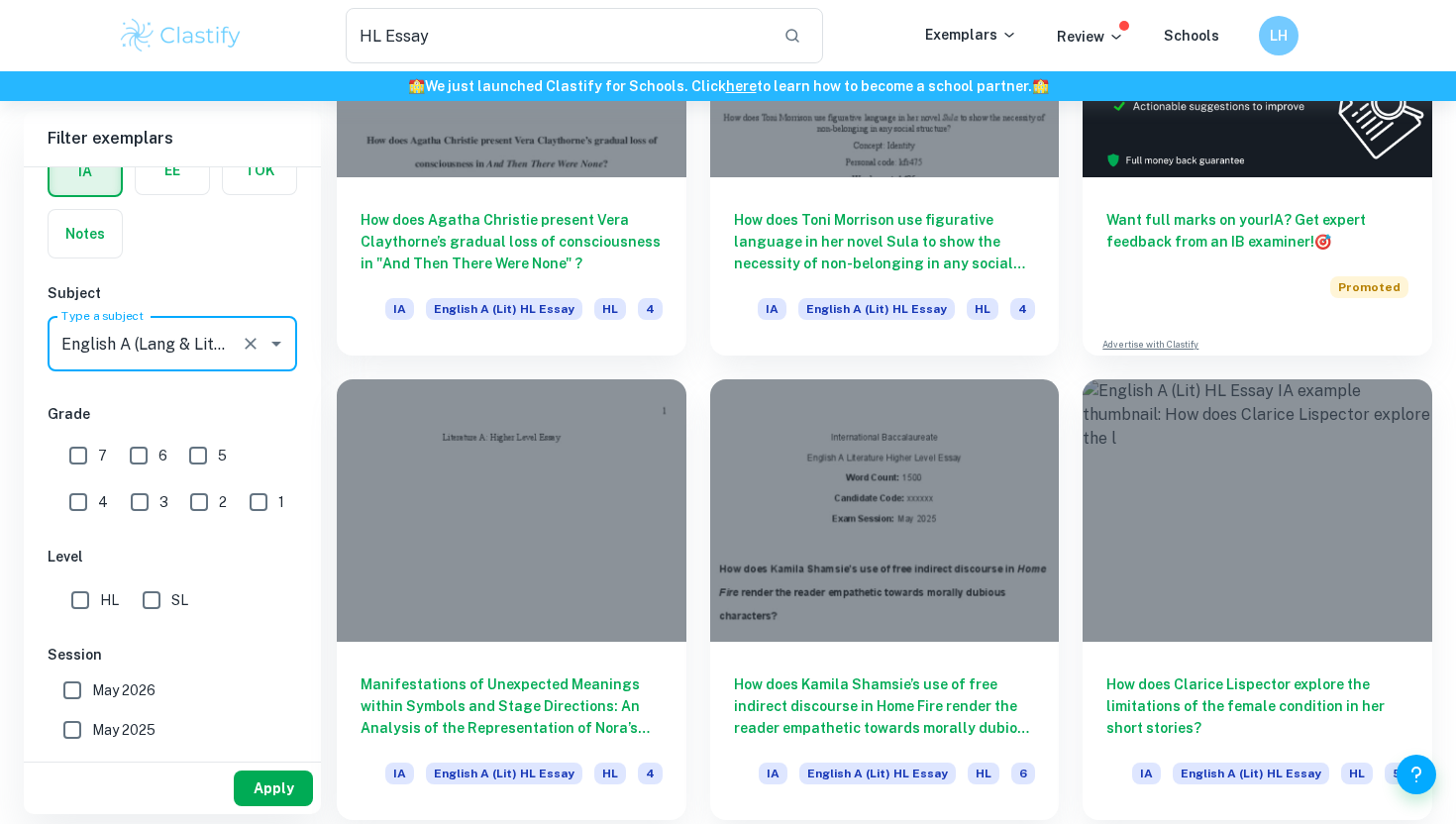 type on "English A (Lang & Lit) HL Essay" 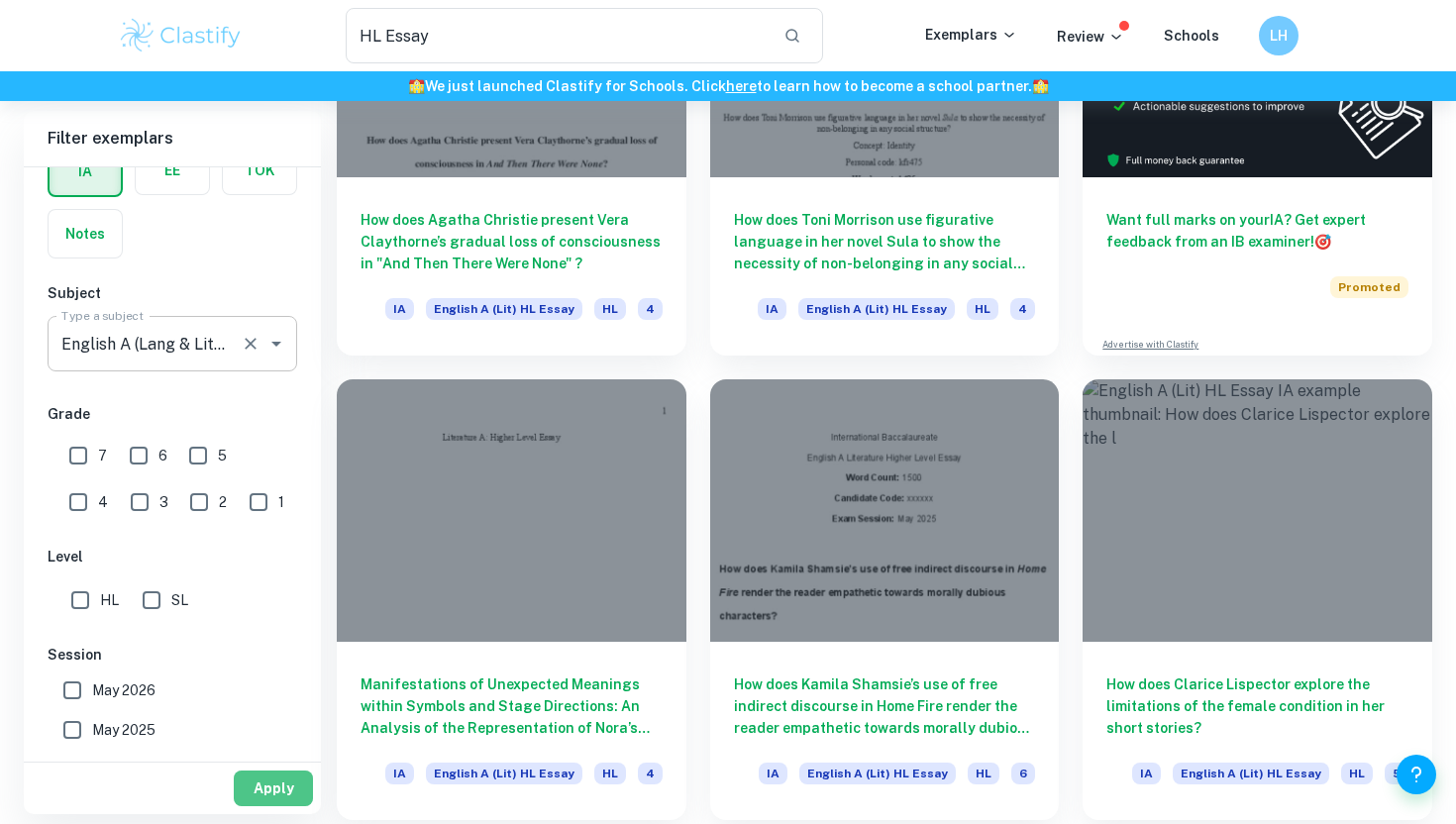 click on "Apply" at bounding box center [273, 788] 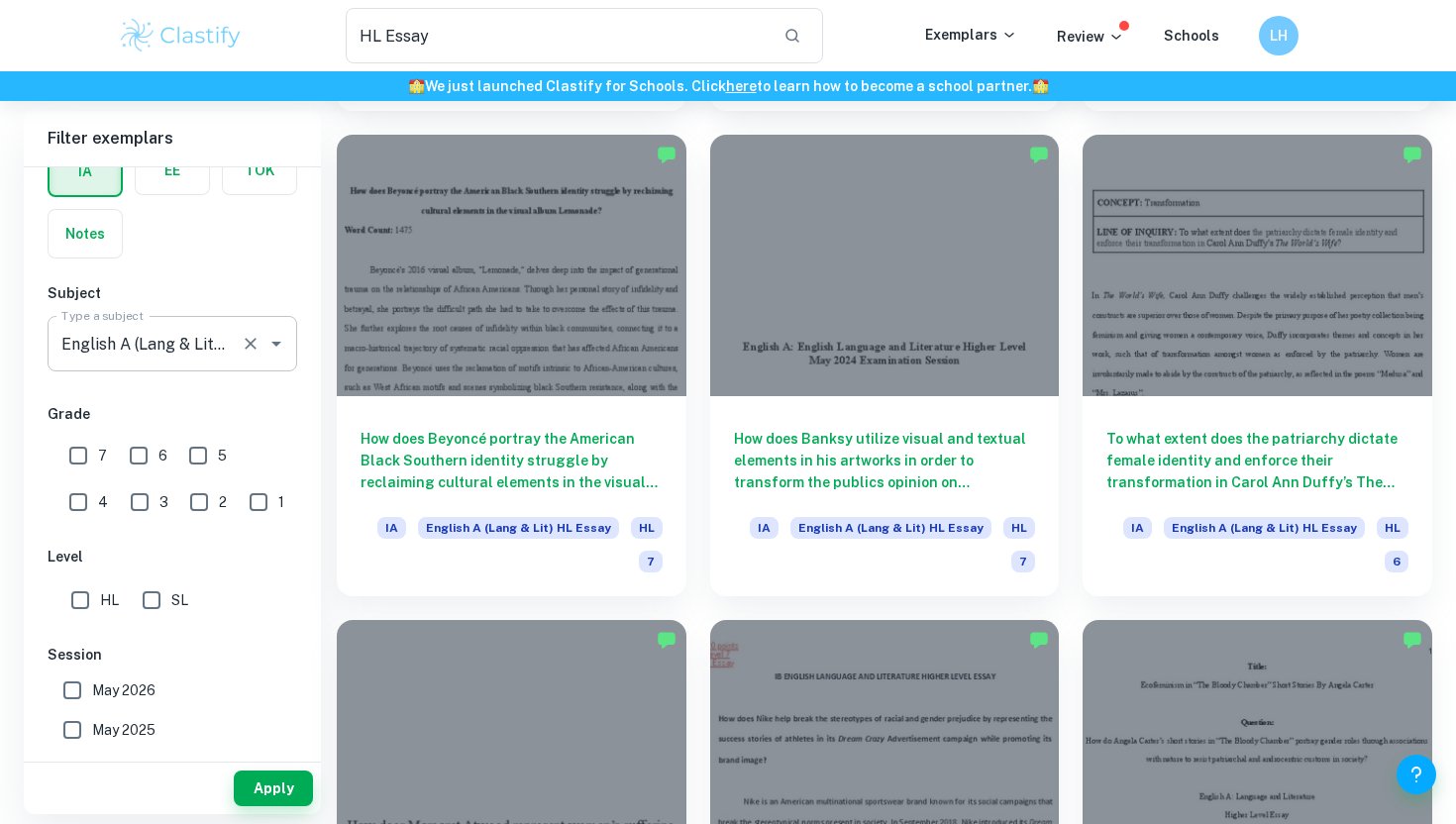 scroll, scrollTop: 1054, scrollLeft: 0, axis: vertical 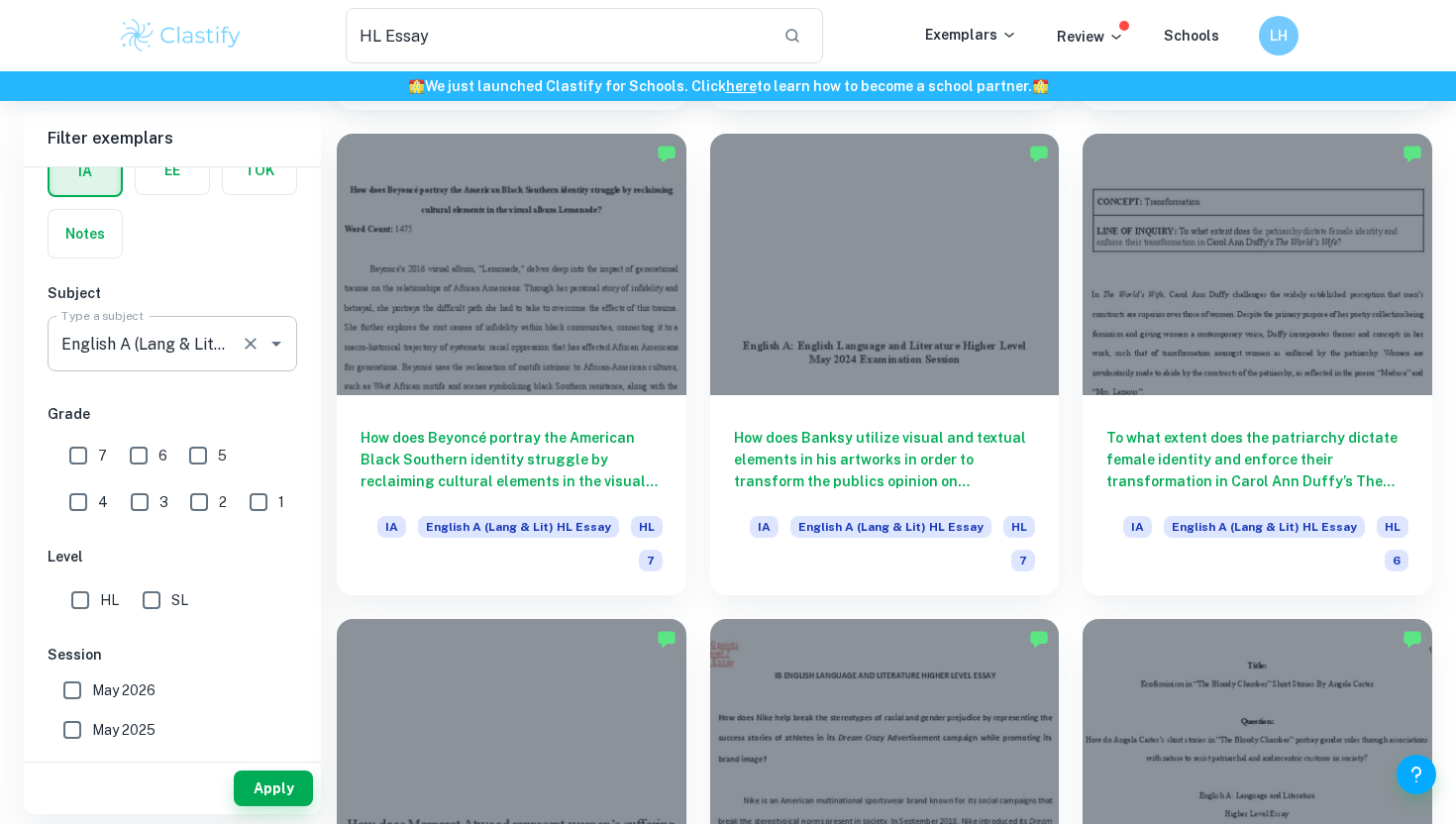 click on "7" at bounding box center [78, 456] 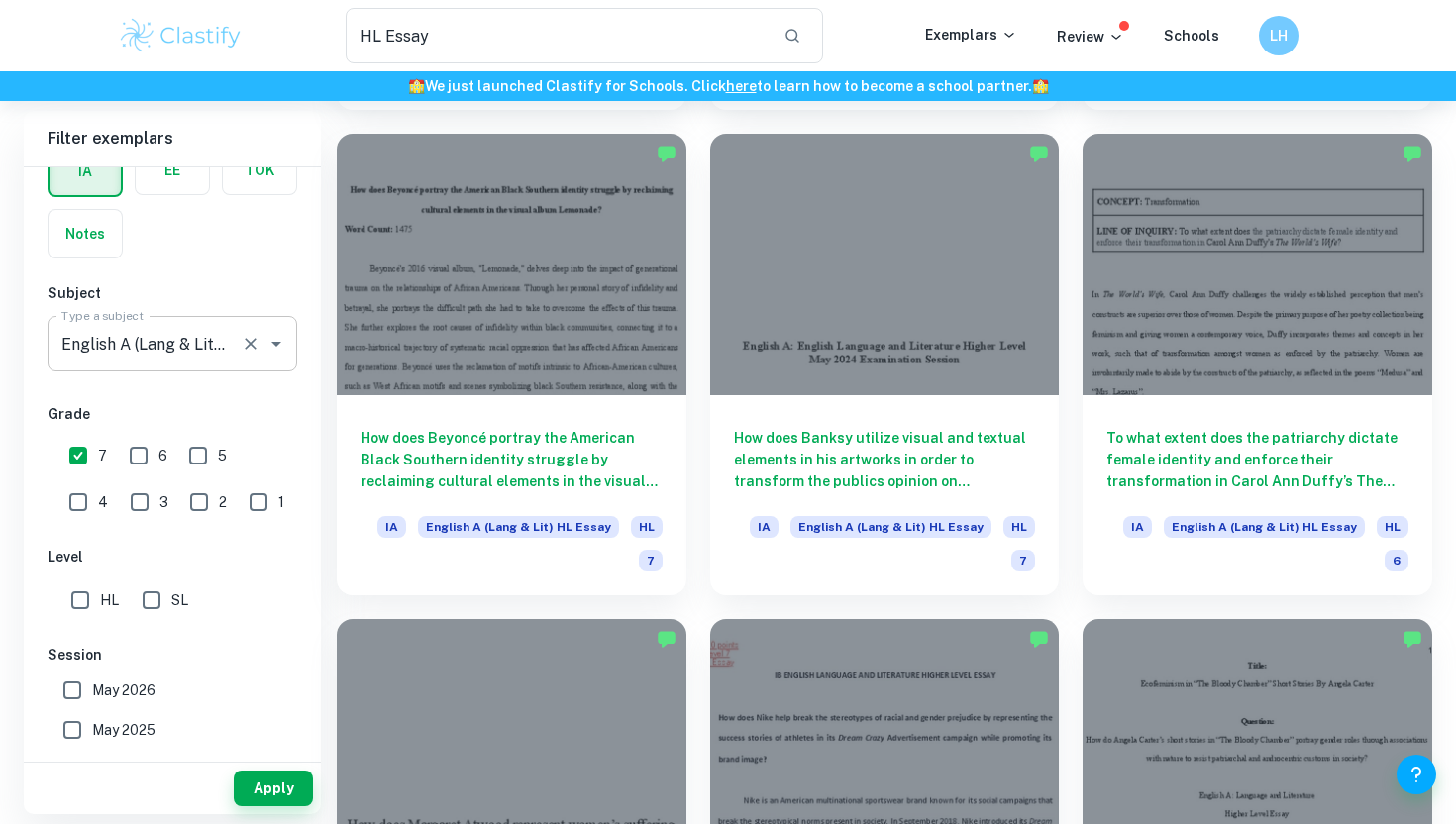 click on "6" at bounding box center [139, 456] 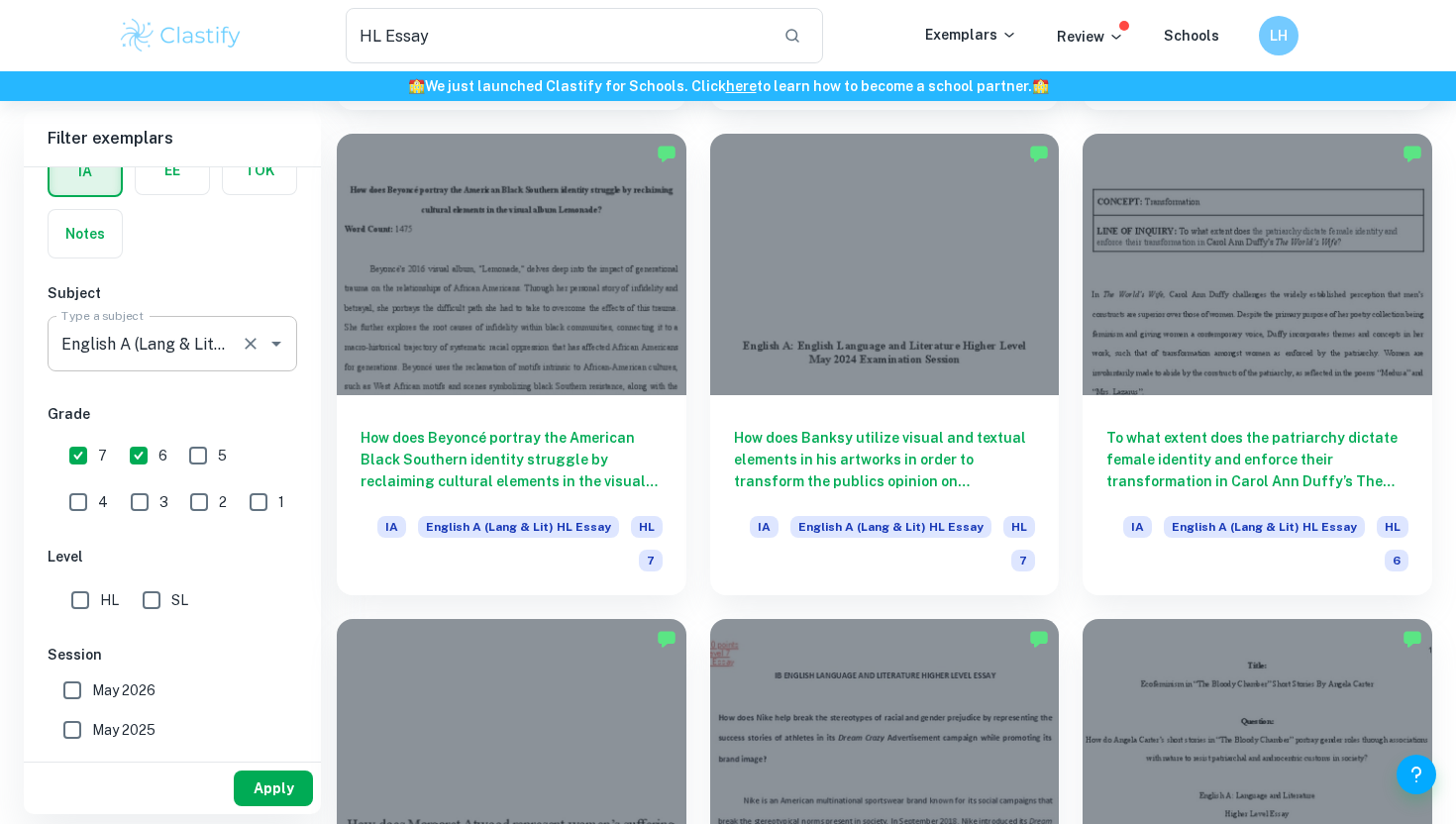 click on "Apply" at bounding box center [273, 788] 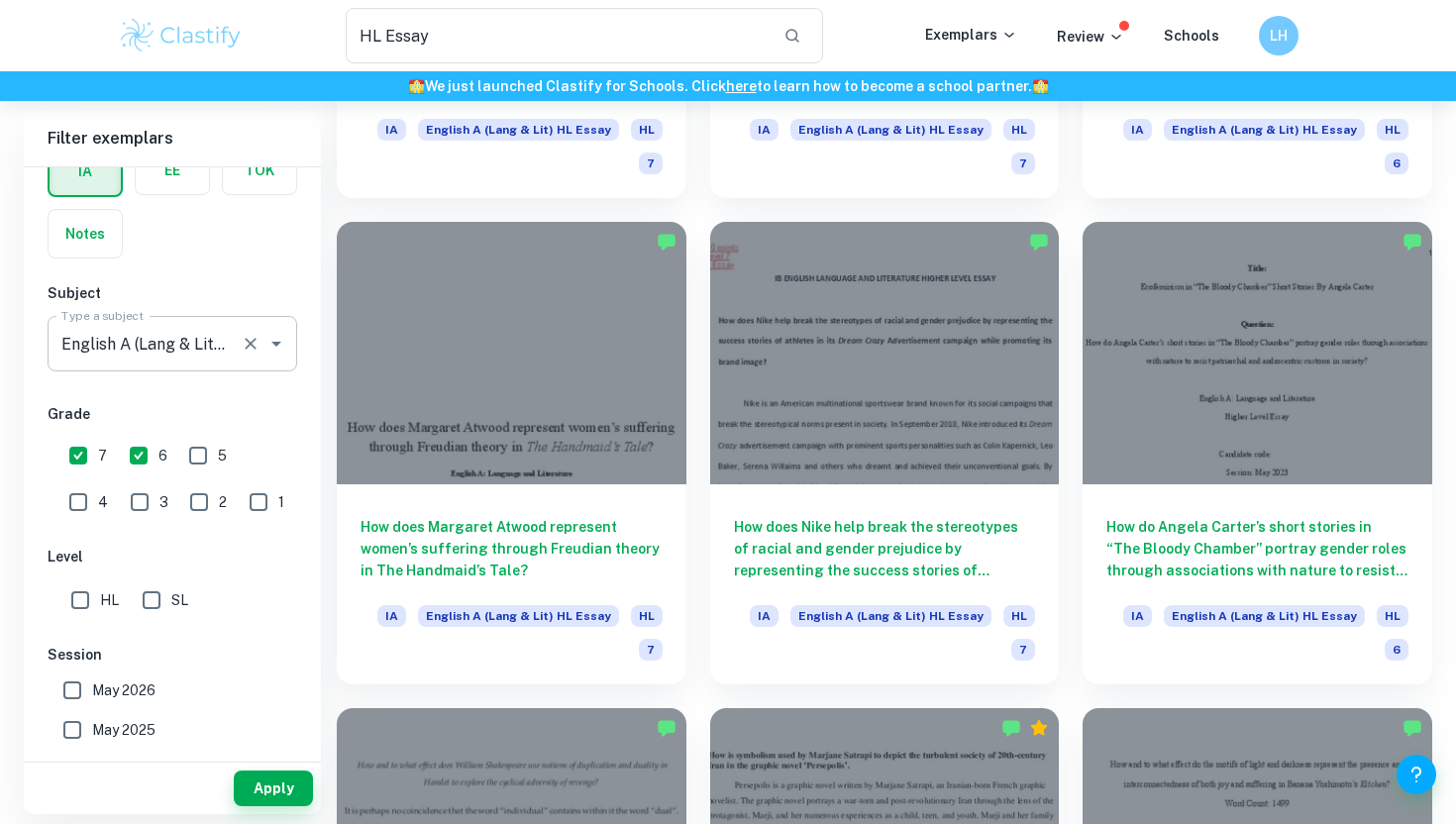 scroll, scrollTop: 1676, scrollLeft: 0, axis: vertical 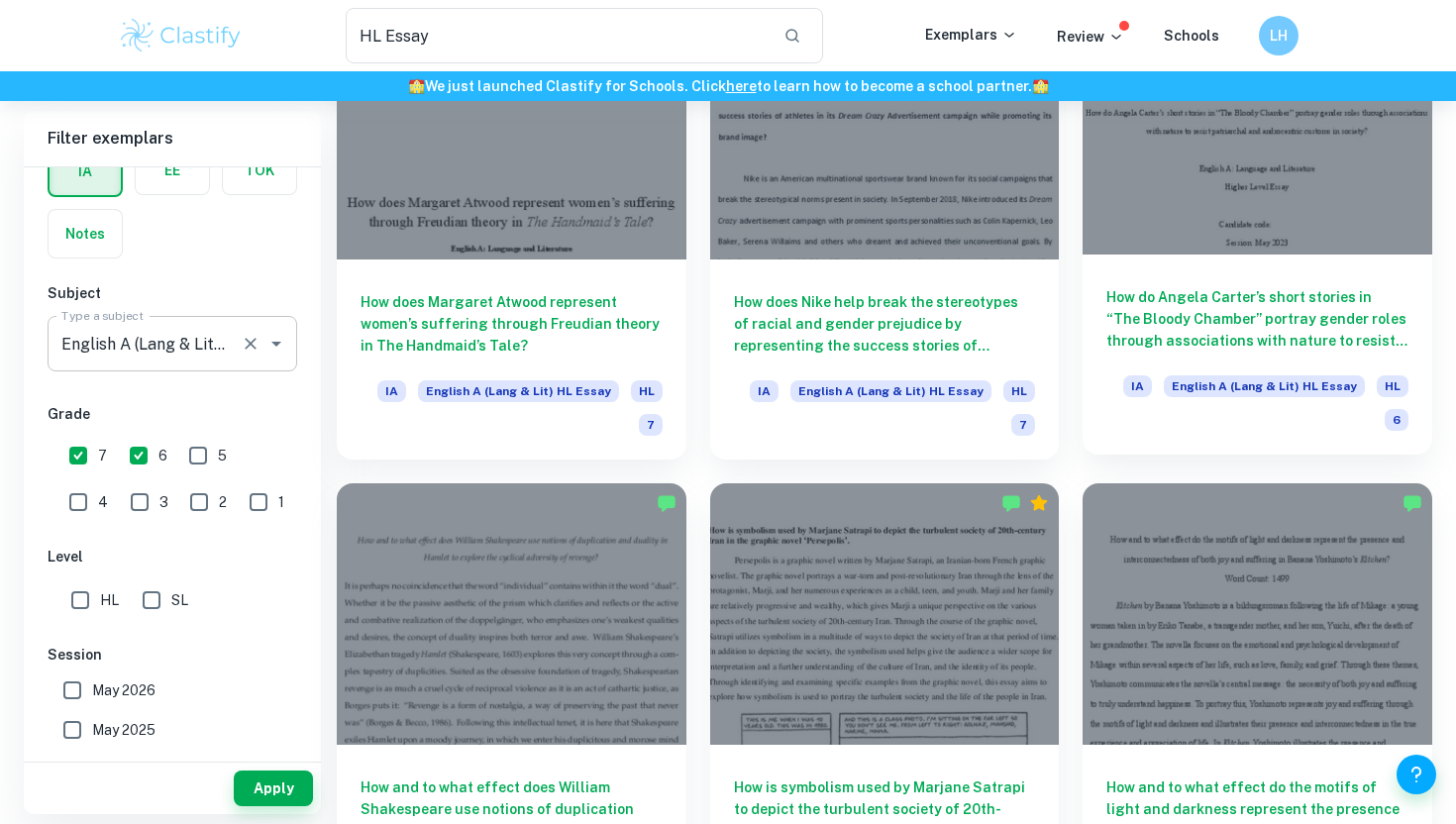 click on "How do Angela Carter’s short stories in “The Bloody Chamber” portray gender roles through associations with nature to resist patriarchal and androcentric customs in society?" at bounding box center (1257, 319) 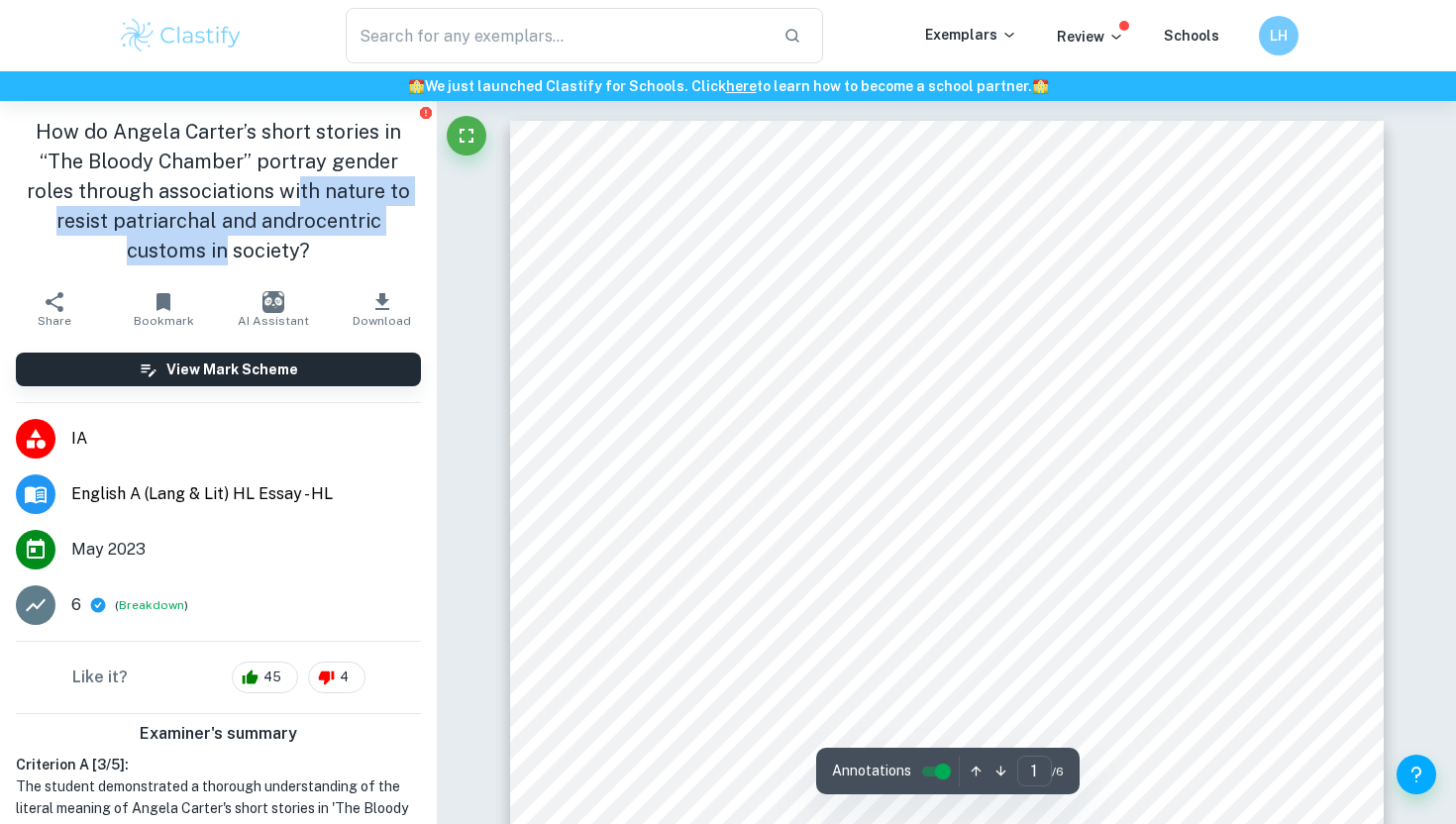 drag, startPoint x: 243, startPoint y: 200, endPoint x: 432, endPoint y: 207, distance: 189.12959 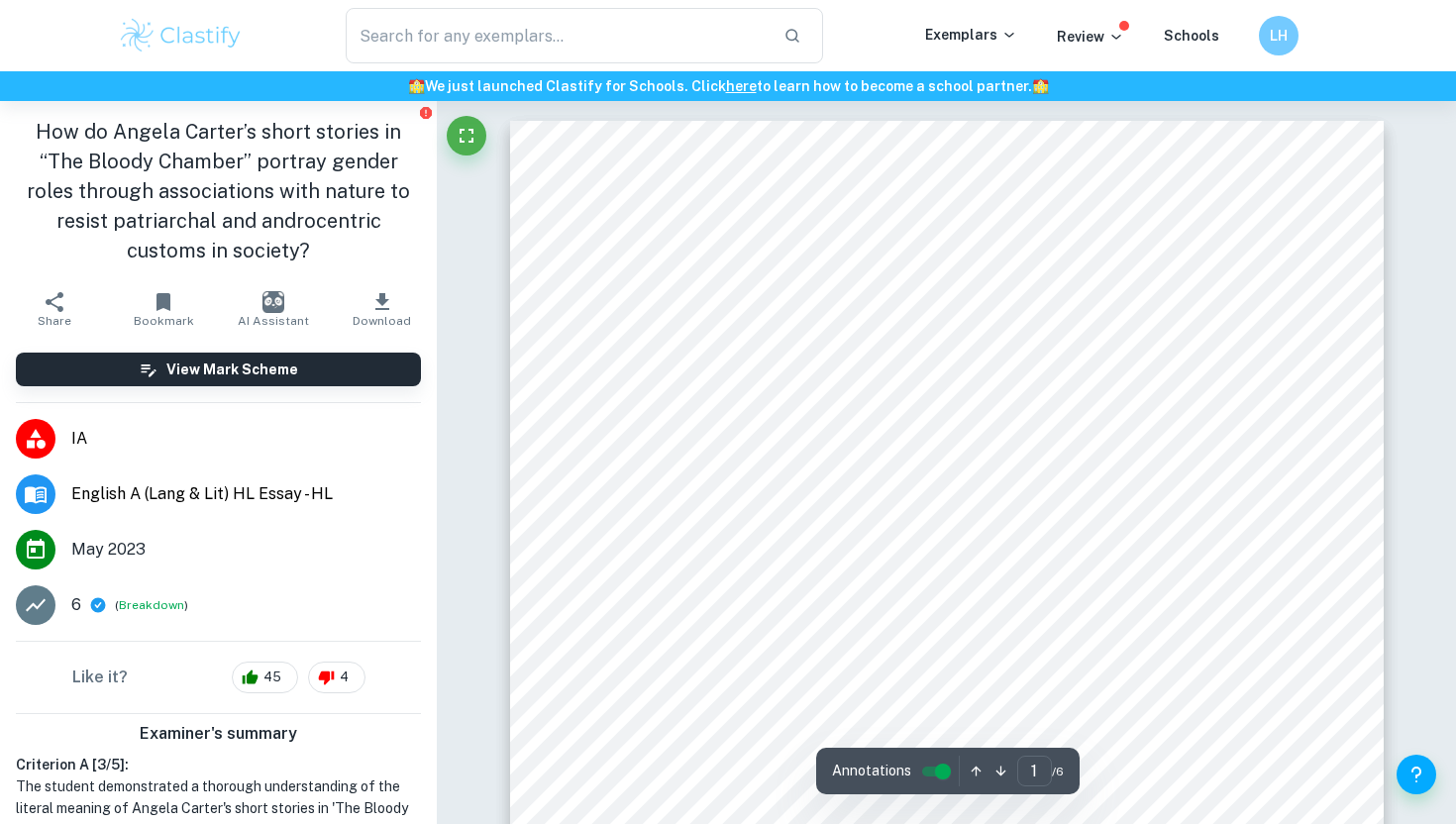 click on "How do Angela Carter’s short stories in “The Bloody Chamber” portray gender roles through associations with nature to resist patriarchal and androcentric customs in society?" at bounding box center (218, 191) 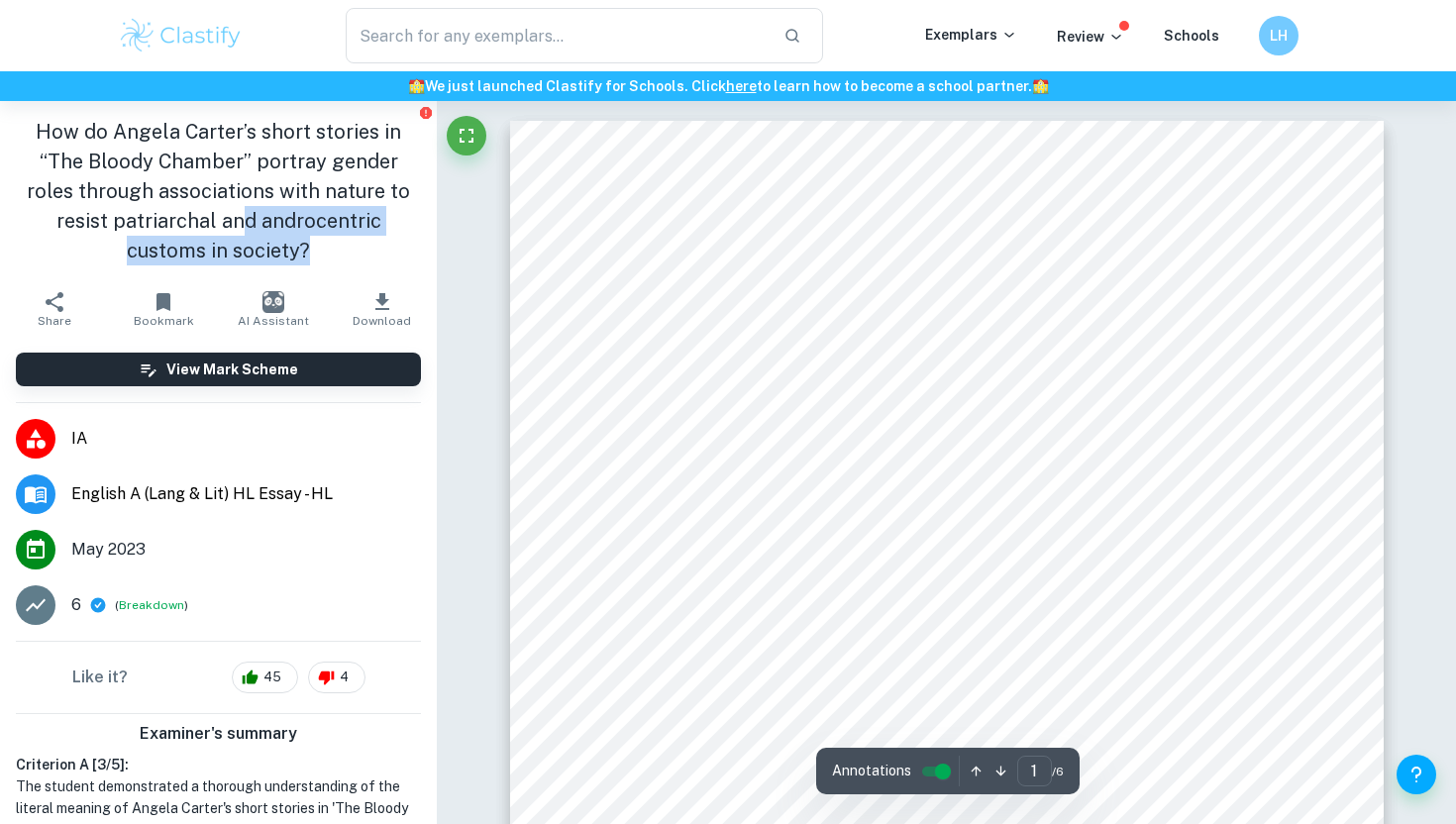 drag, startPoint x: 165, startPoint y: 214, endPoint x: 353, endPoint y: 260, distance: 193.54586 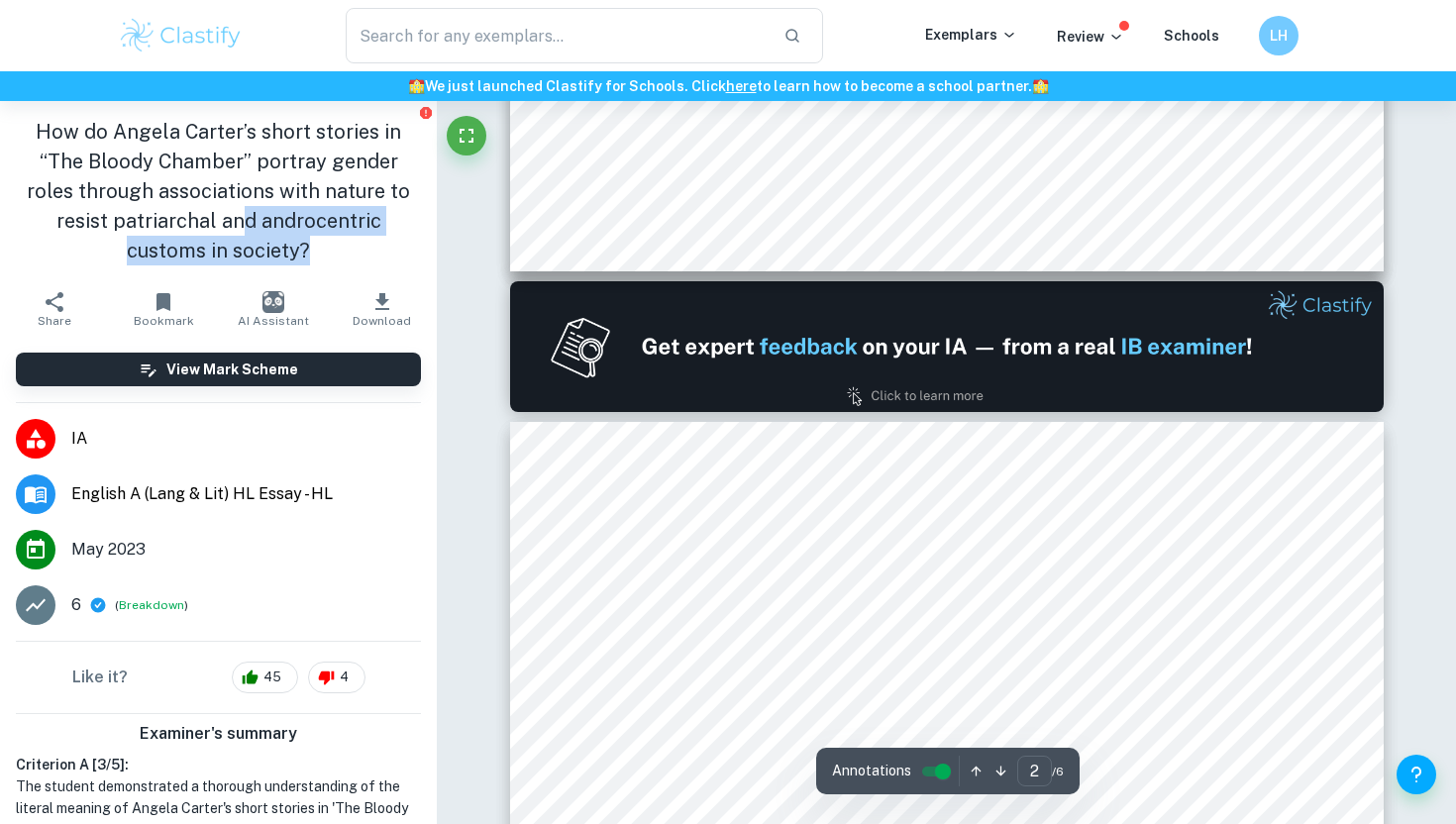 scroll, scrollTop: 1261, scrollLeft: 0, axis: vertical 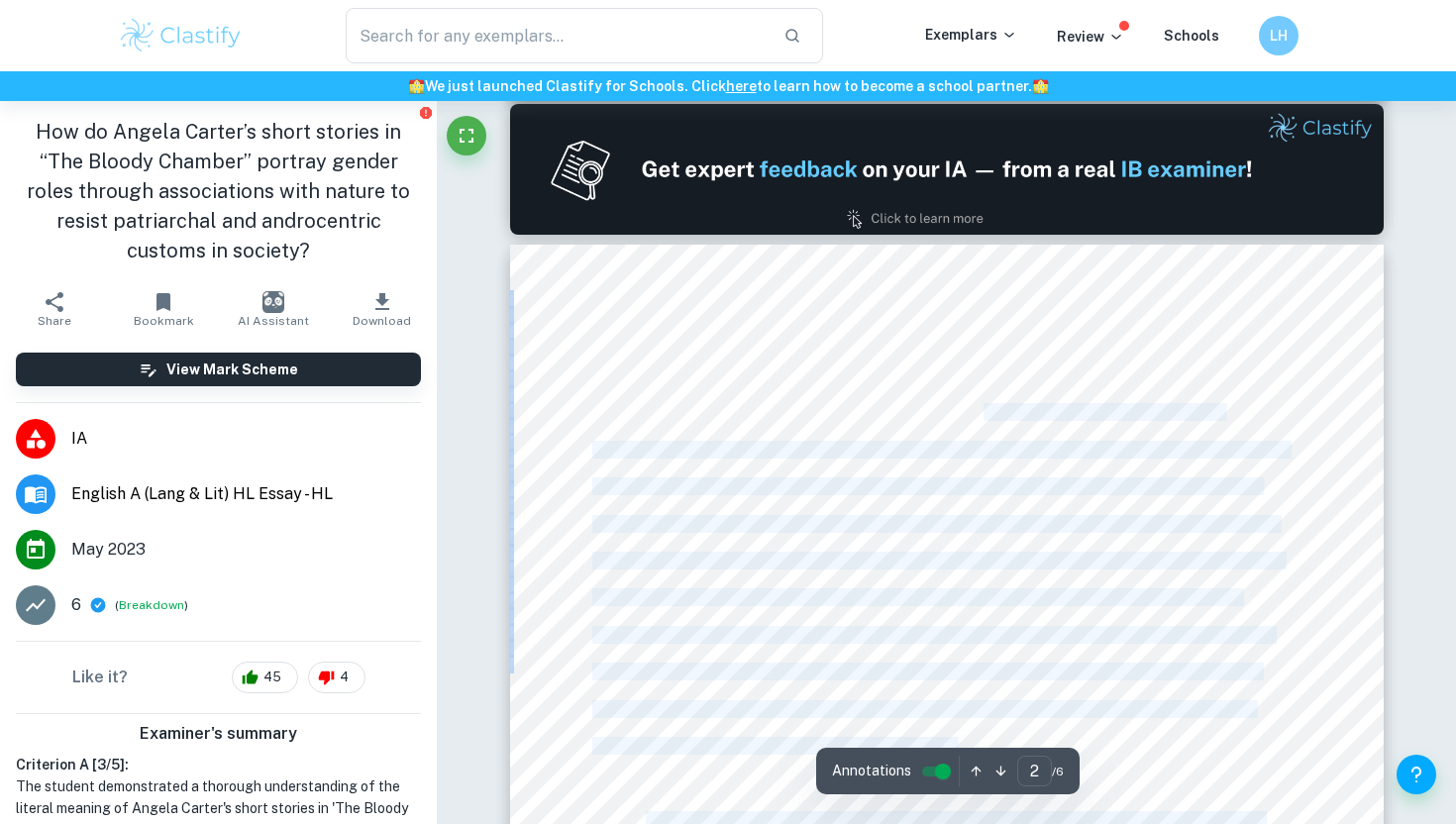 drag, startPoint x: 724, startPoint y: 395, endPoint x: 980, endPoint y: 414, distance: 256.70411 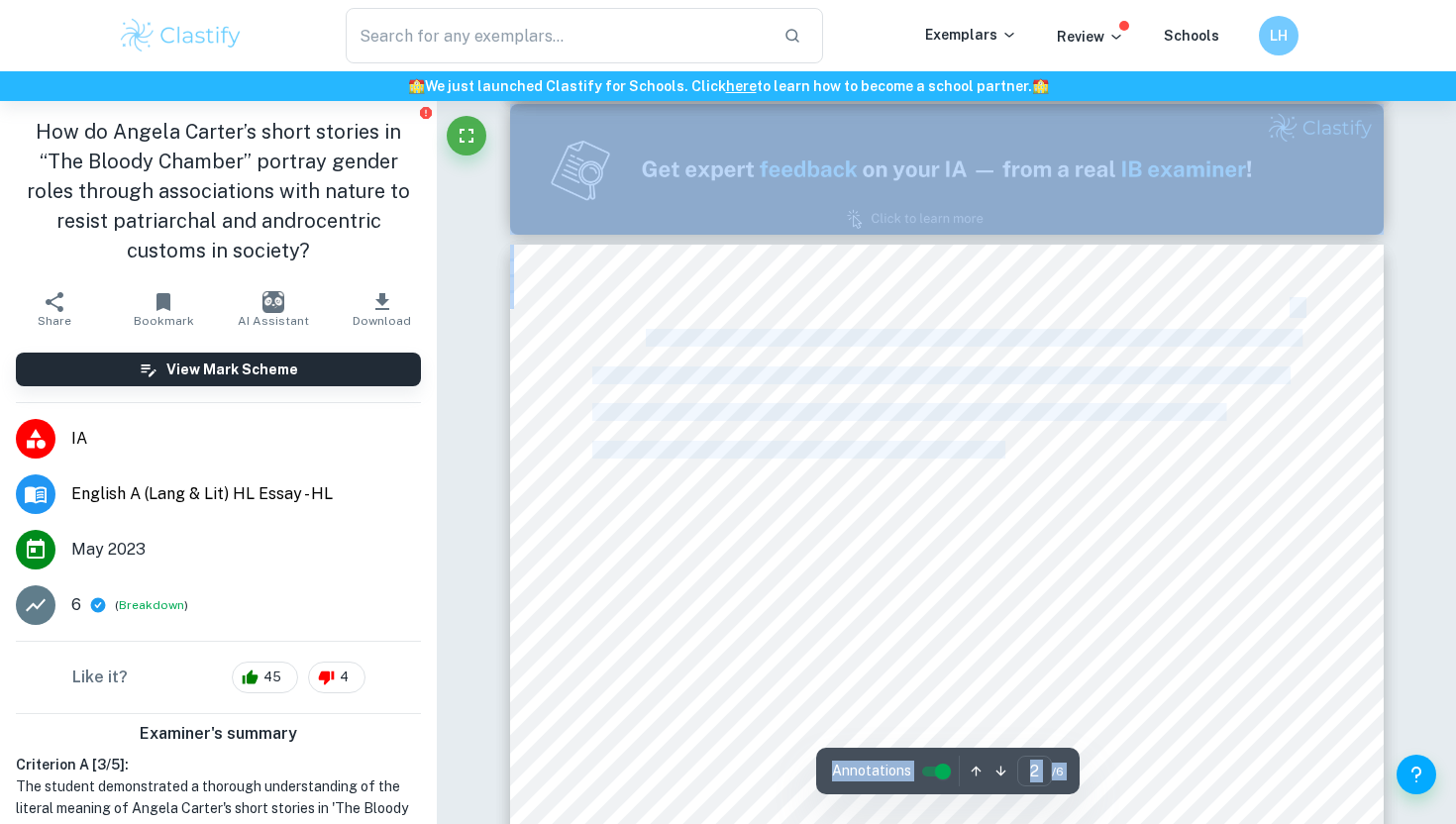 drag, startPoint x: 980, startPoint y: 414, endPoint x: 1005, endPoint y: 455, distance: 48.020829 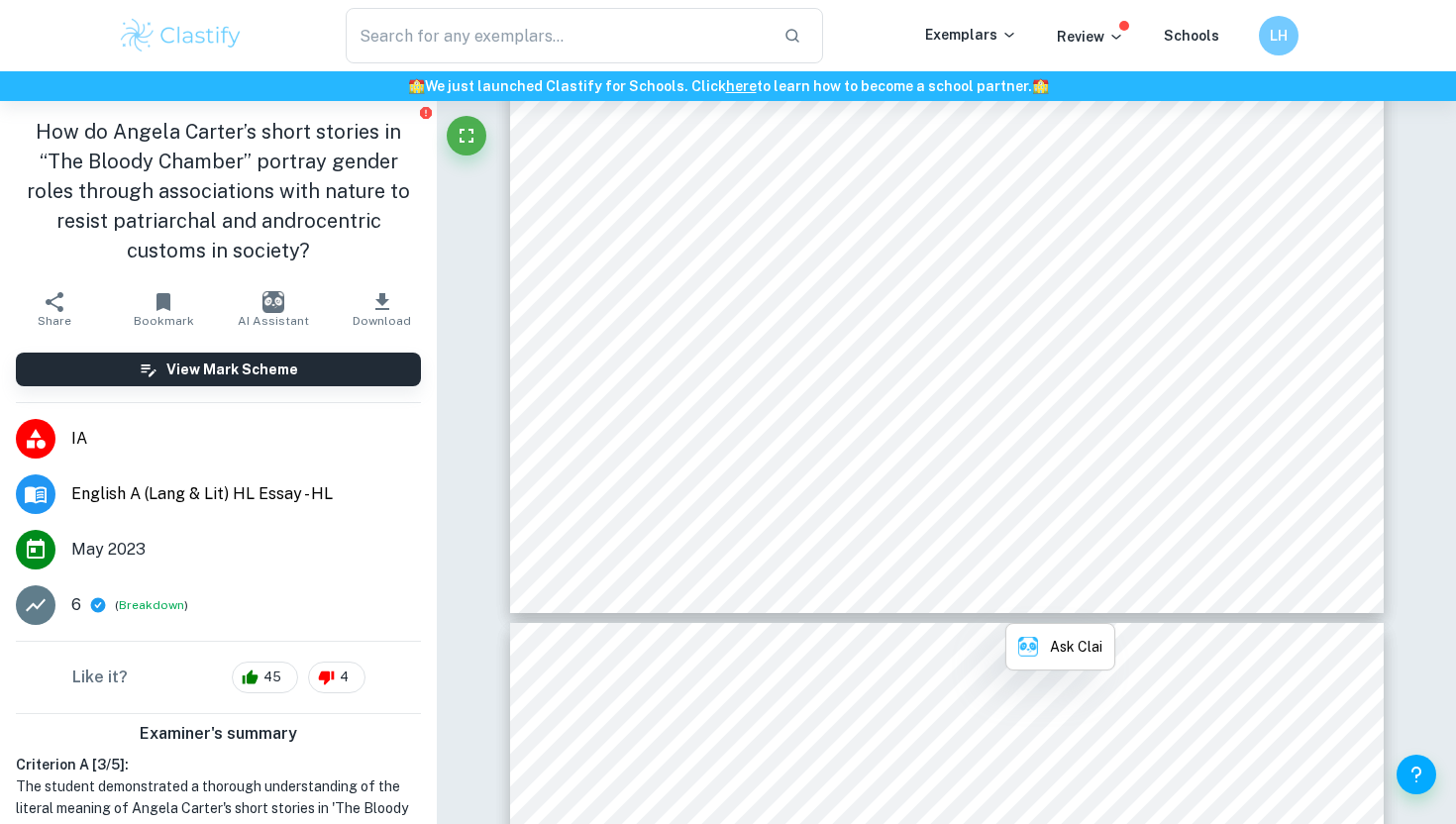scroll, scrollTop: 2124, scrollLeft: 0, axis: vertical 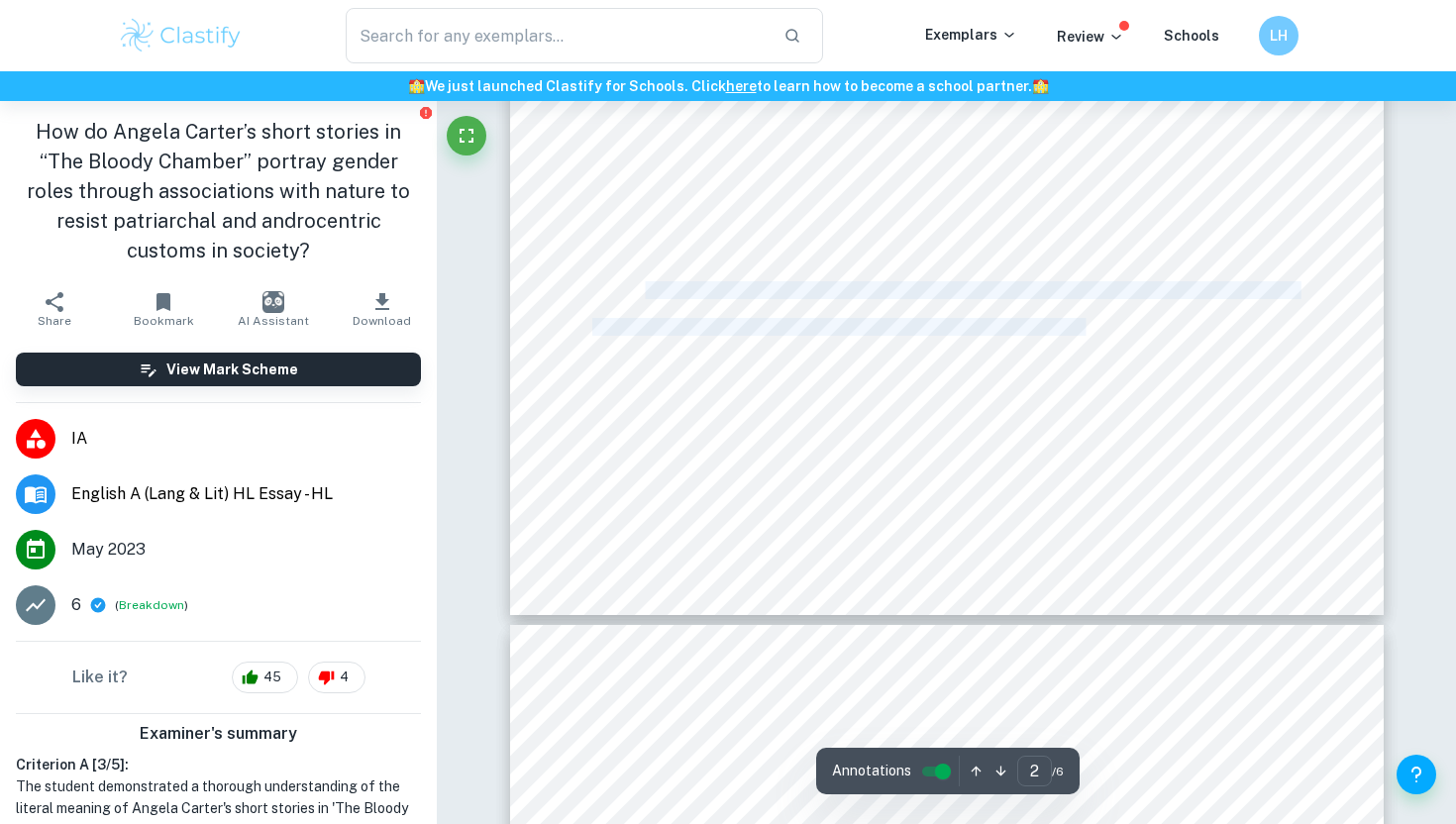 drag, startPoint x: 647, startPoint y: 290, endPoint x: 1083, endPoint y: 331, distance: 437.9235 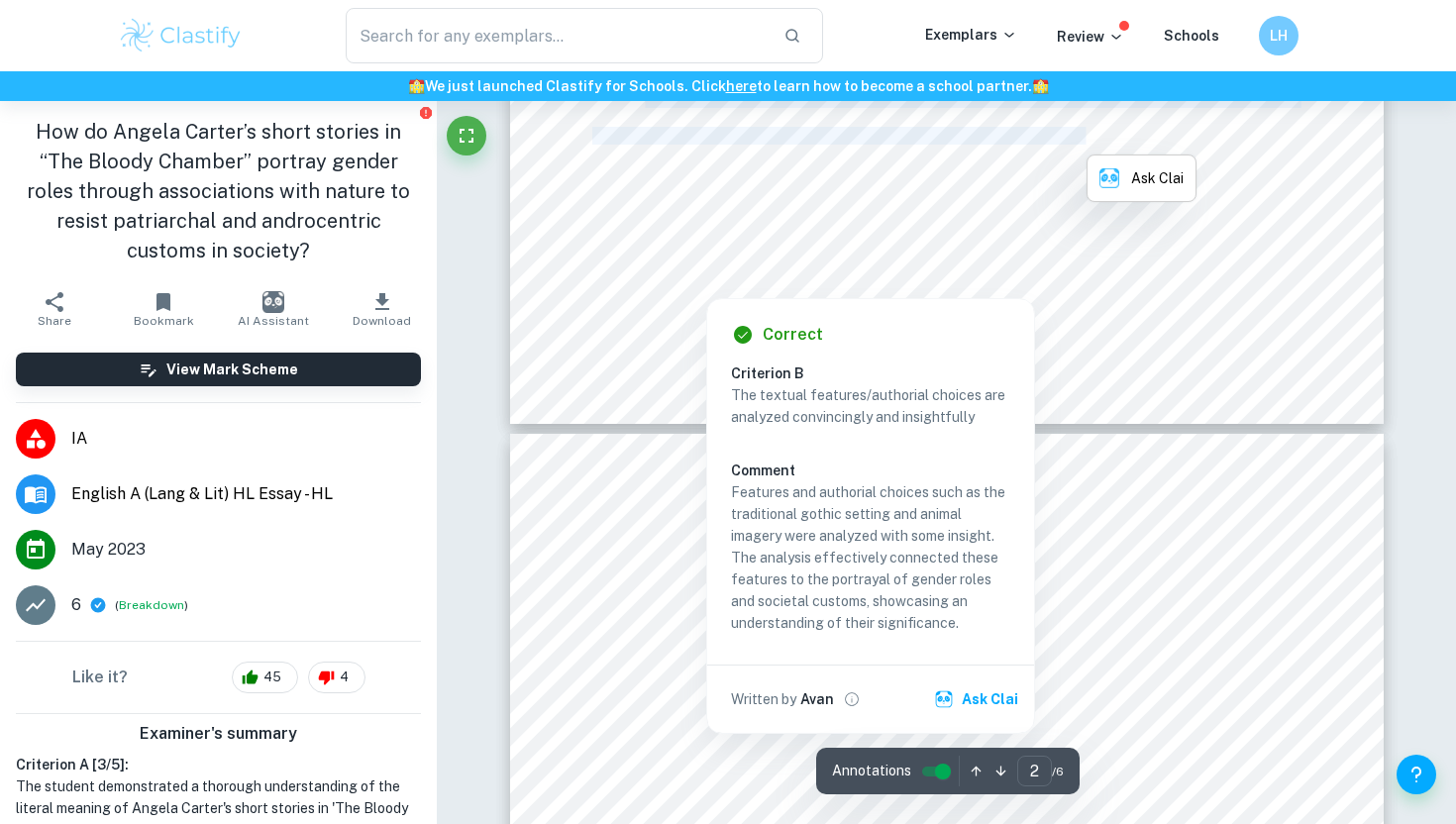 scroll, scrollTop: 2315, scrollLeft: 0, axis: vertical 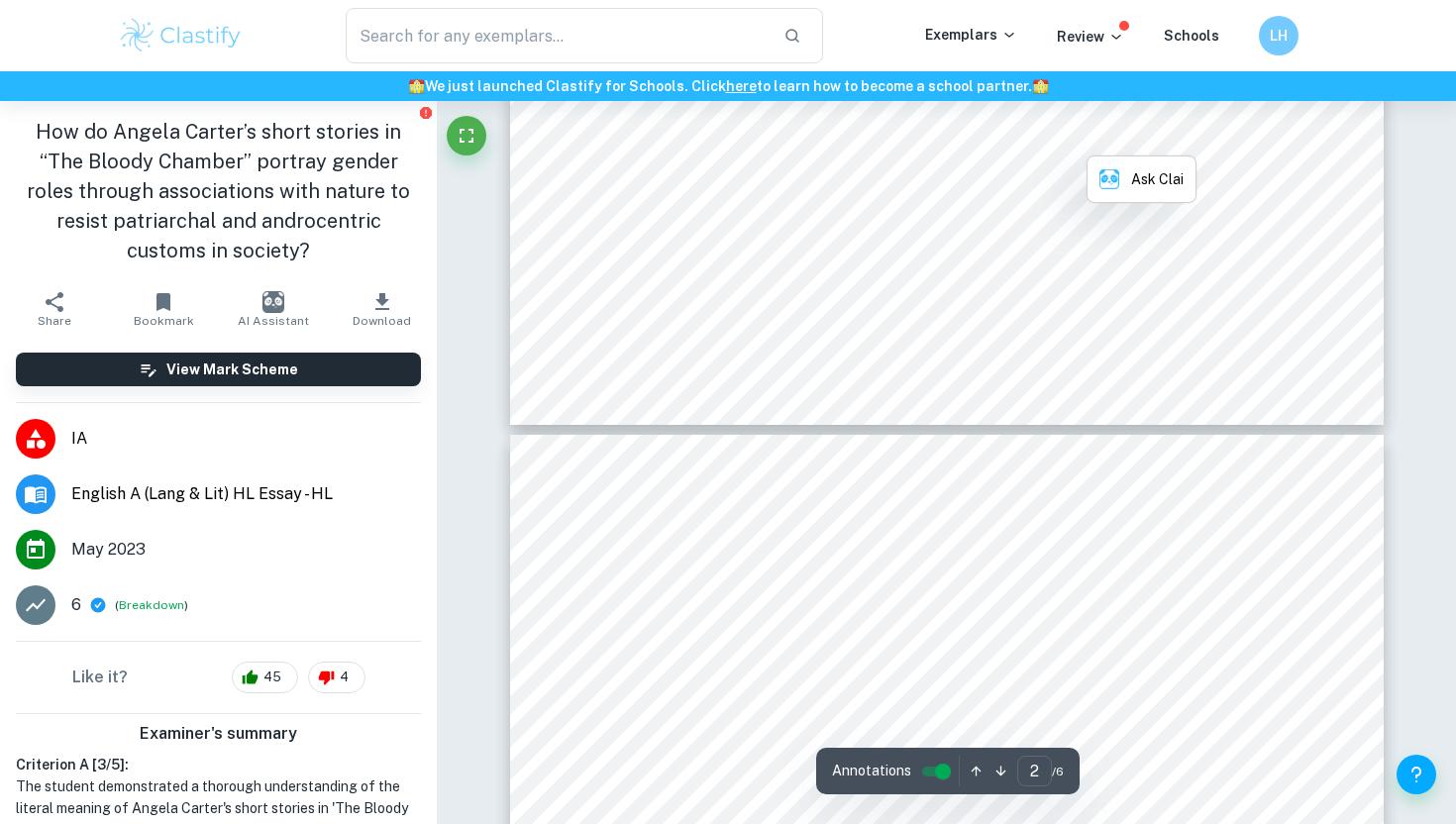 click on "Furthermore, in The Erl-King, the woods are described as “vertical bars of a brass-coloured distillation of light coming down from sulphur-yellow interstices in a sky hunkered with grey clouds” (Carter 107). Carter uses “vertical bars” to represent prison bars, which symbolize the women’s imprisonment in the woods. In parallel, The Erl-King is described to embody and own the woods, as Carter says “the woods enclose,” in which the word “enclose” is used again when the Erl-King embraces the woman, saying “his skin covers me entirely; we are like two halves of a seed, enclosed in the same integument.” (Carter 111). The repetition of “enclose” describes the gothic atmosphere of the woods and the embrace of the Erl-King insinuates that the woods and the Erl-King imprison her because they are seen as one being. In both stories, the woods are owned by dominant male-associated creatures, implying the woods are patriarchal in nature. society." at bounding box center (947, -192) 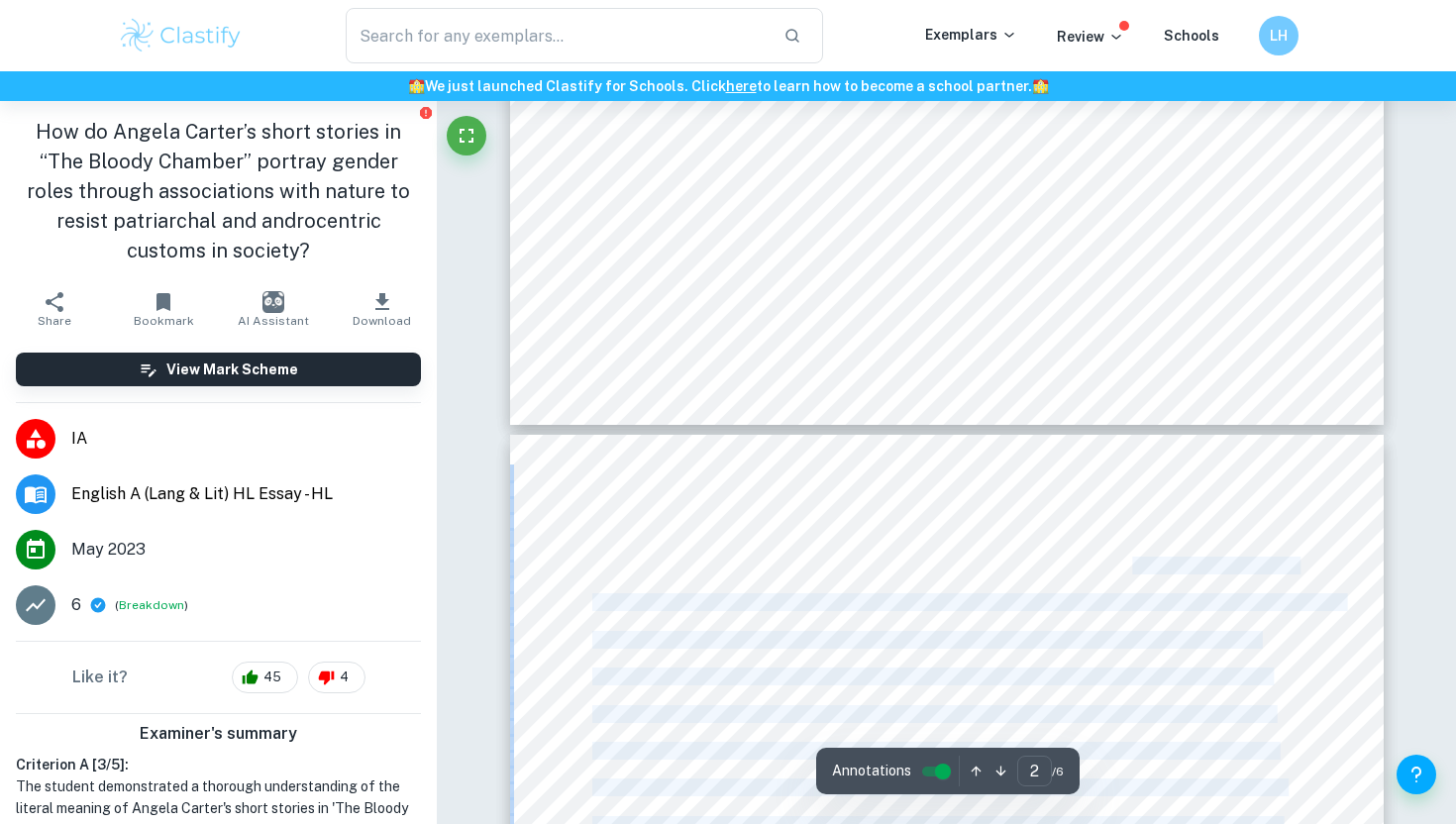 drag, startPoint x: 593, startPoint y: 498, endPoint x: 1132, endPoint y: 568, distance: 543.5264 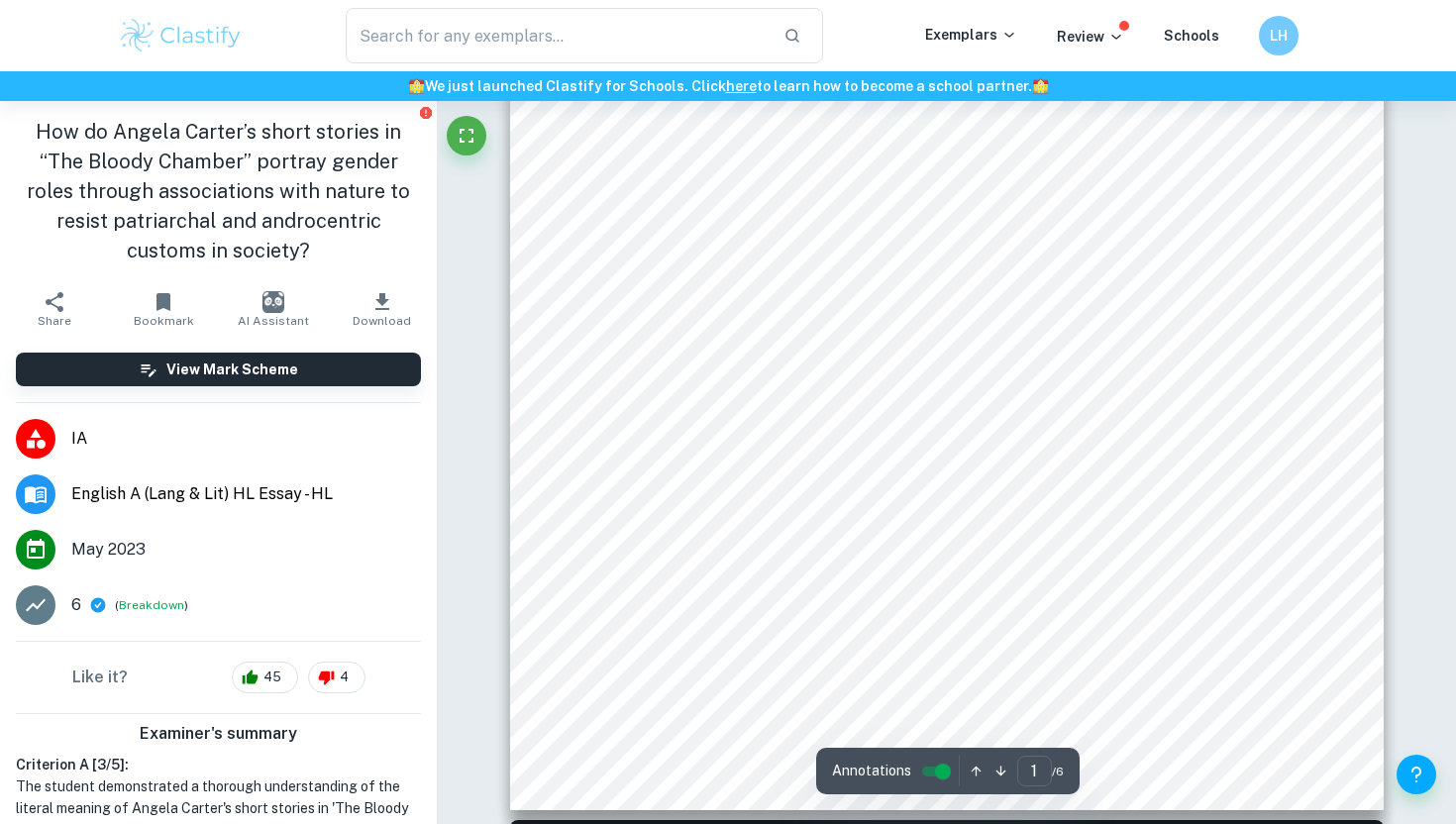 scroll, scrollTop: 0, scrollLeft: 0, axis: both 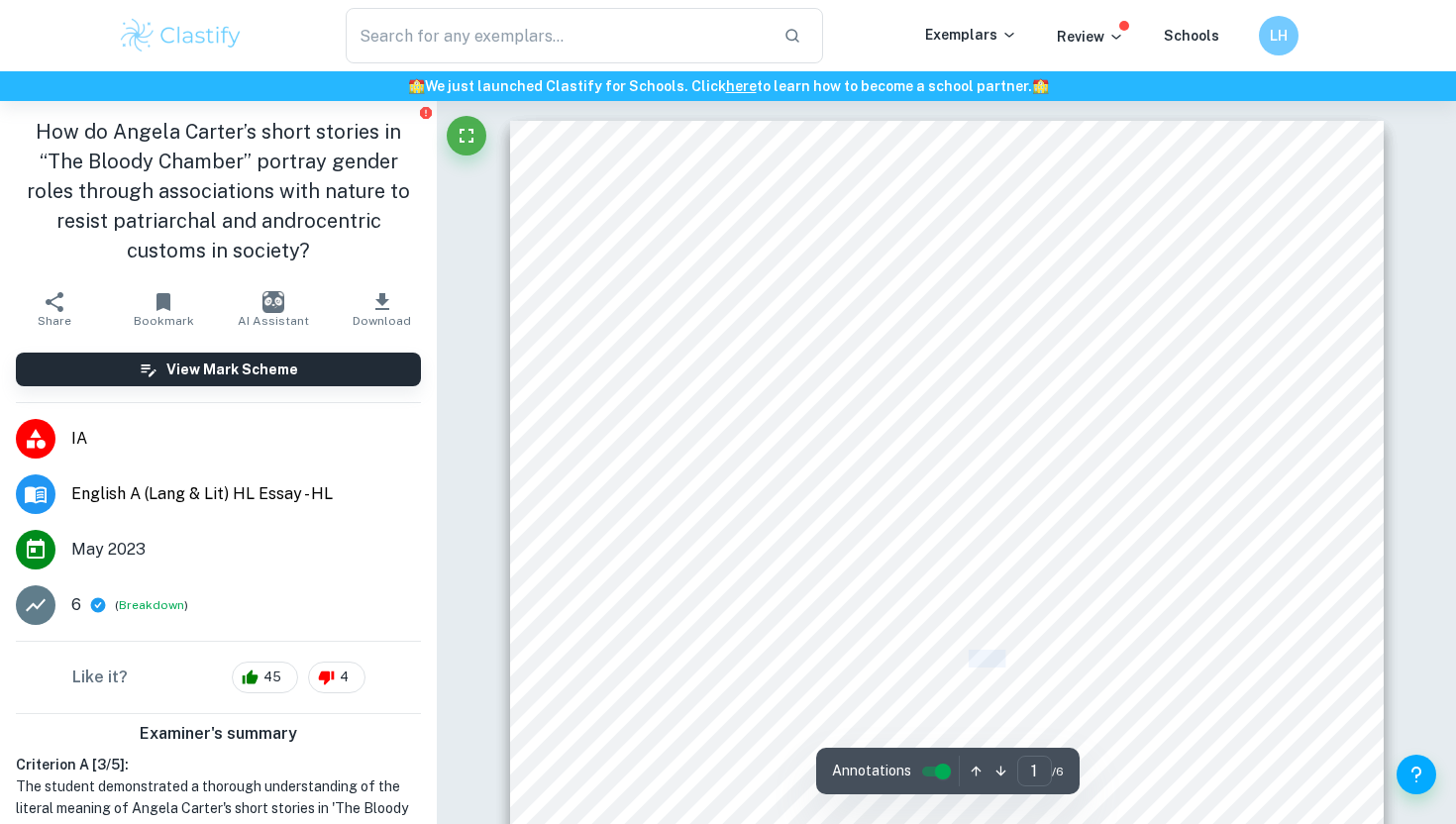 drag, startPoint x: 971, startPoint y: 657, endPoint x: 1096, endPoint y: 657, distance: 125 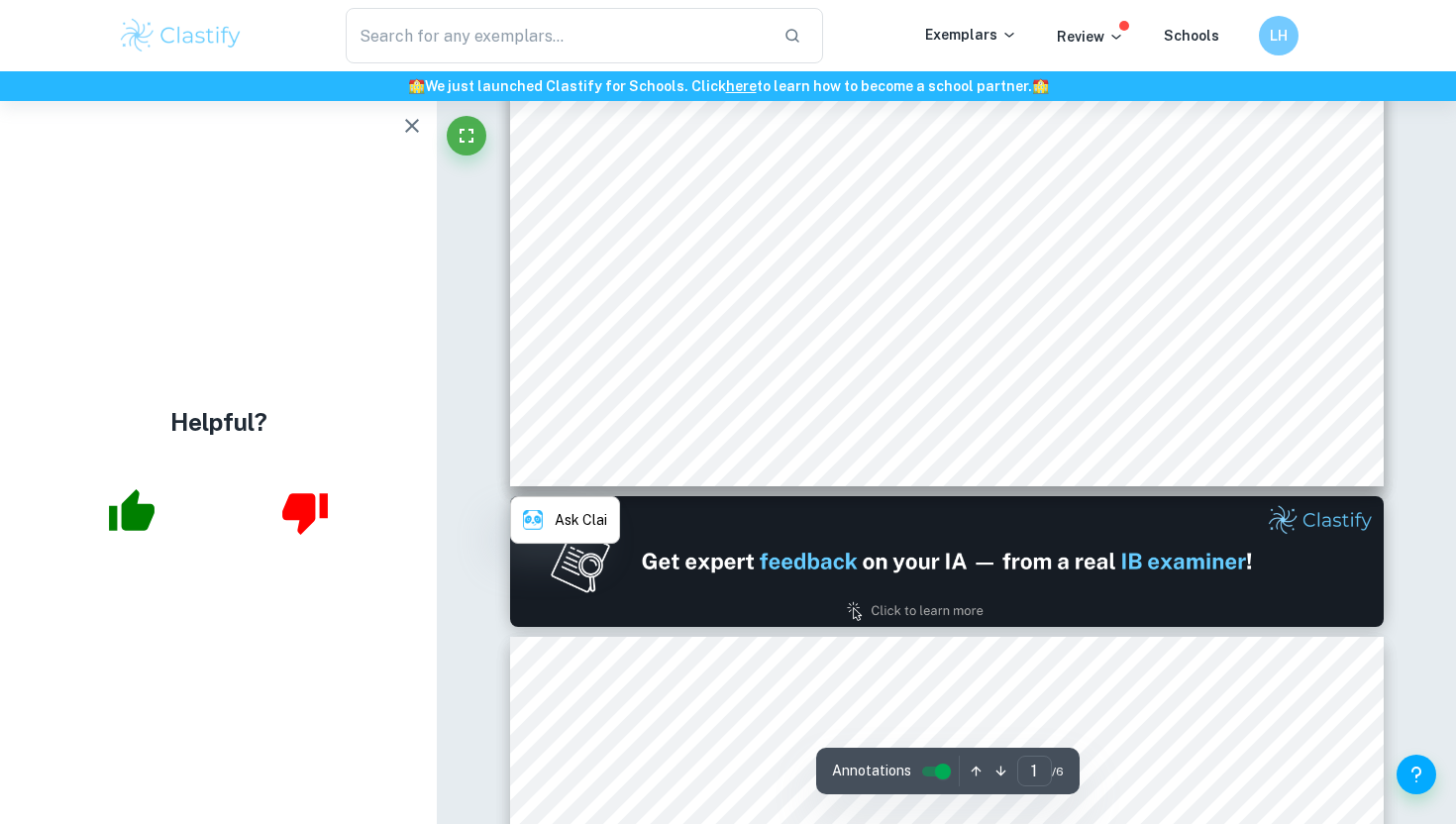 type on "2" 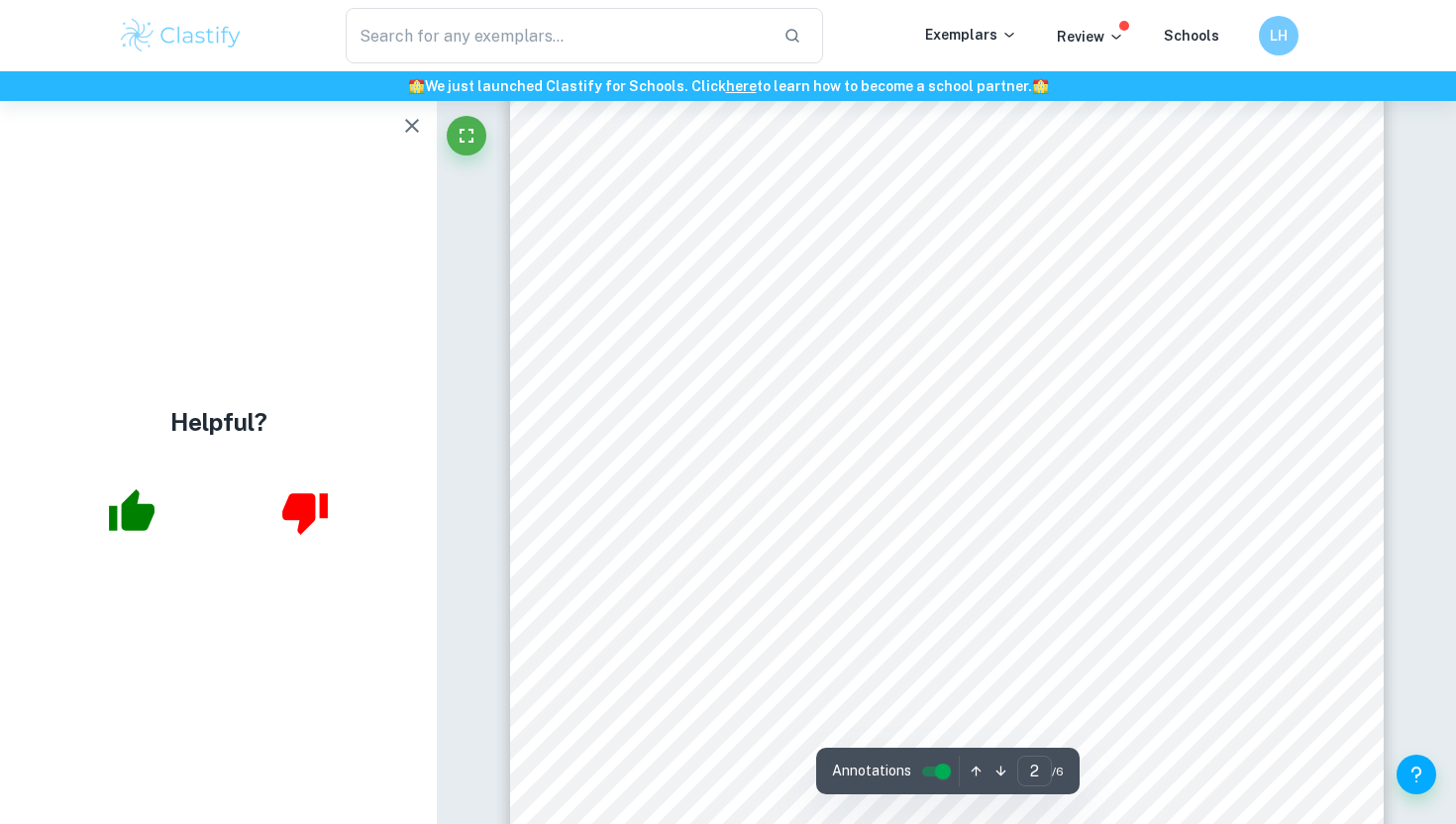 scroll, scrollTop: 1615, scrollLeft: 0, axis: vertical 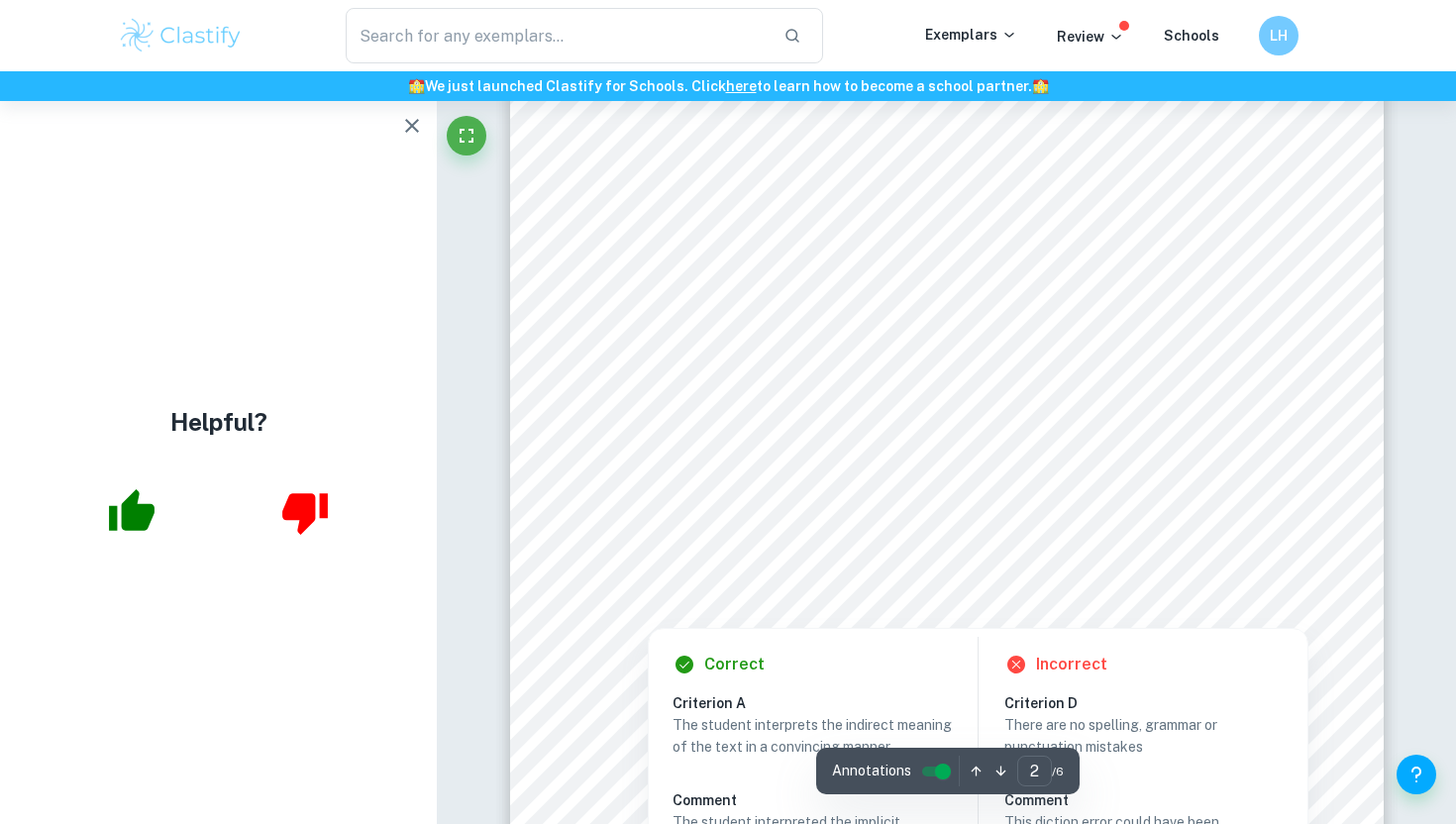 drag, startPoint x: 733, startPoint y: 506, endPoint x: 1191, endPoint y: 512, distance: 458.0393 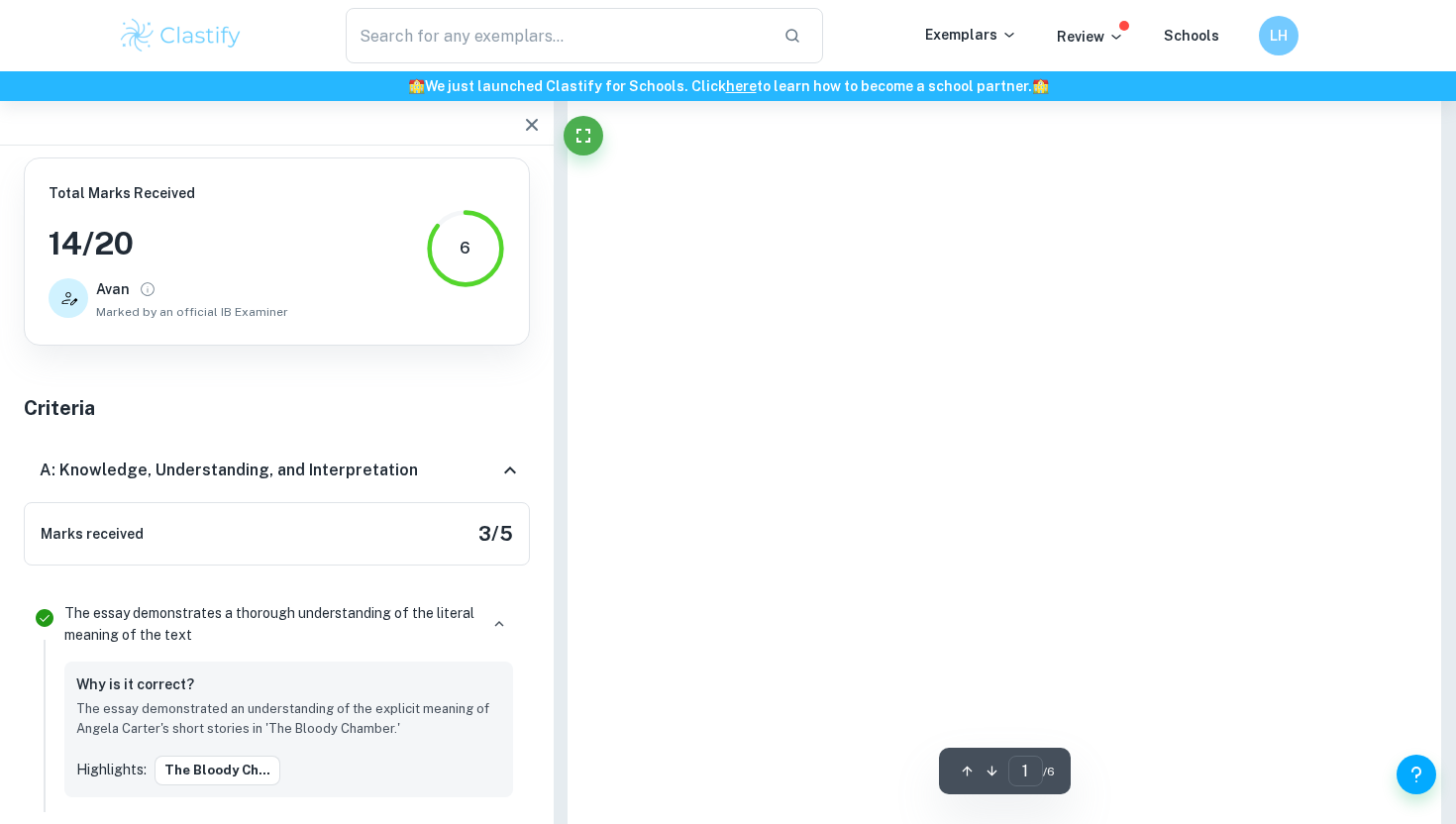 type on "2" 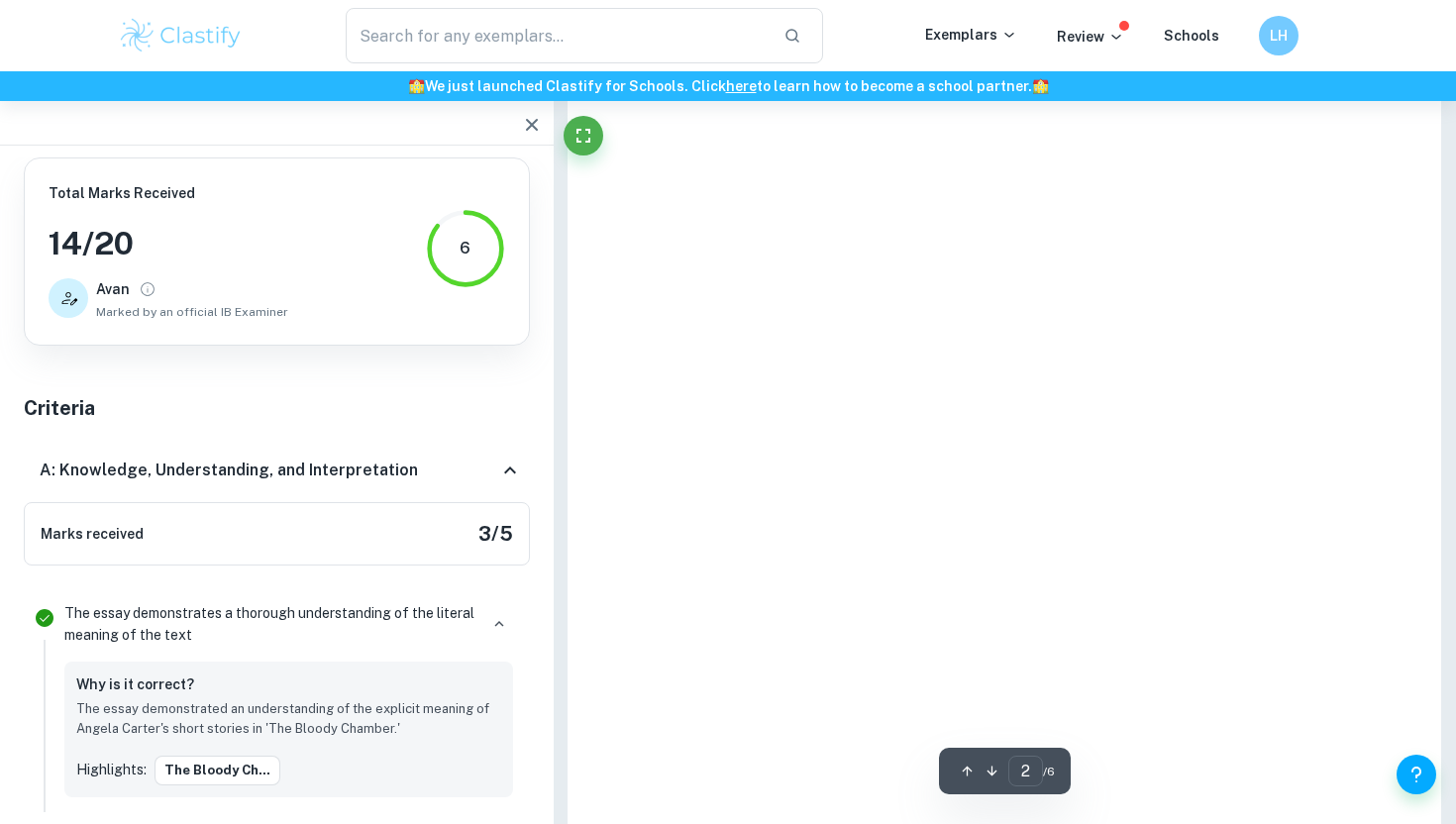 scroll, scrollTop: 407, scrollLeft: 0, axis: vertical 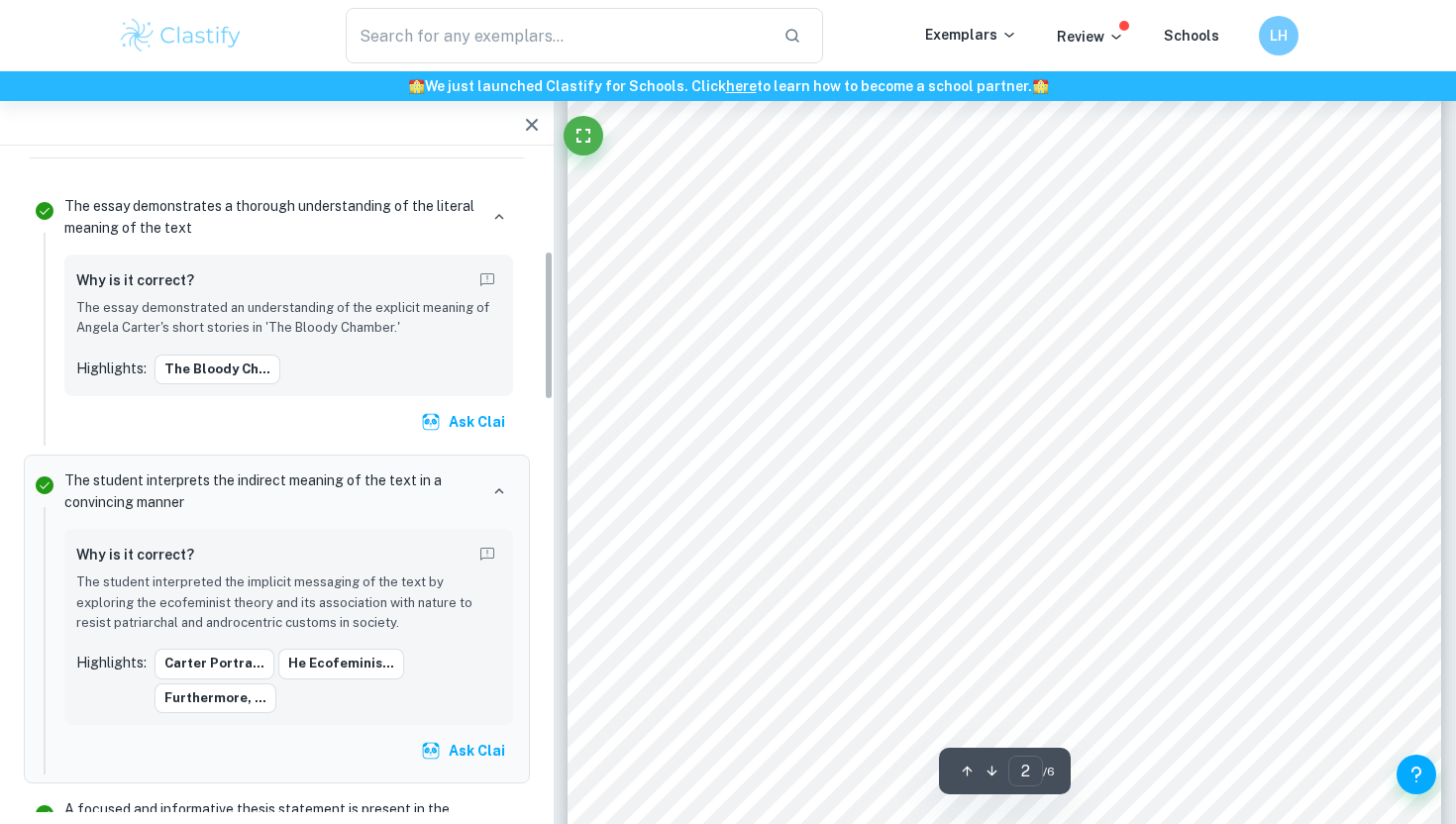 type on "HL Essay" 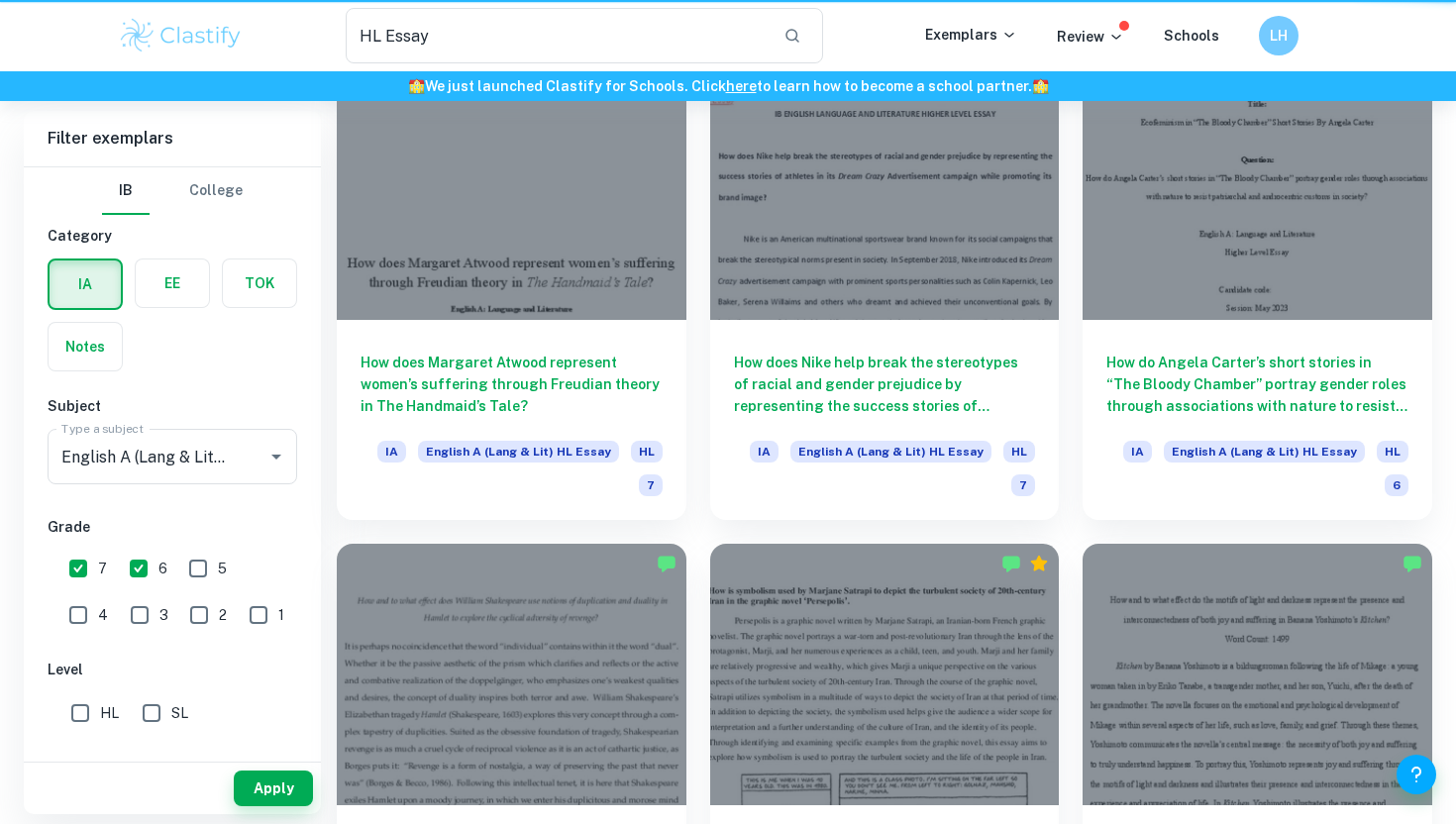 scroll, scrollTop: 1676, scrollLeft: 0, axis: vertical 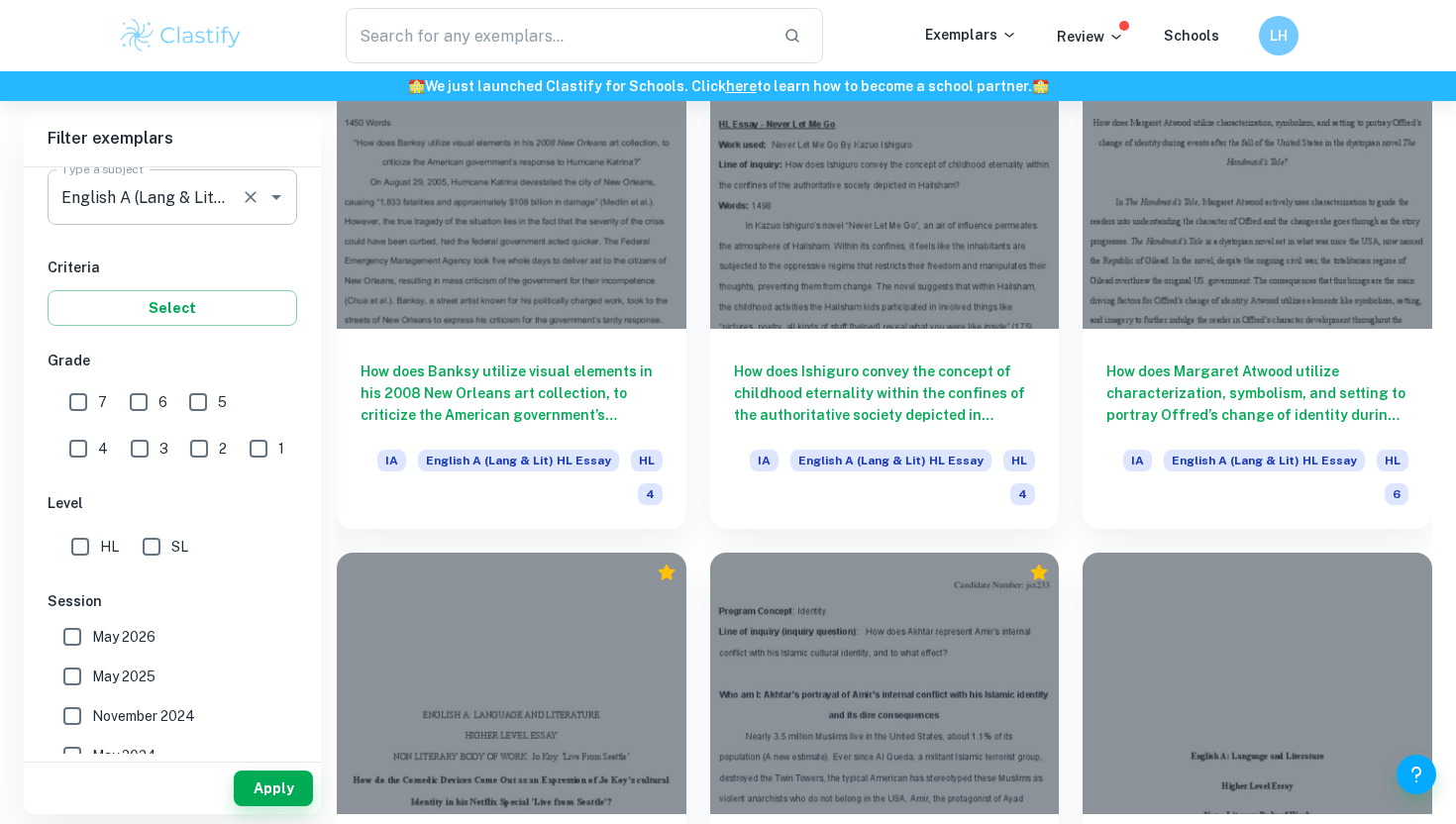 click on "English A (Lang & Lit) HL Essay" at bounding box center (145, 197) 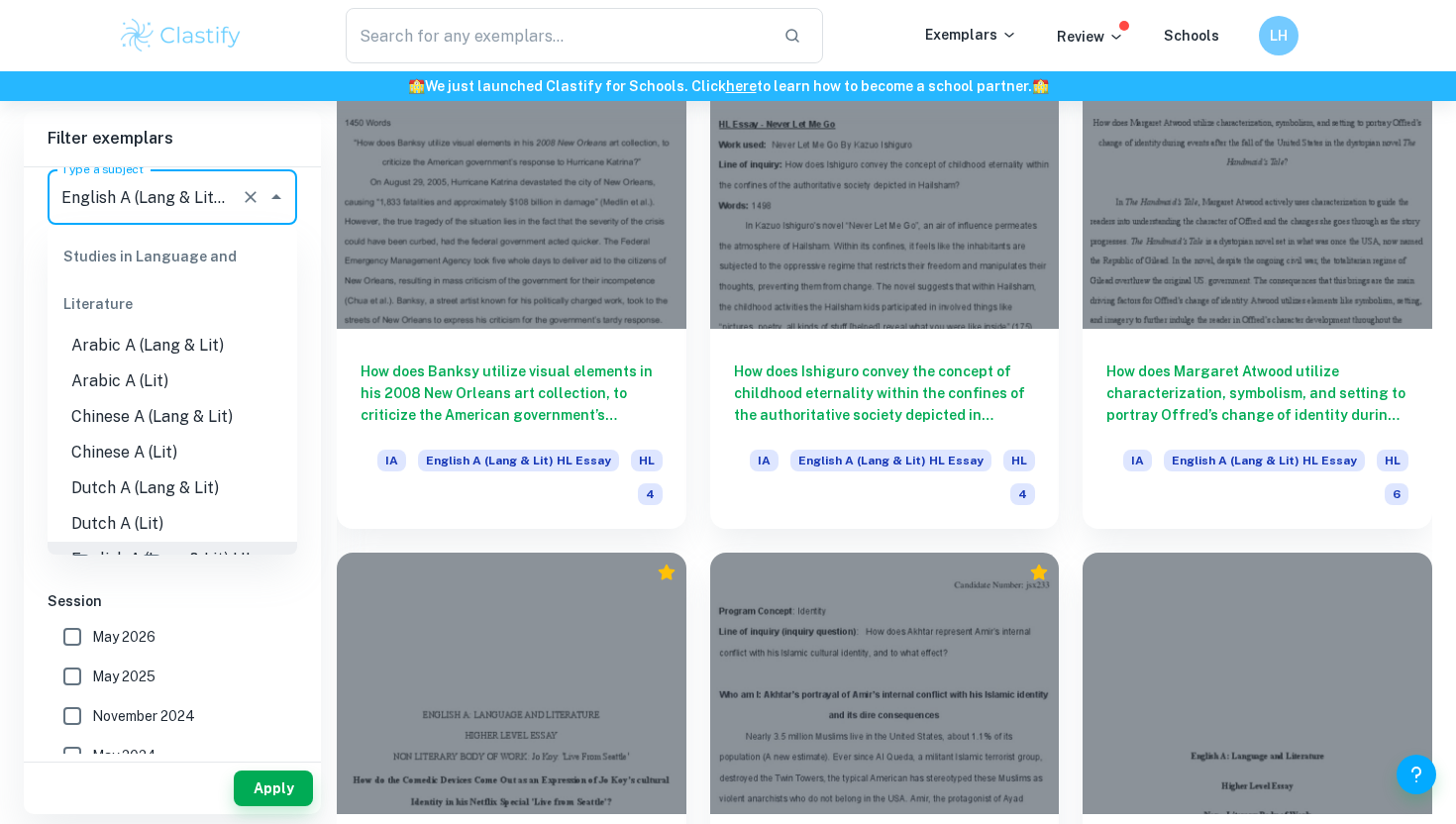 scroll, scrollTop: 47, scrollLeft: 0, axis: vertical 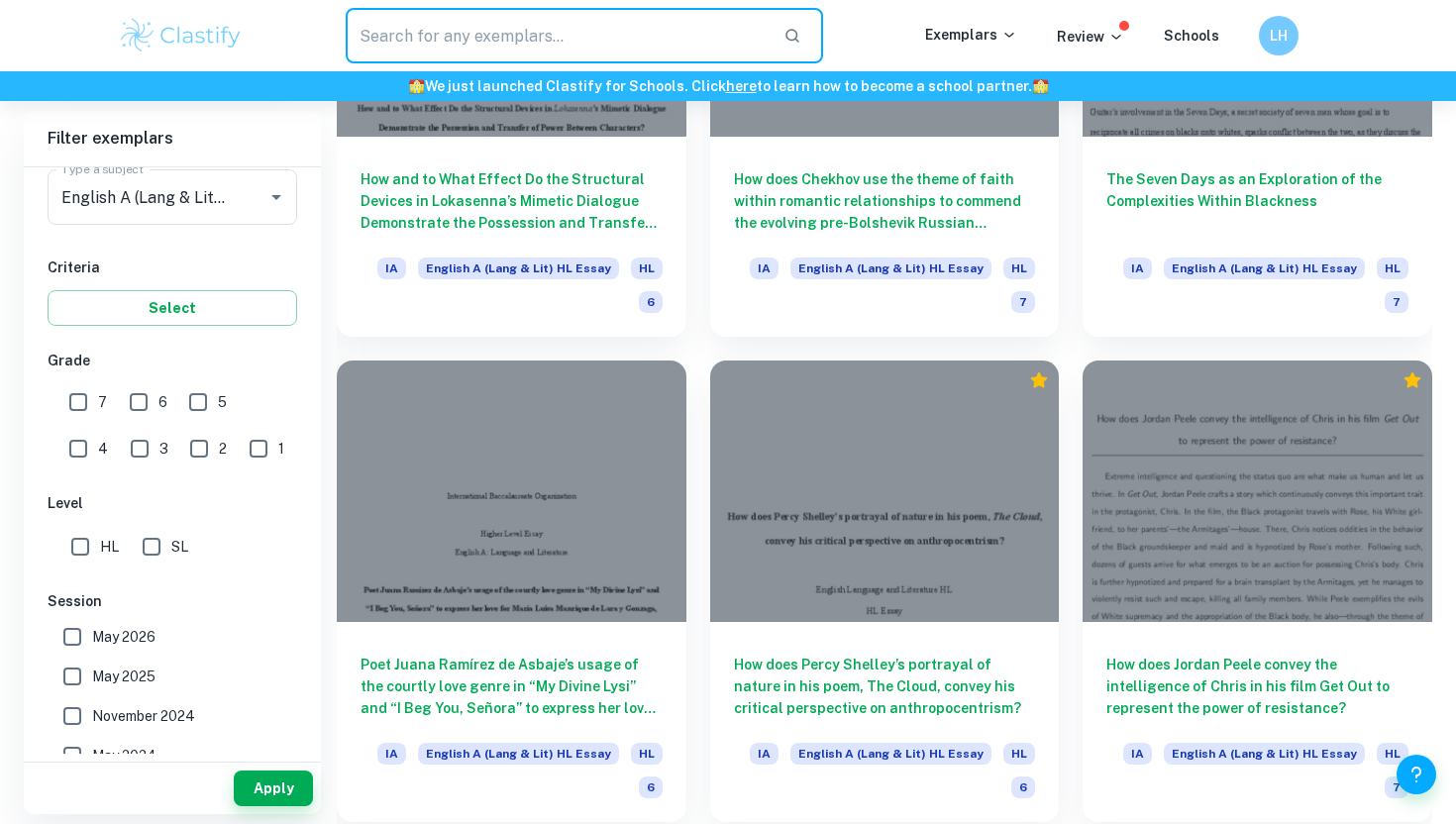 click at bounding box center (557, 36) 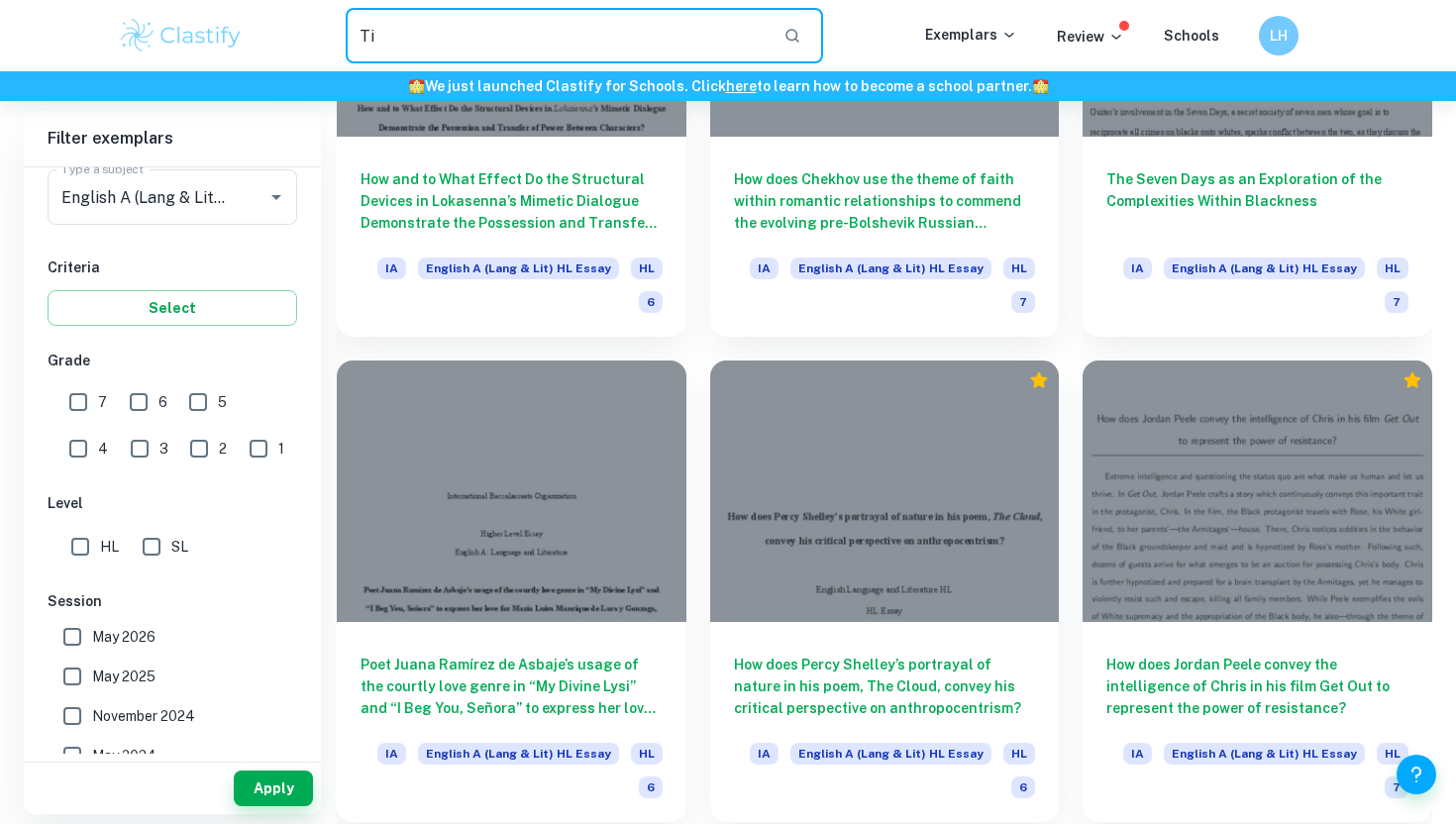 type on "T" 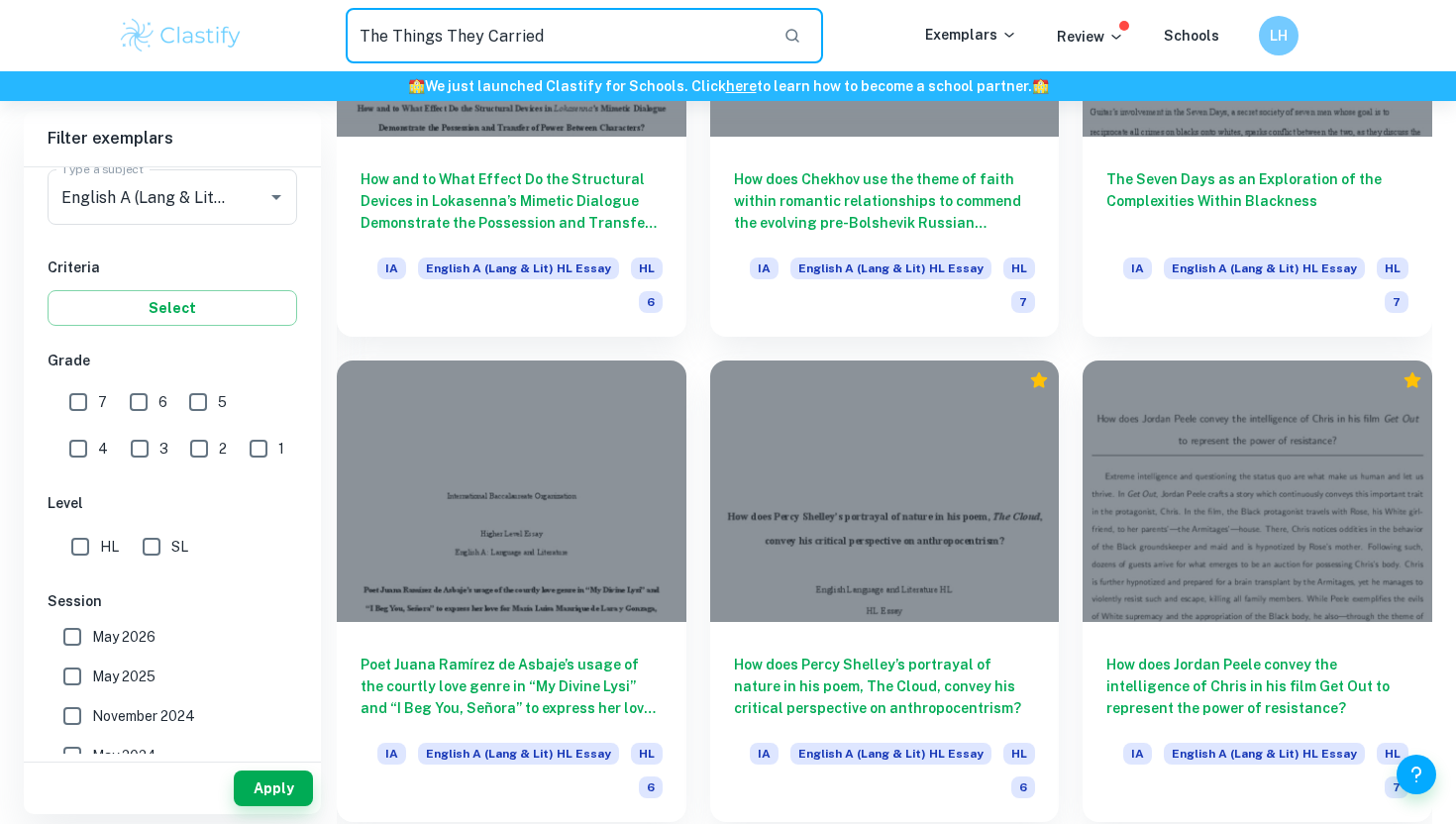type on "The Things They Carried" 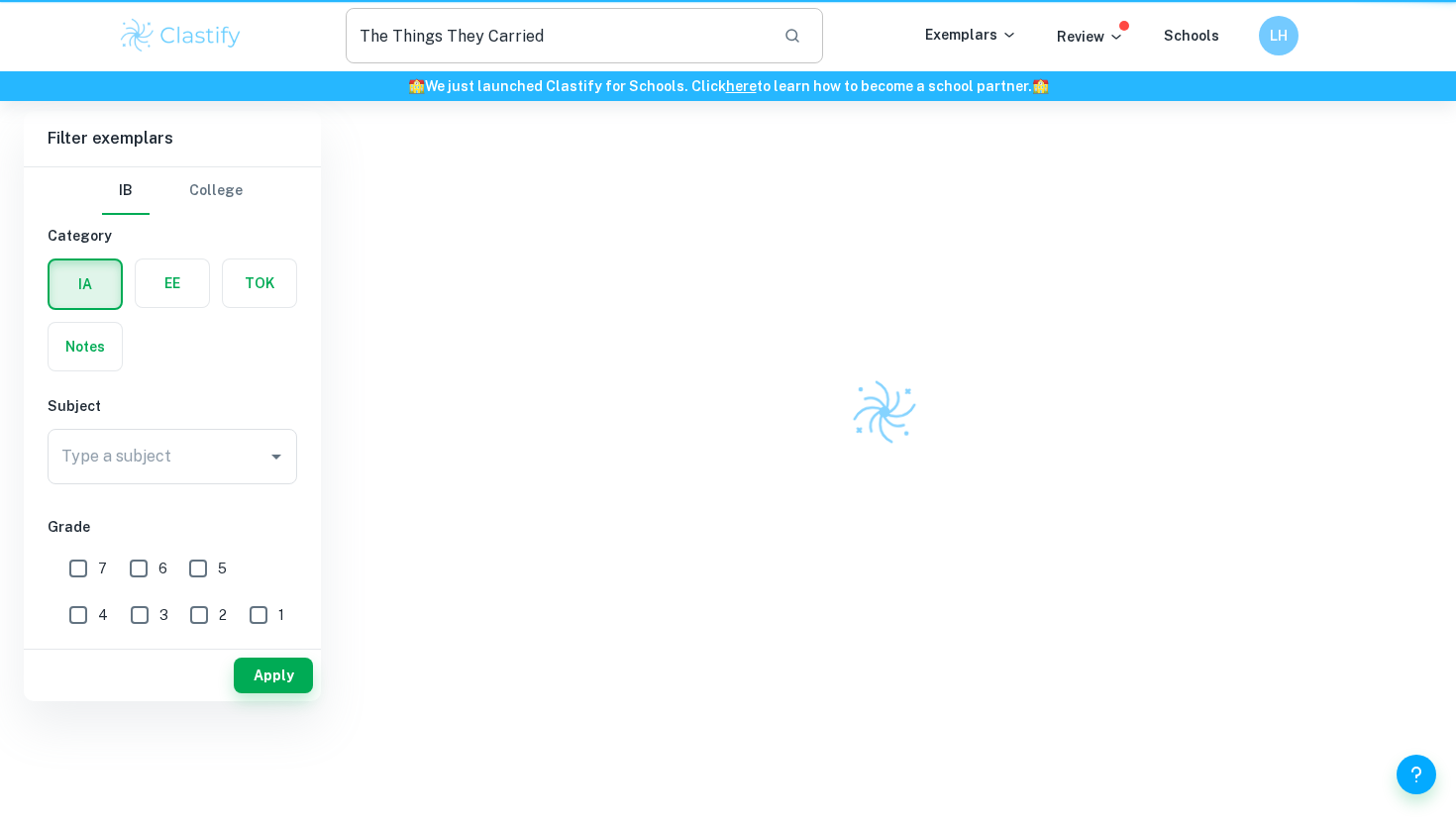 scroll, scrollTop: 0, scrollLeft: 0, axis: both 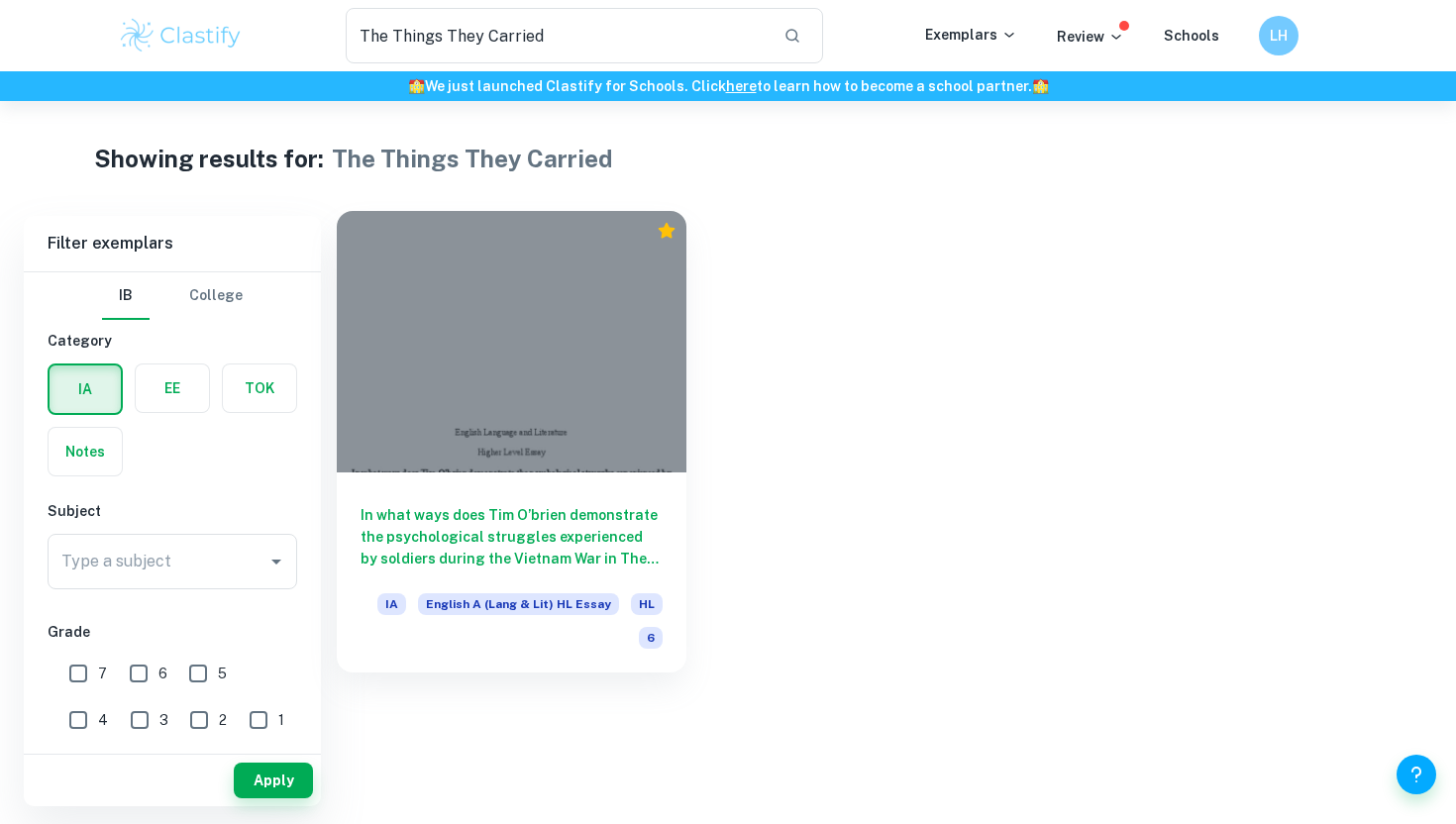 click on "In what ways does Tim O’brien demonstrate the psychological struggles experienced by soldiers during the Vietnam War in The Things They Carried?" at bounding box center [511, 537] 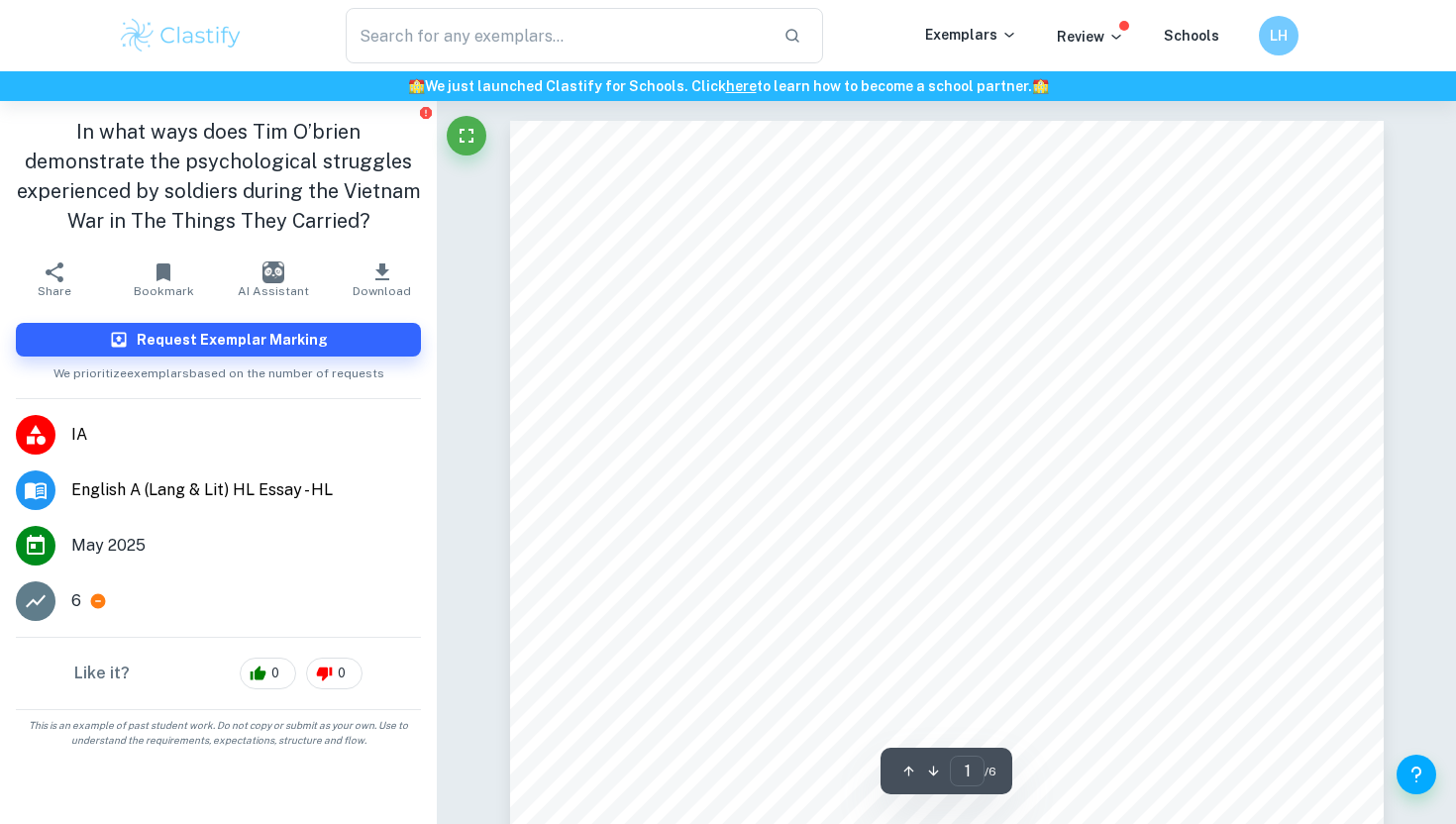 scroll, scrollTop: 155, scrollLeft: 0, axis: vertical 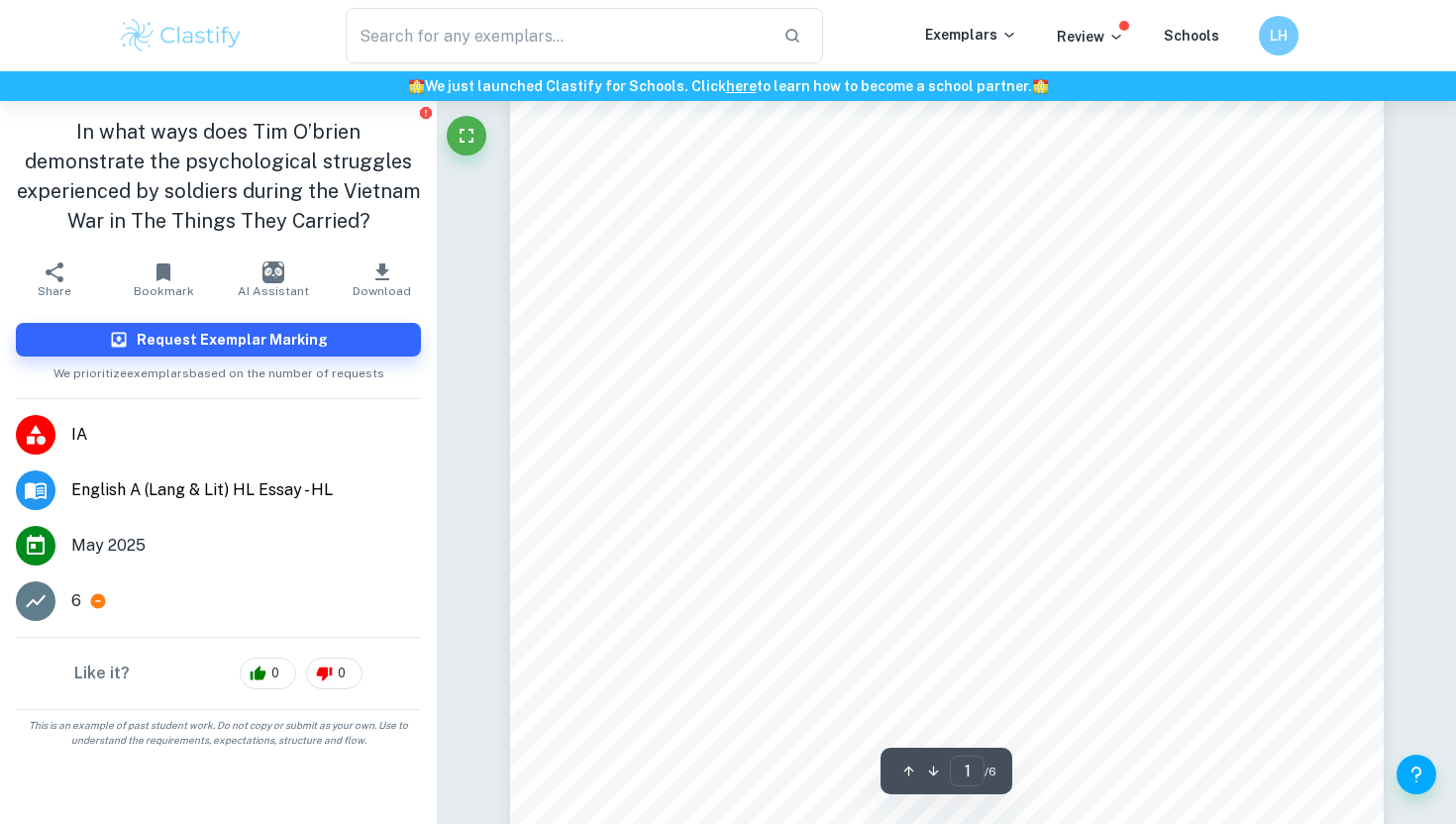 drag, startPoint x: 586, startPoint y: 501, endPoint x: 1239, endPoint y: 572, distance: 656.8485 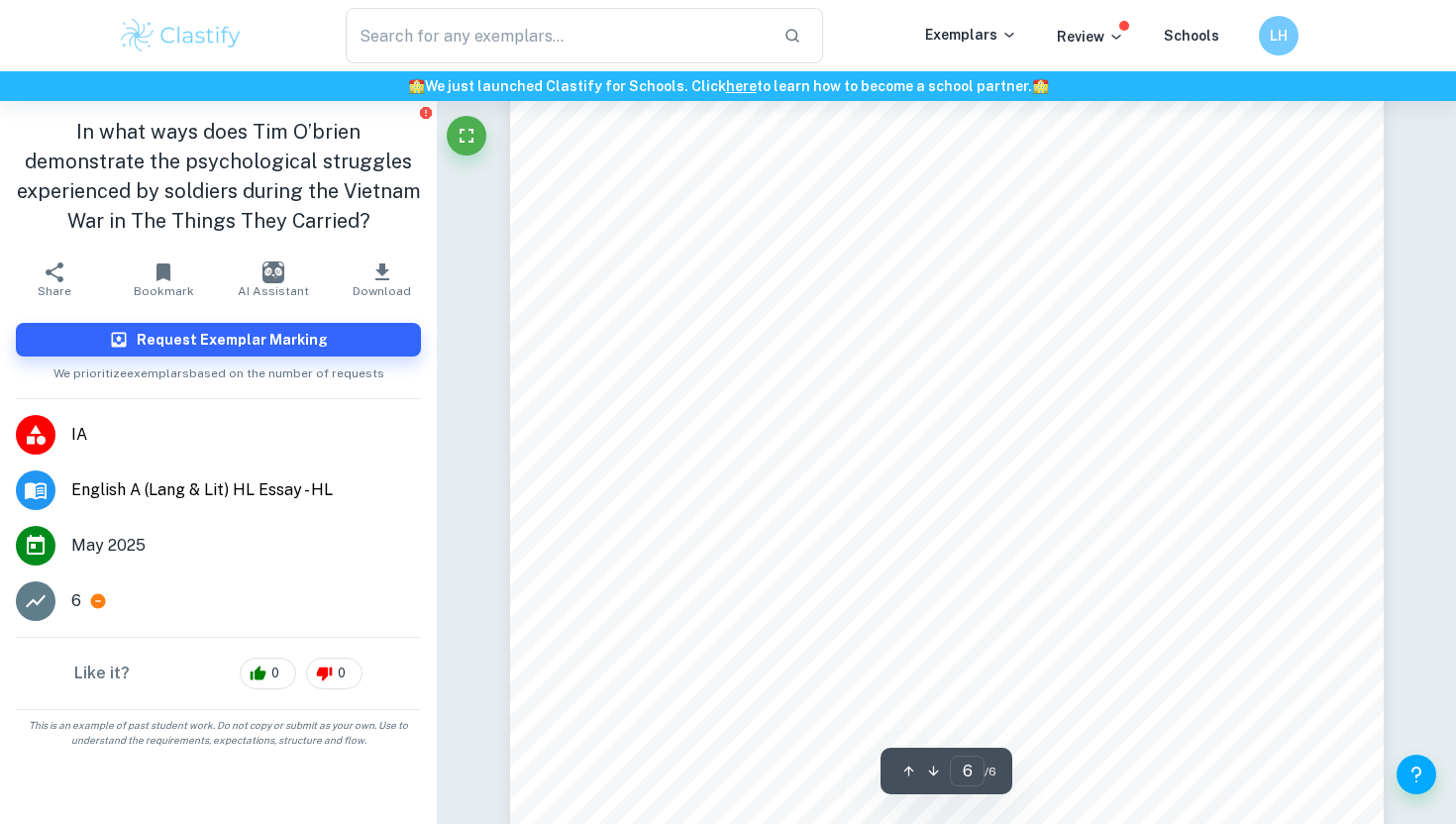 scroll, scrollTop: 6287, scrollLeft: 0, axis: vertical 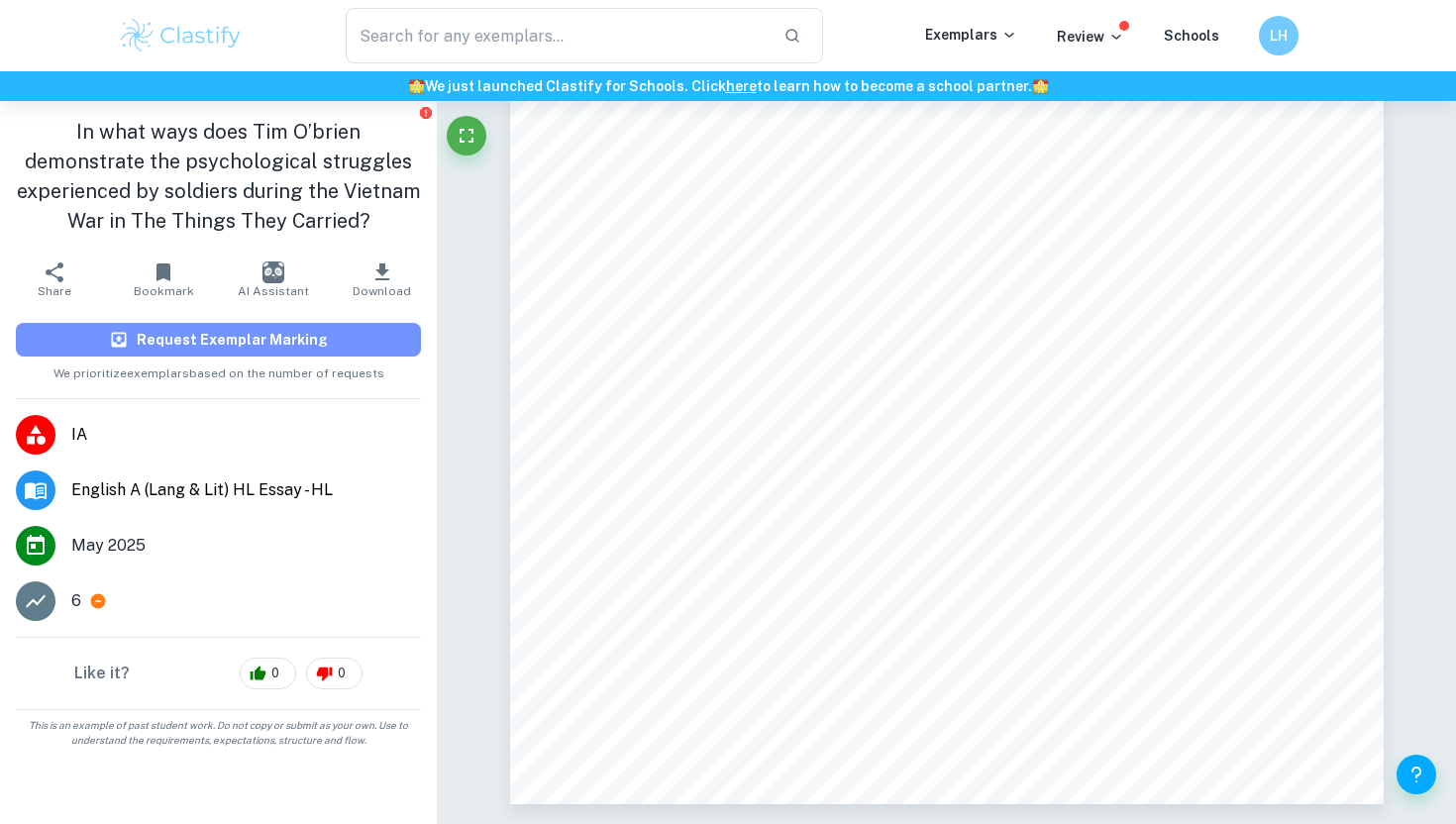 click on "Request Exemplar Marking" at bounding box center [232, 340] 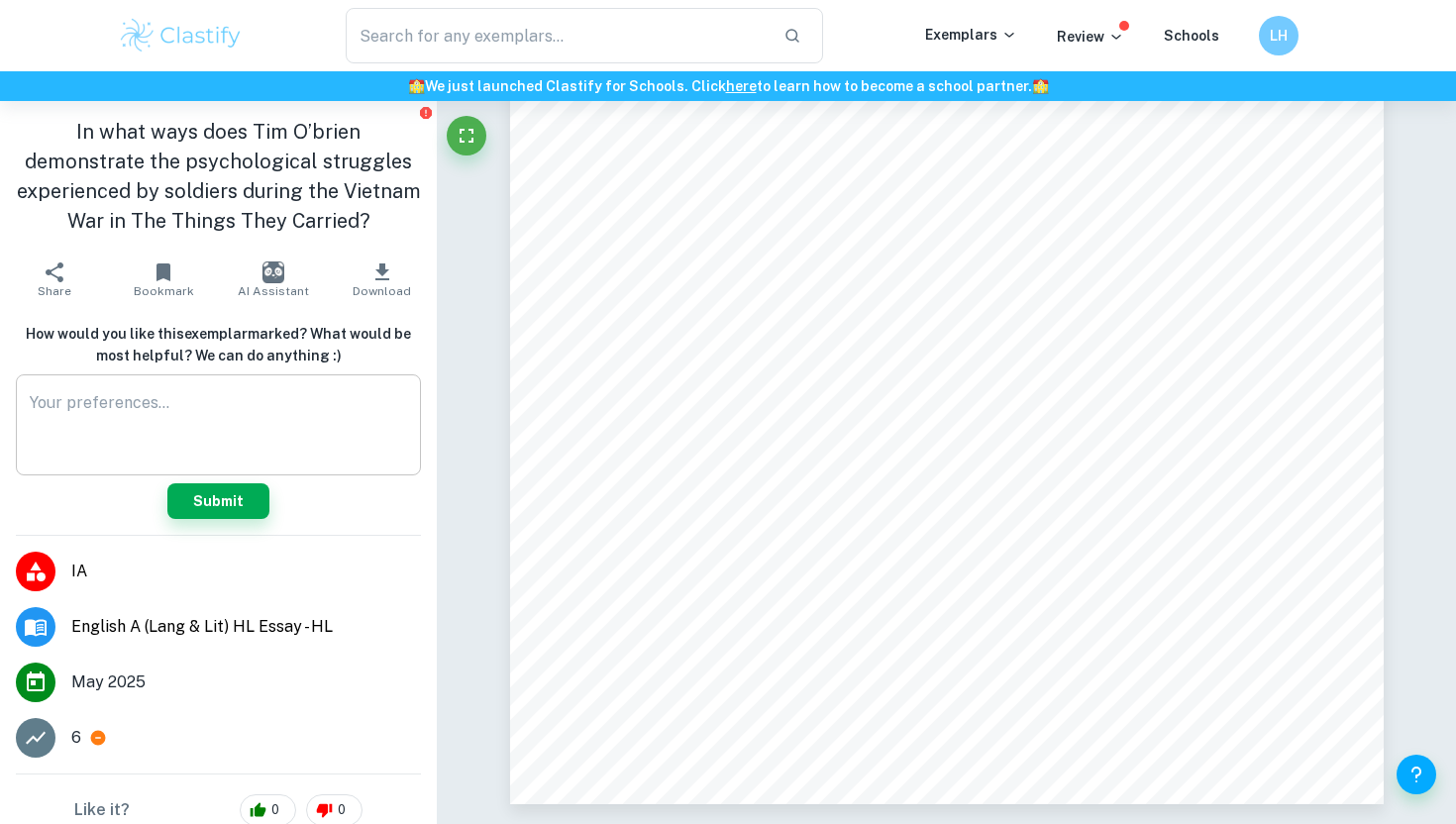 click at bounding box center [218, 425] 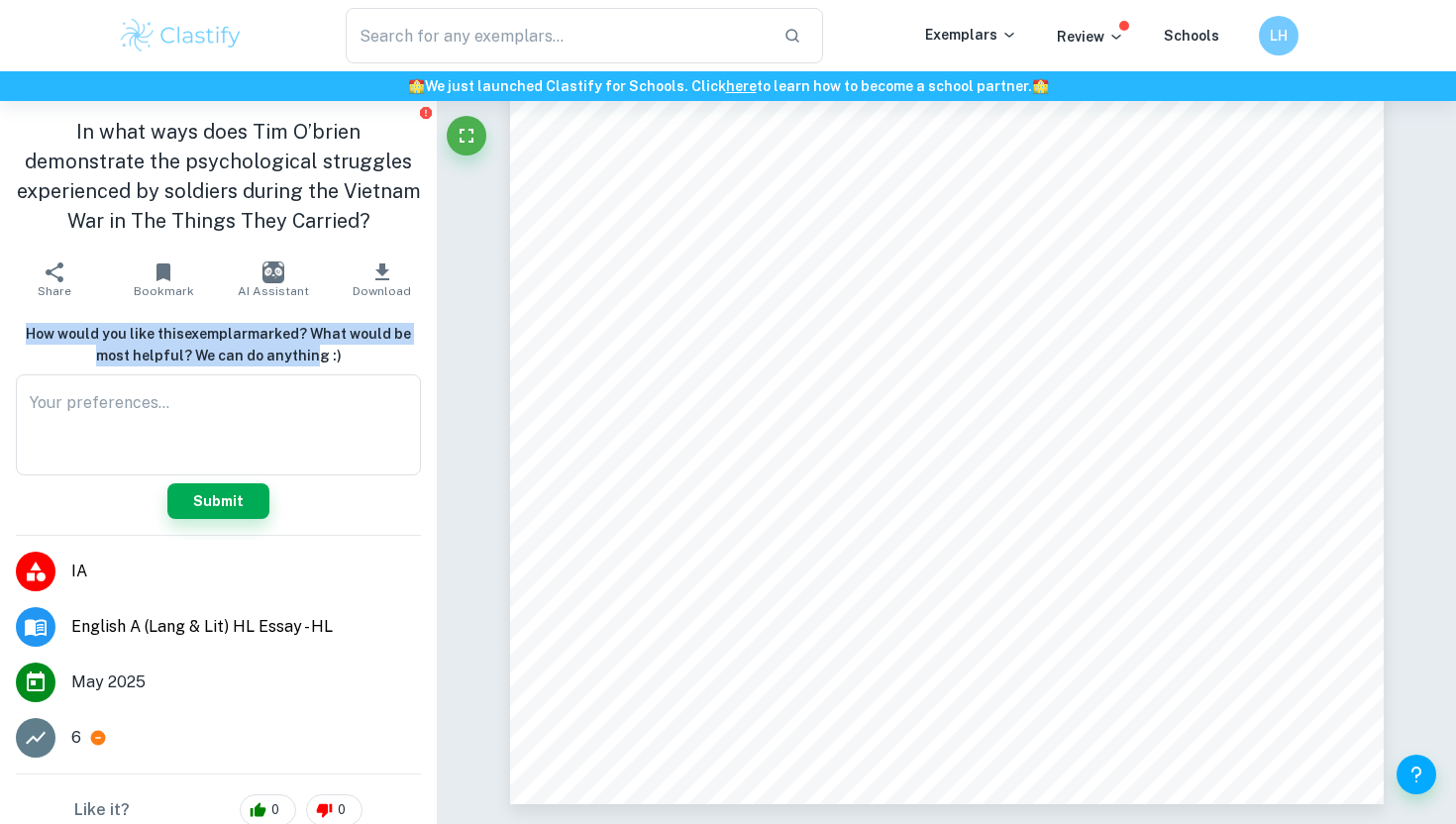 drag, startPoint x: 31, startPoint y: 323, endPoint x: 310, endPoint y: 353, distance: 280.60827 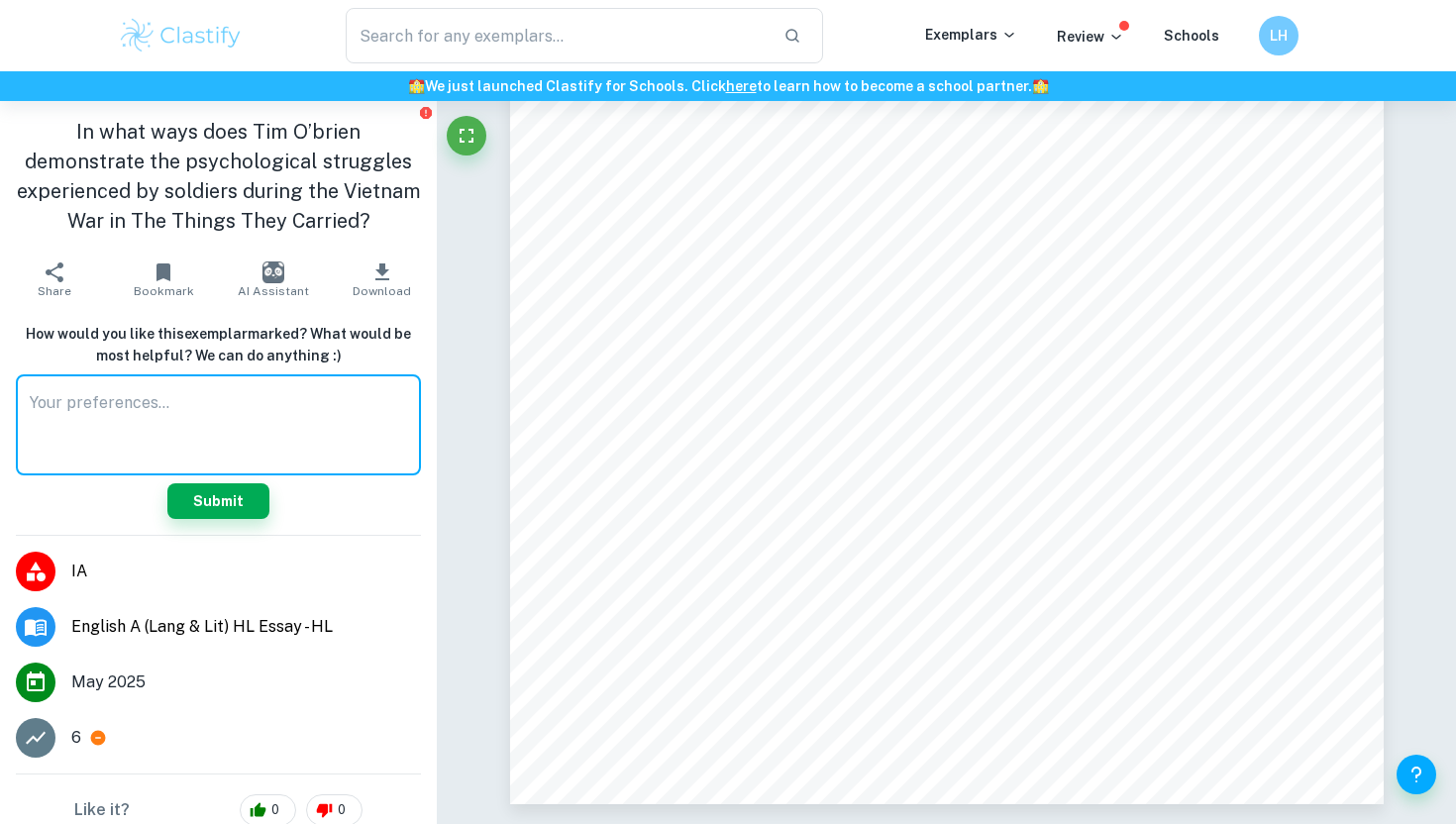 click at bounding box center (218, 425) 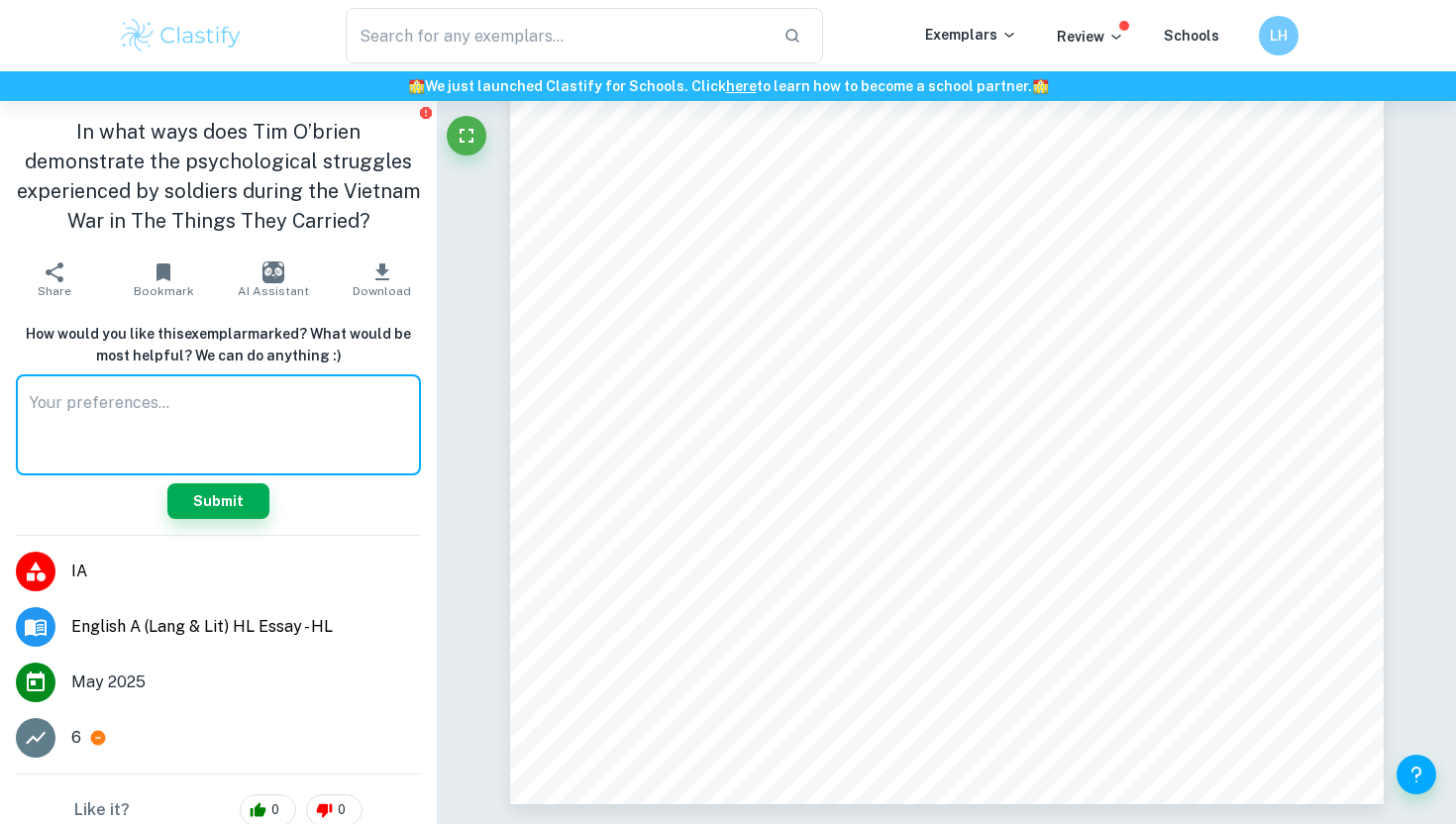 click on "AI Assistant" at bounding box center [273, 279] 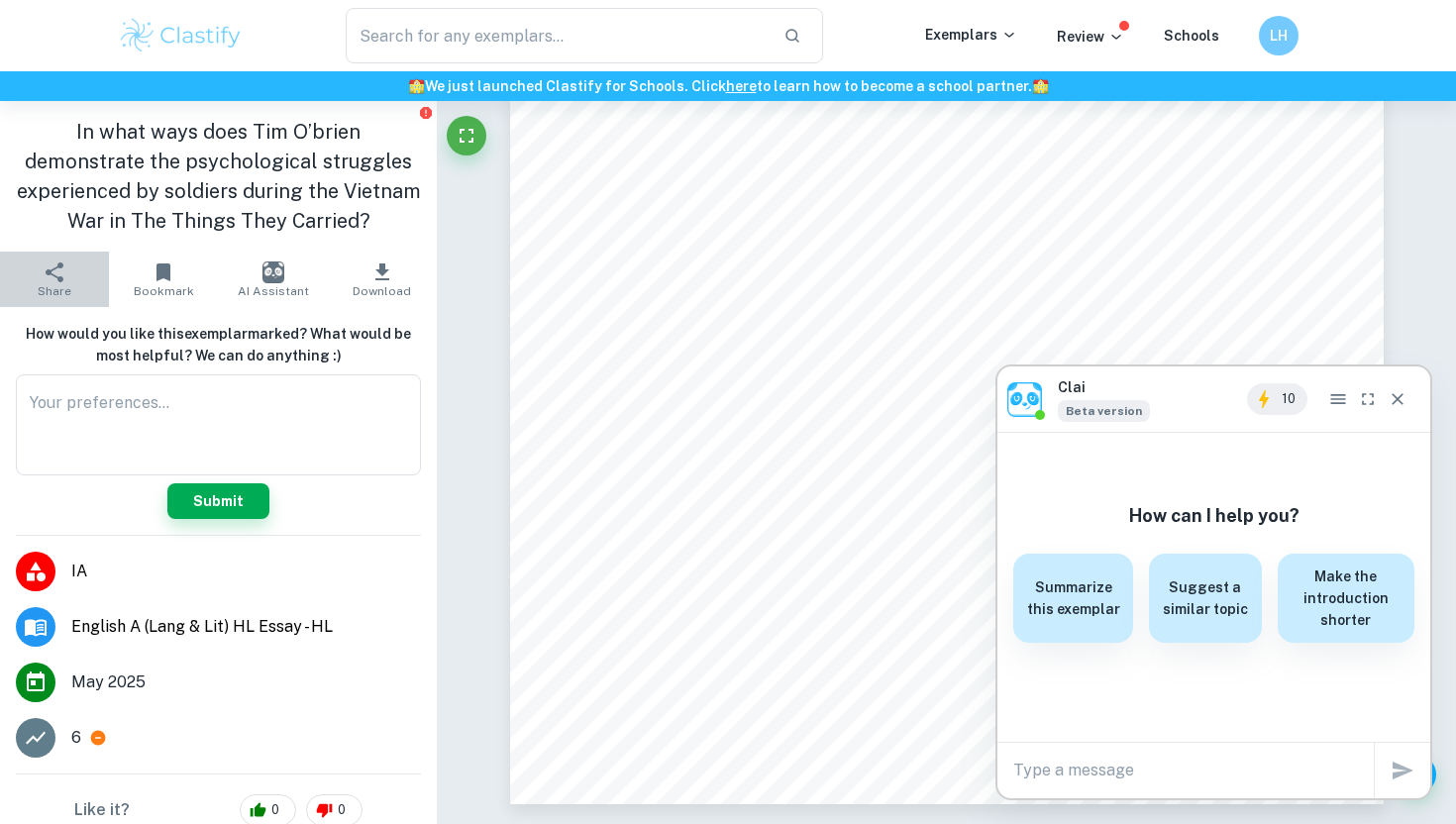 click 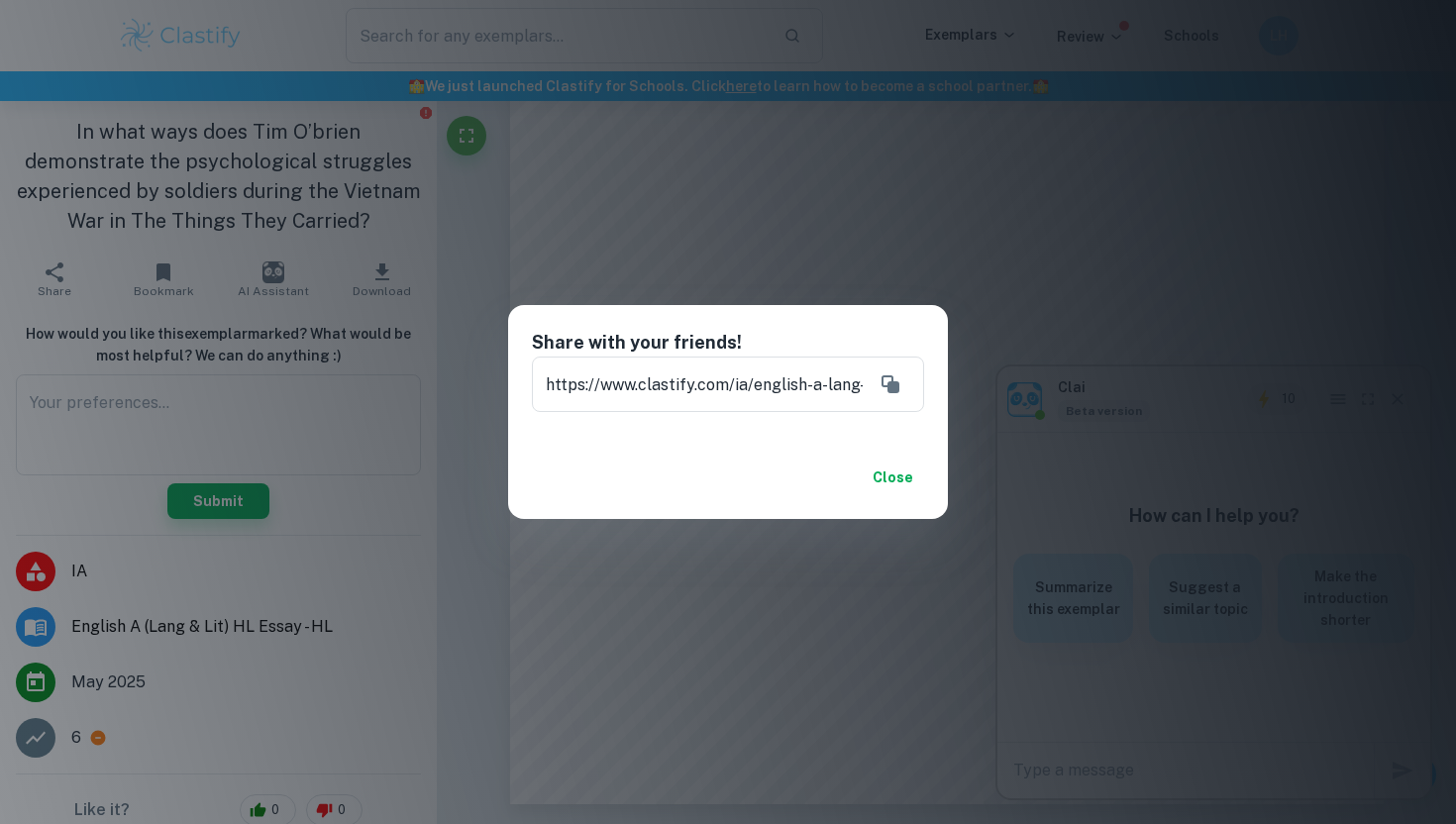 click on "Close" at bounding box center (892, 477) 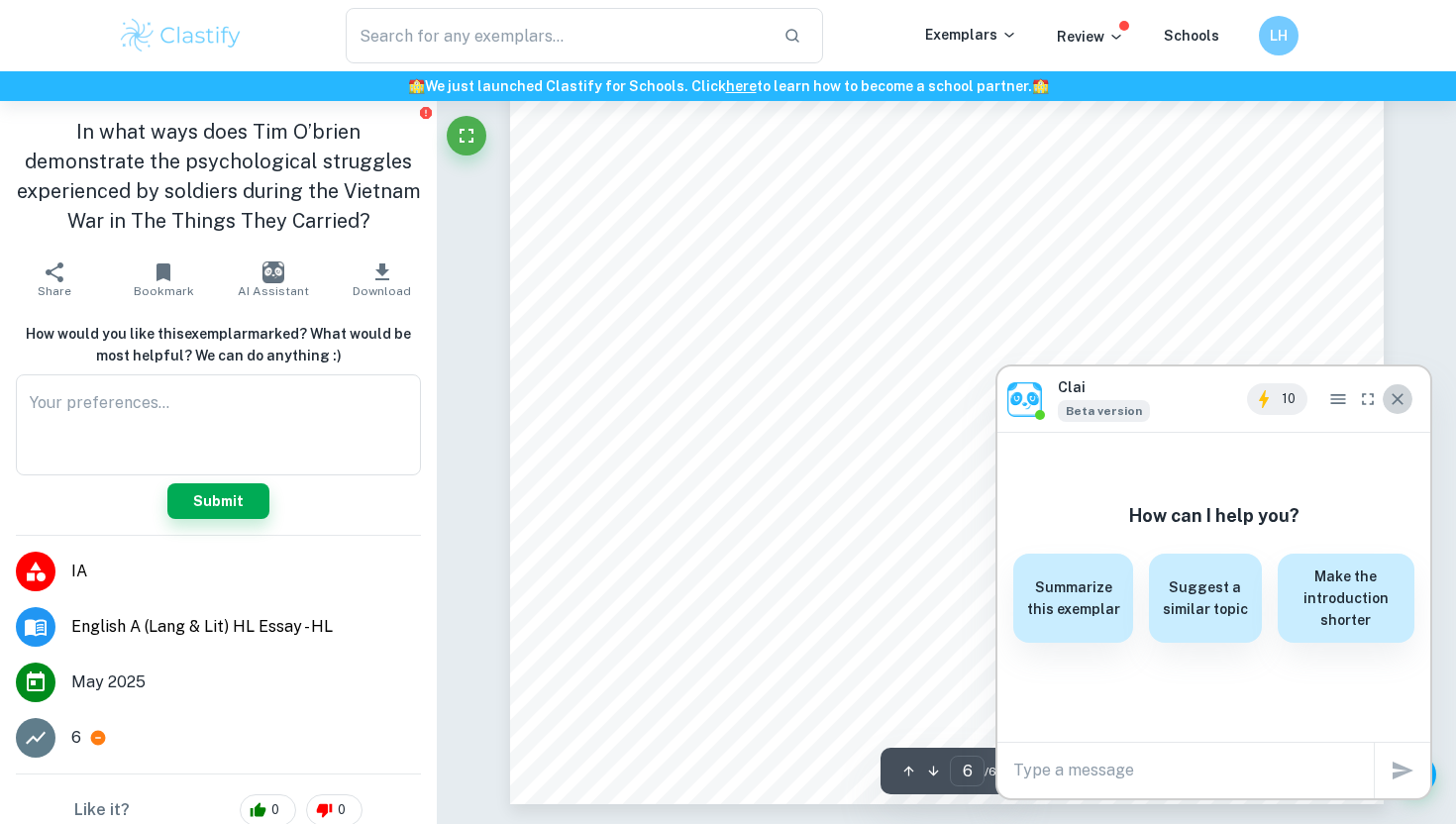 click 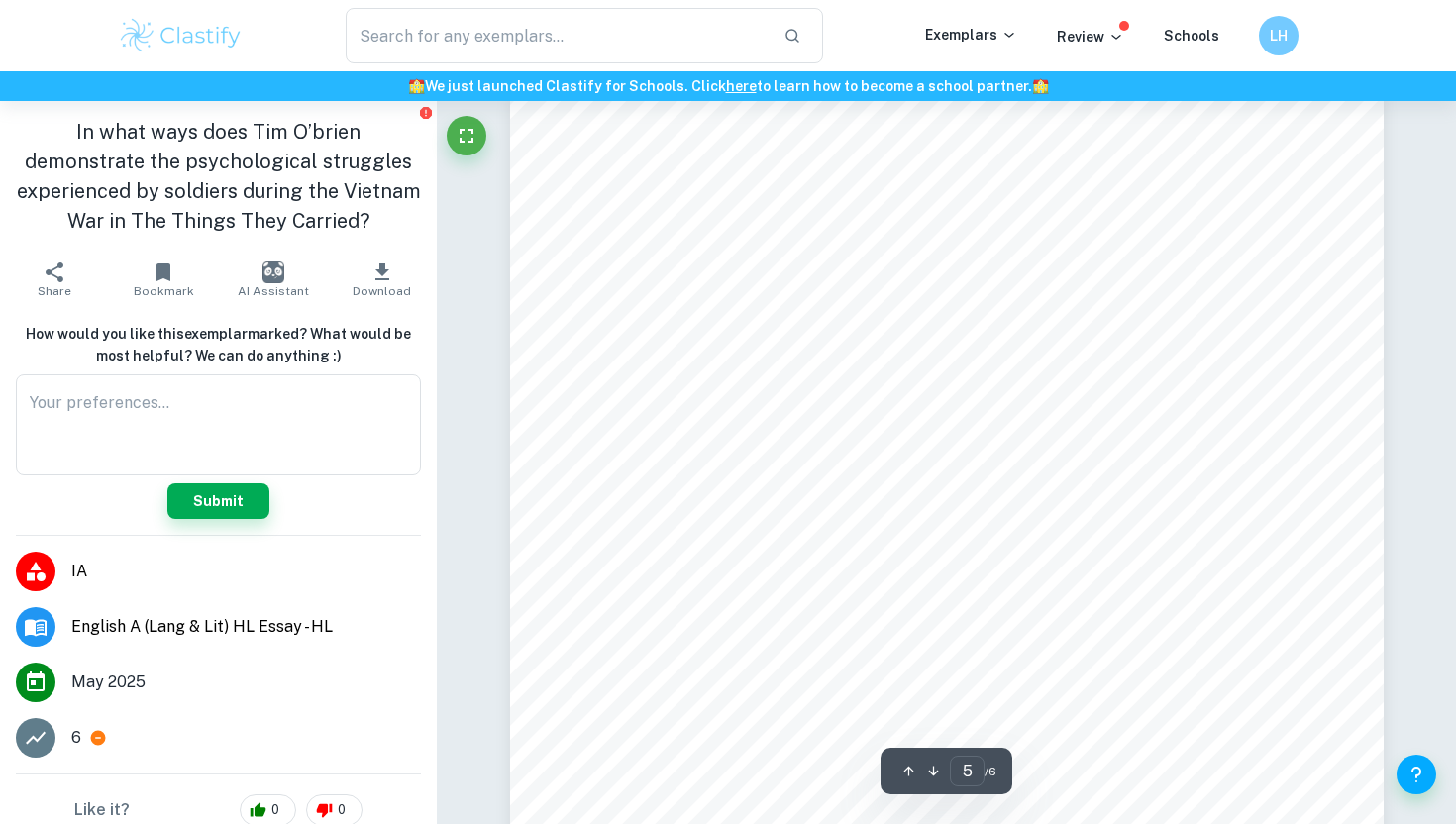 type on "4" 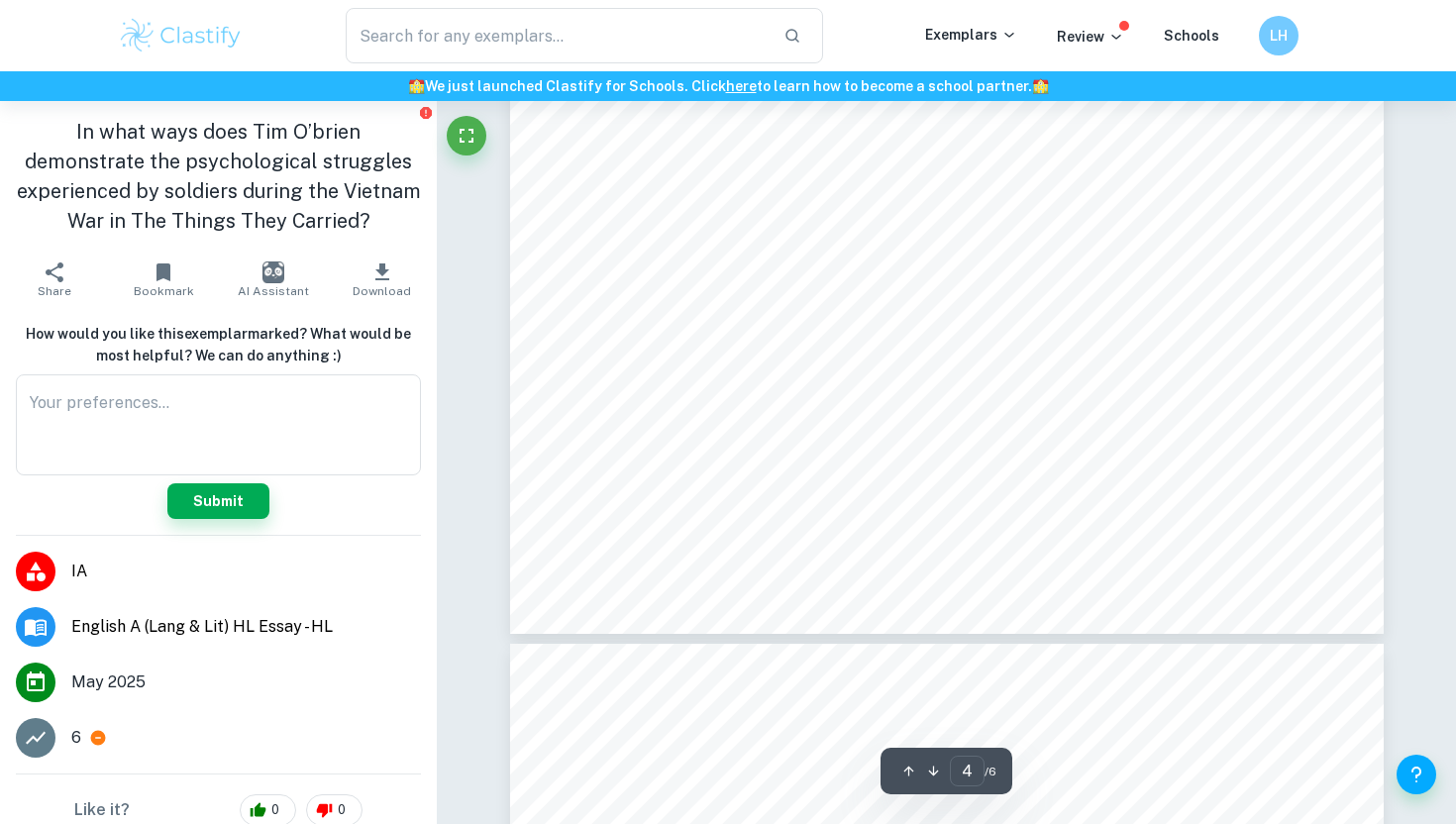 scroll, scrollTop: 3824, scrollLeft: 0, axis: vertical 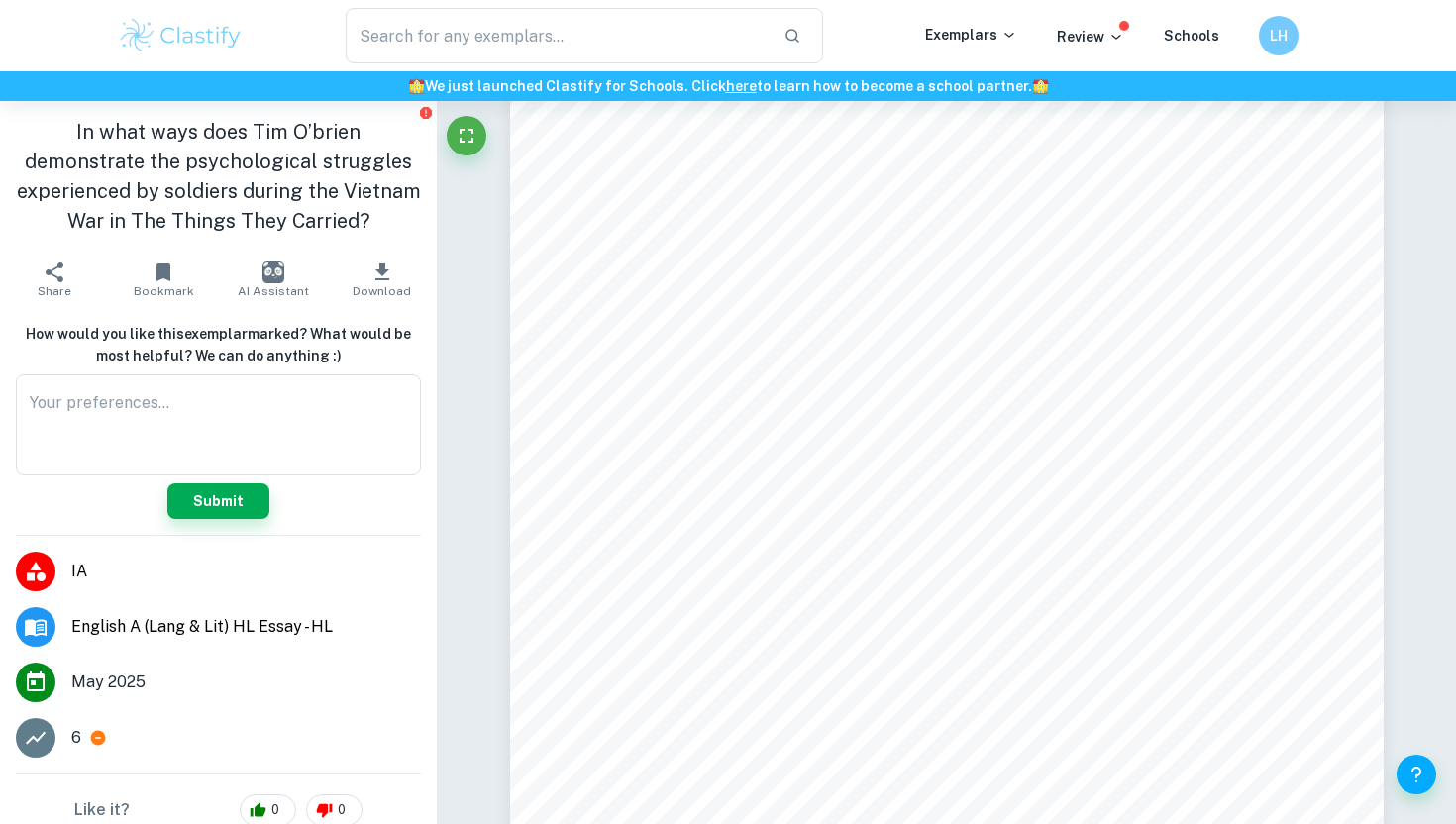 type on "The Things They Carried" 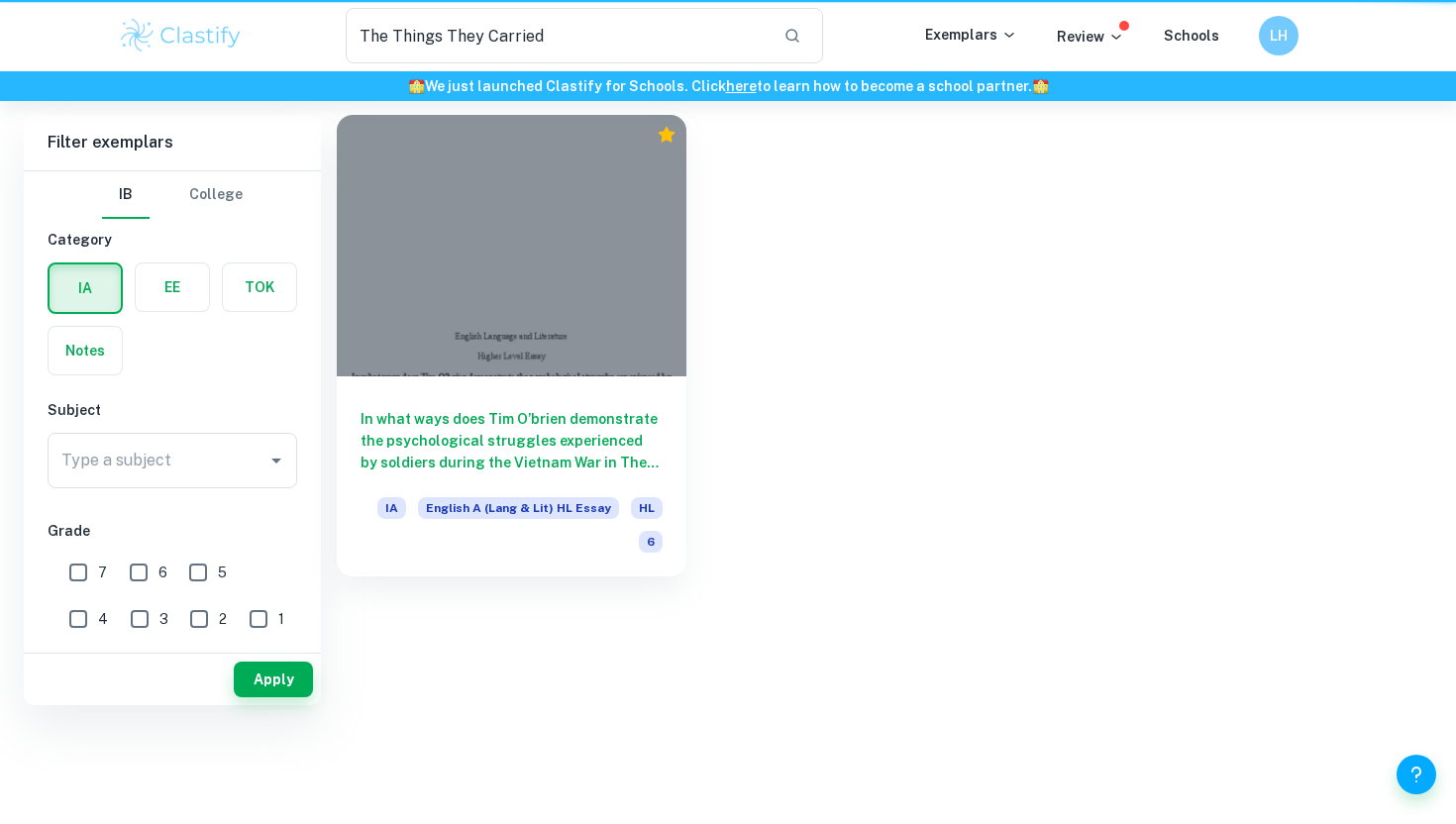 scroll, scrollTop: 0, scrollLeft: 0, axis: both 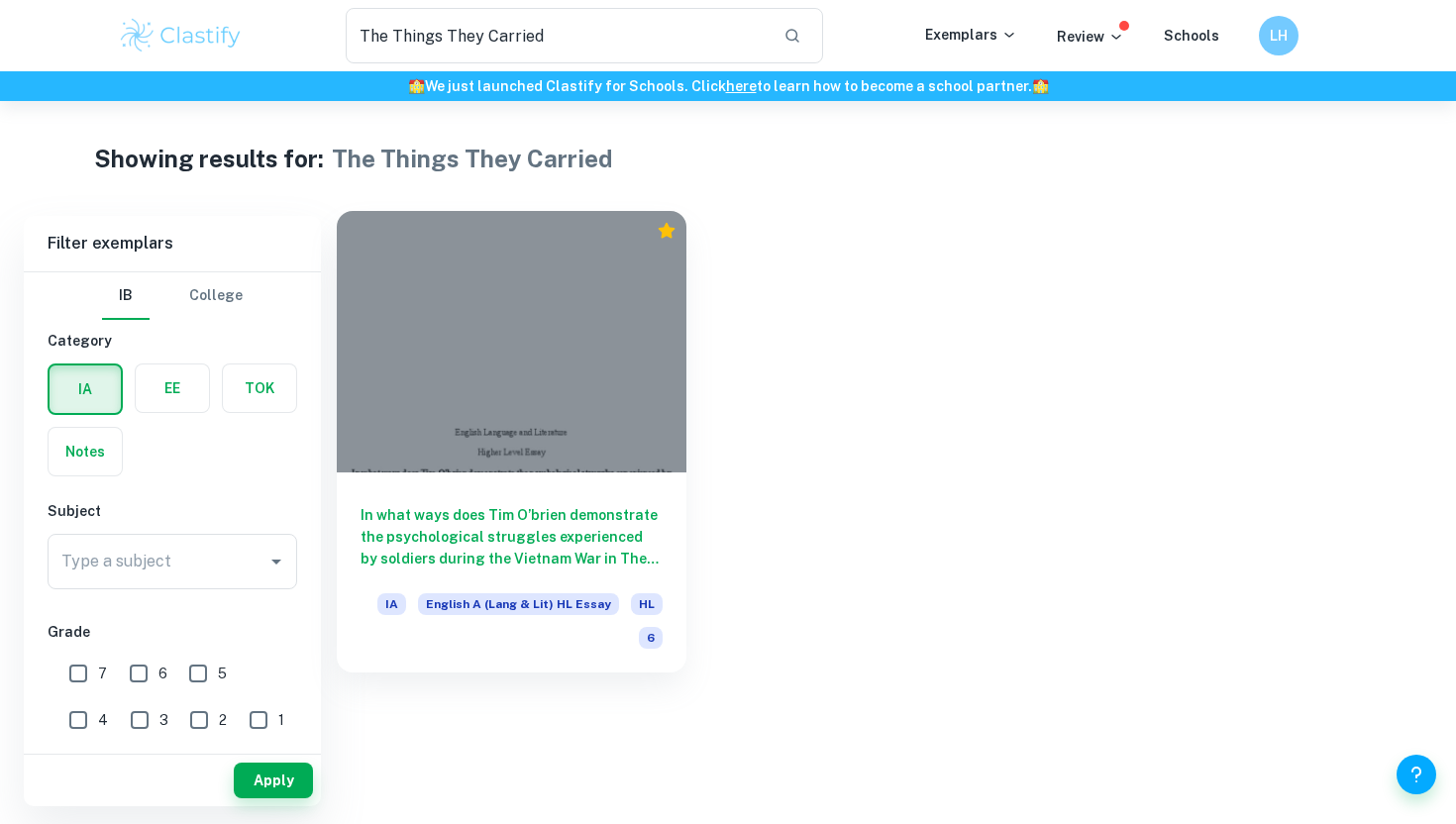 click at bounding box center [511, 342] 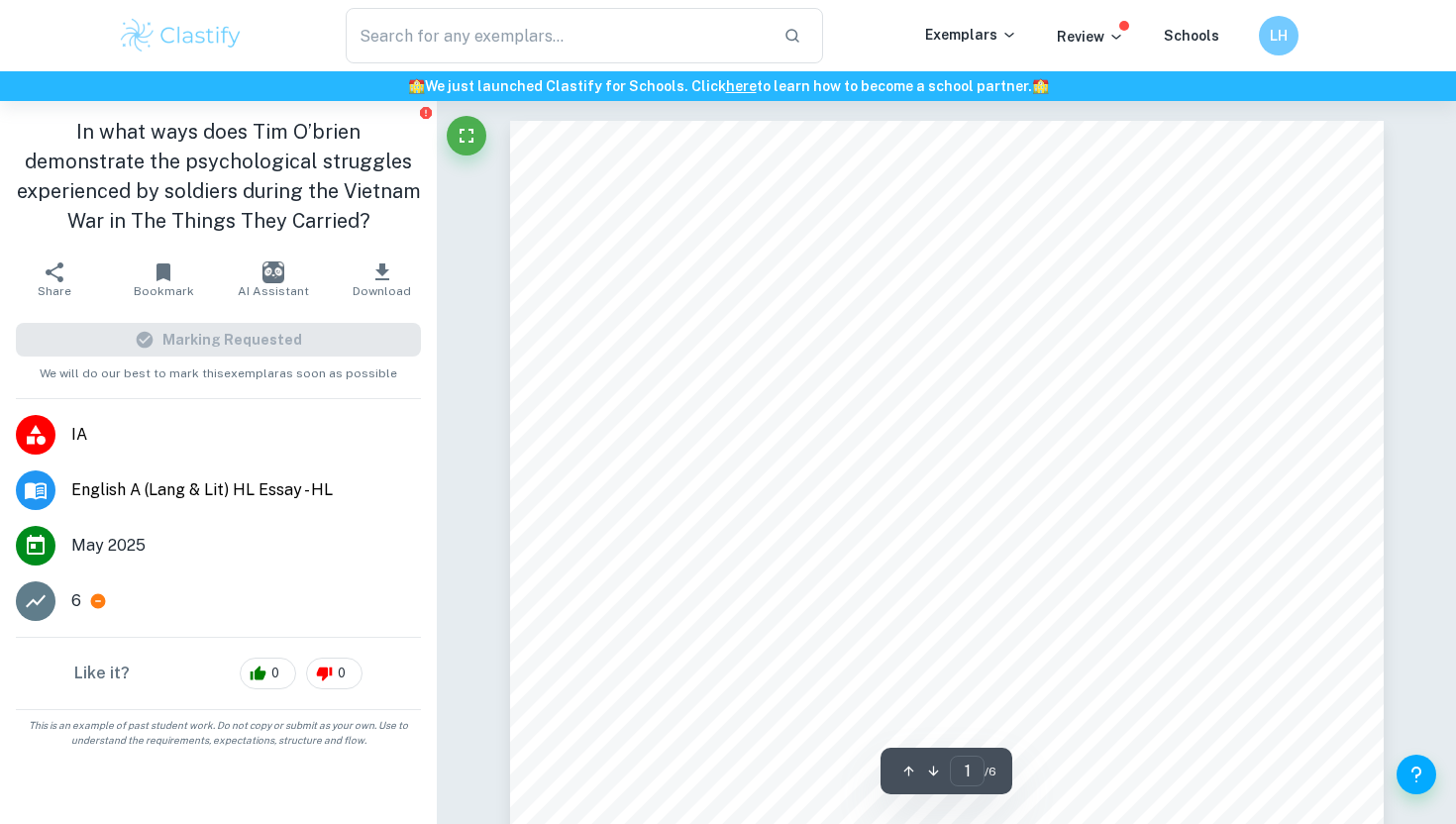 drag, startPoint x: 183, startPoint y: 374, endPoint x: 395, endPoint y: 376, distance: 212.00943 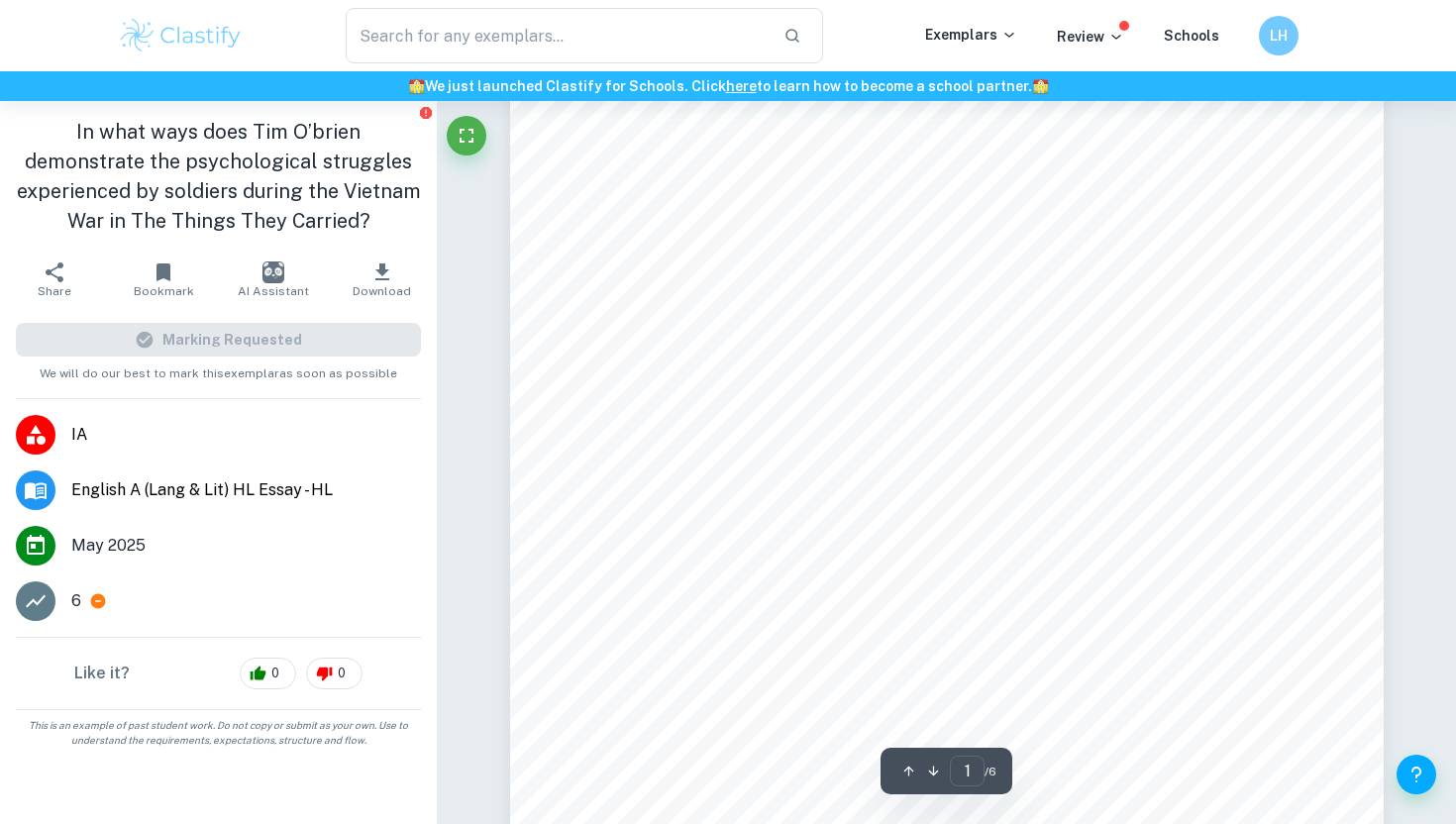 scroll, scrollTop: 76, scrollLeft: 0, axis: vertical 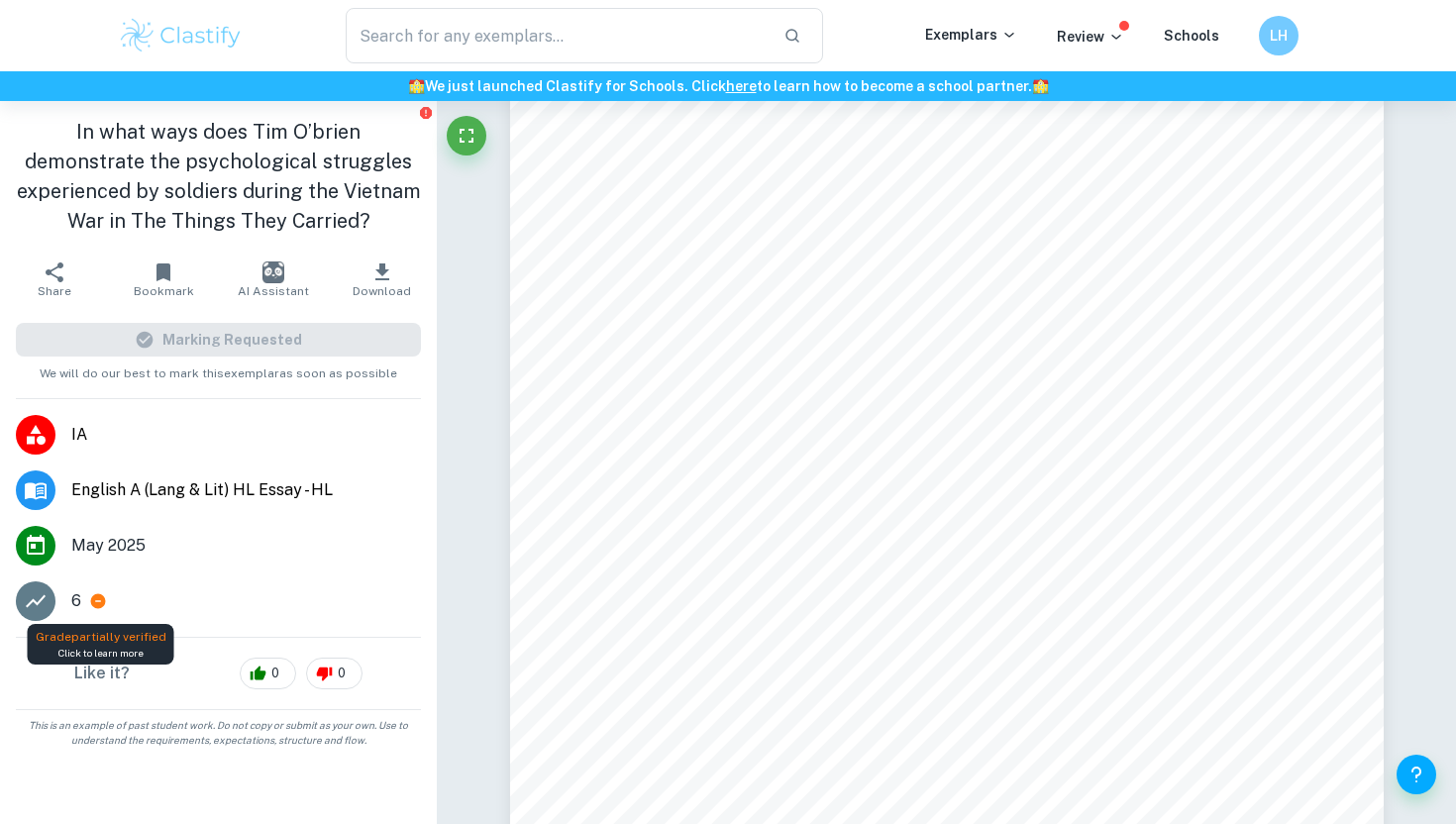 click 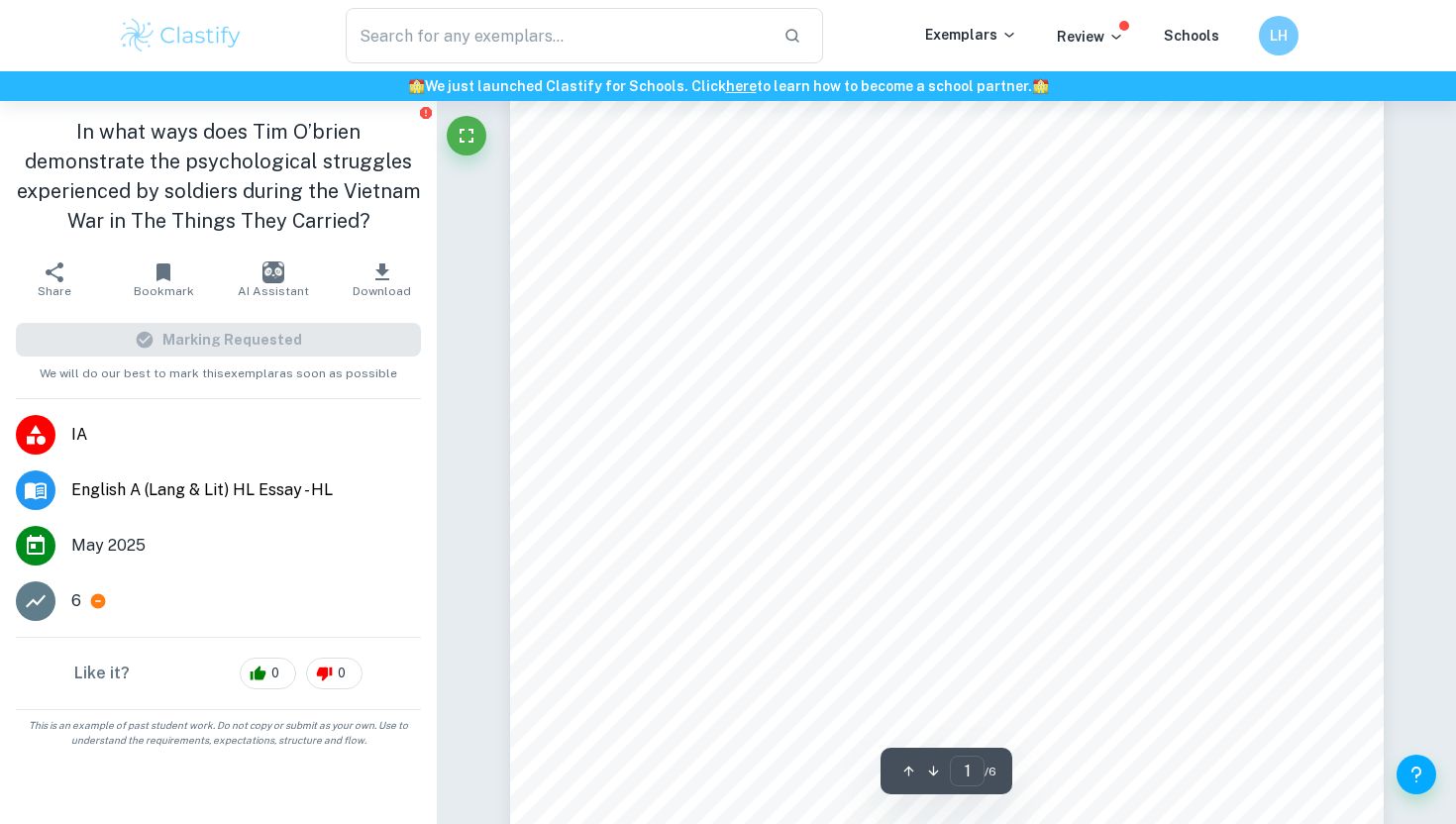 scroll, scrollTop: 238, scrollLeft: 0, axis: vertical 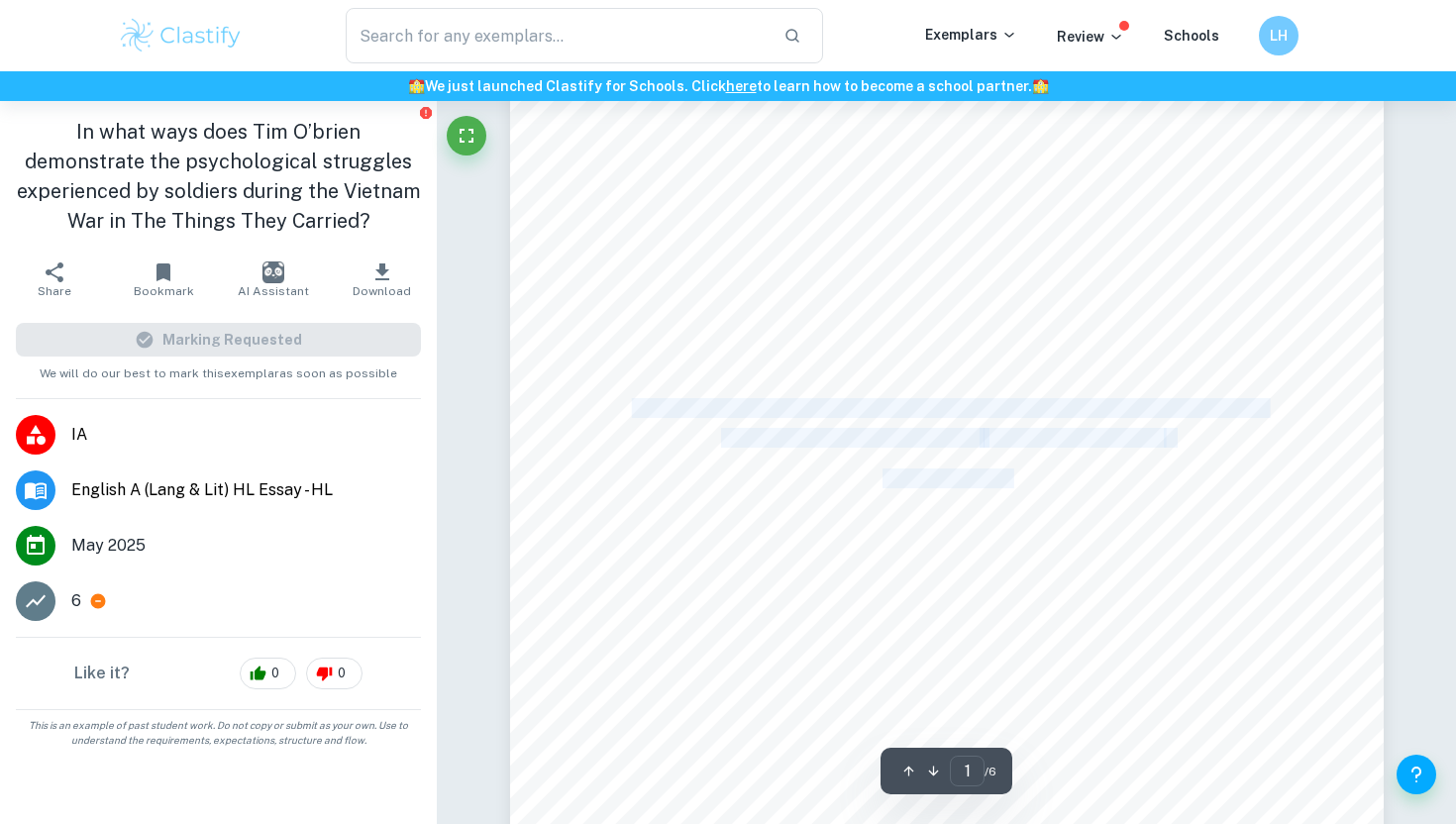 drag, startPoint x: 633, startPoint y: 414, endPoint x: 1216, endPoint y: 482, distance: 586.9523 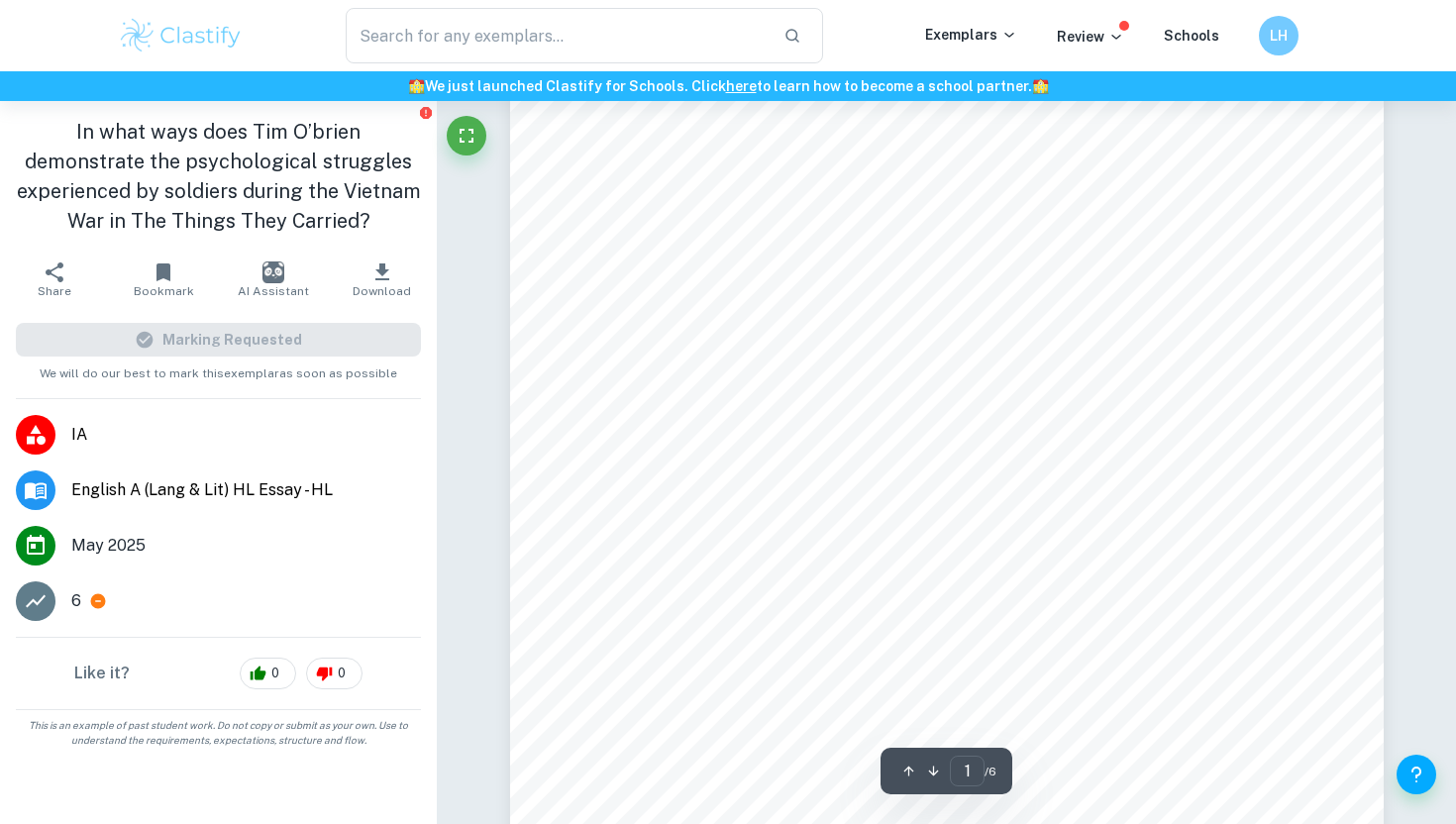 click on "English Language and Literature Higher Level Essay In what ways does Tim O9brien demonstrate the psychological struggles experienced by soldiers during the Vietnam War in   The Things They Carried ? Word Count: 1445 1" at bounding box center [947, 448] 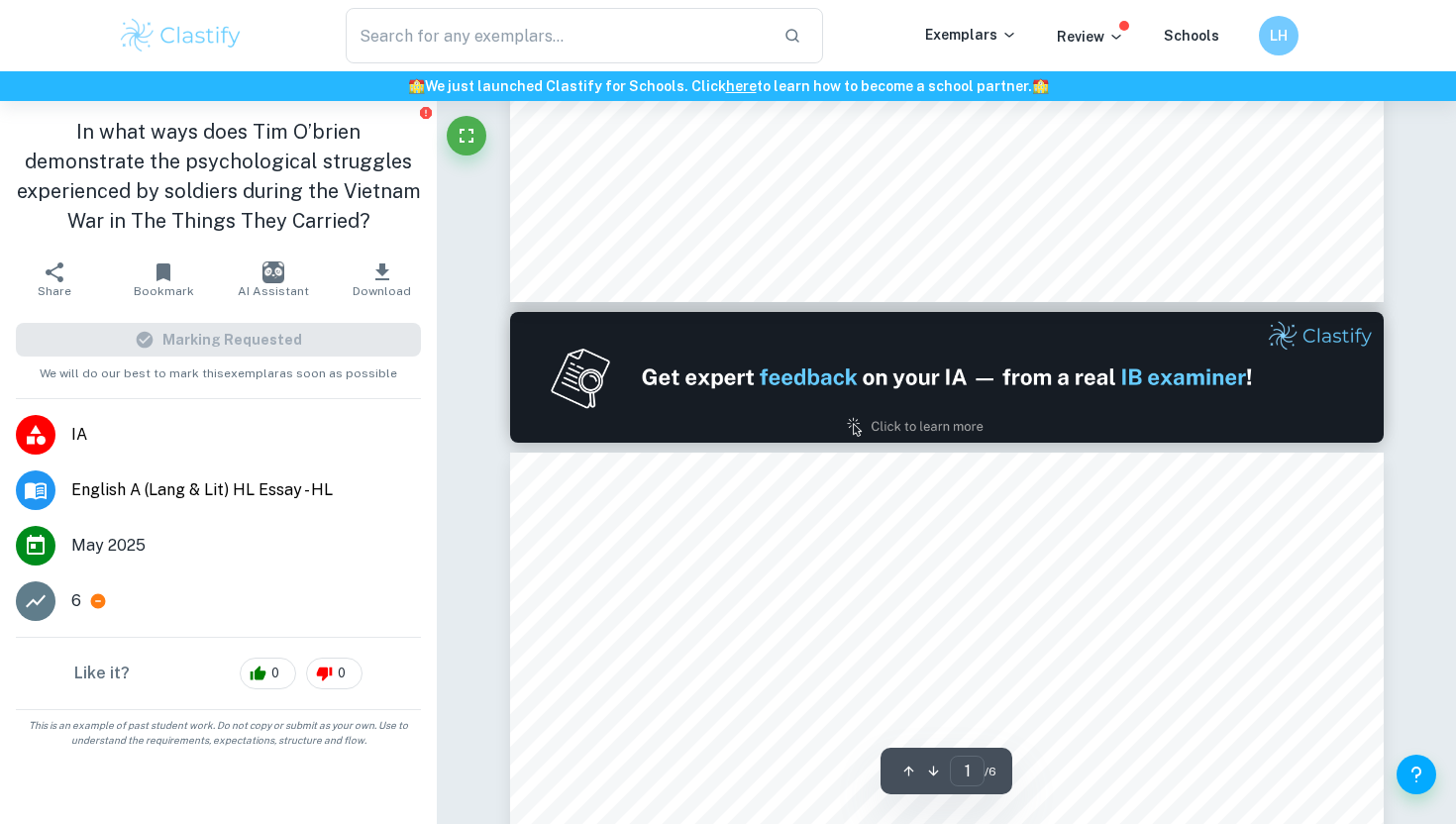 type on "2" 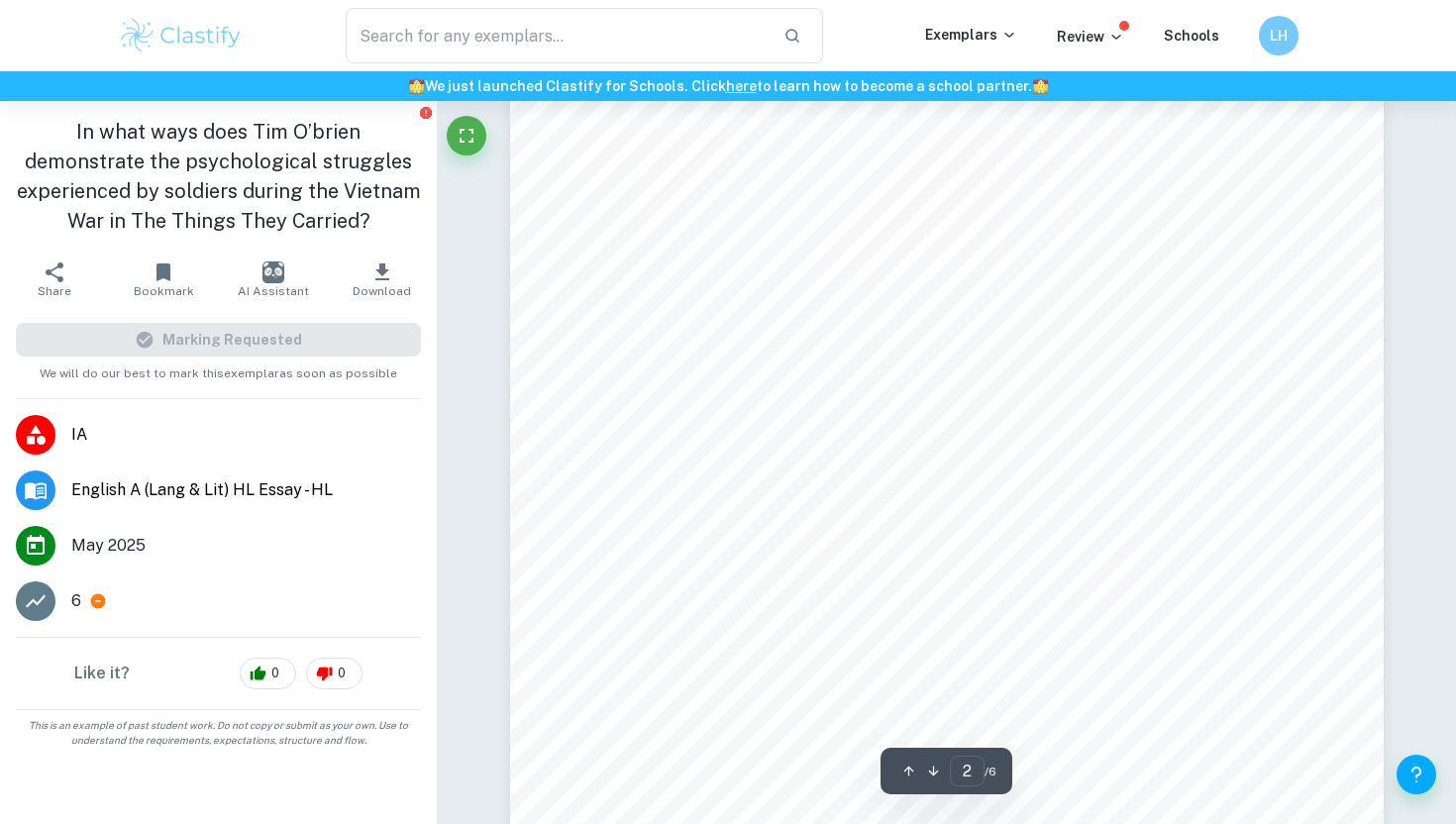 scroll, scrollTop: 1599, scrollLeft: 0, axis: vertical 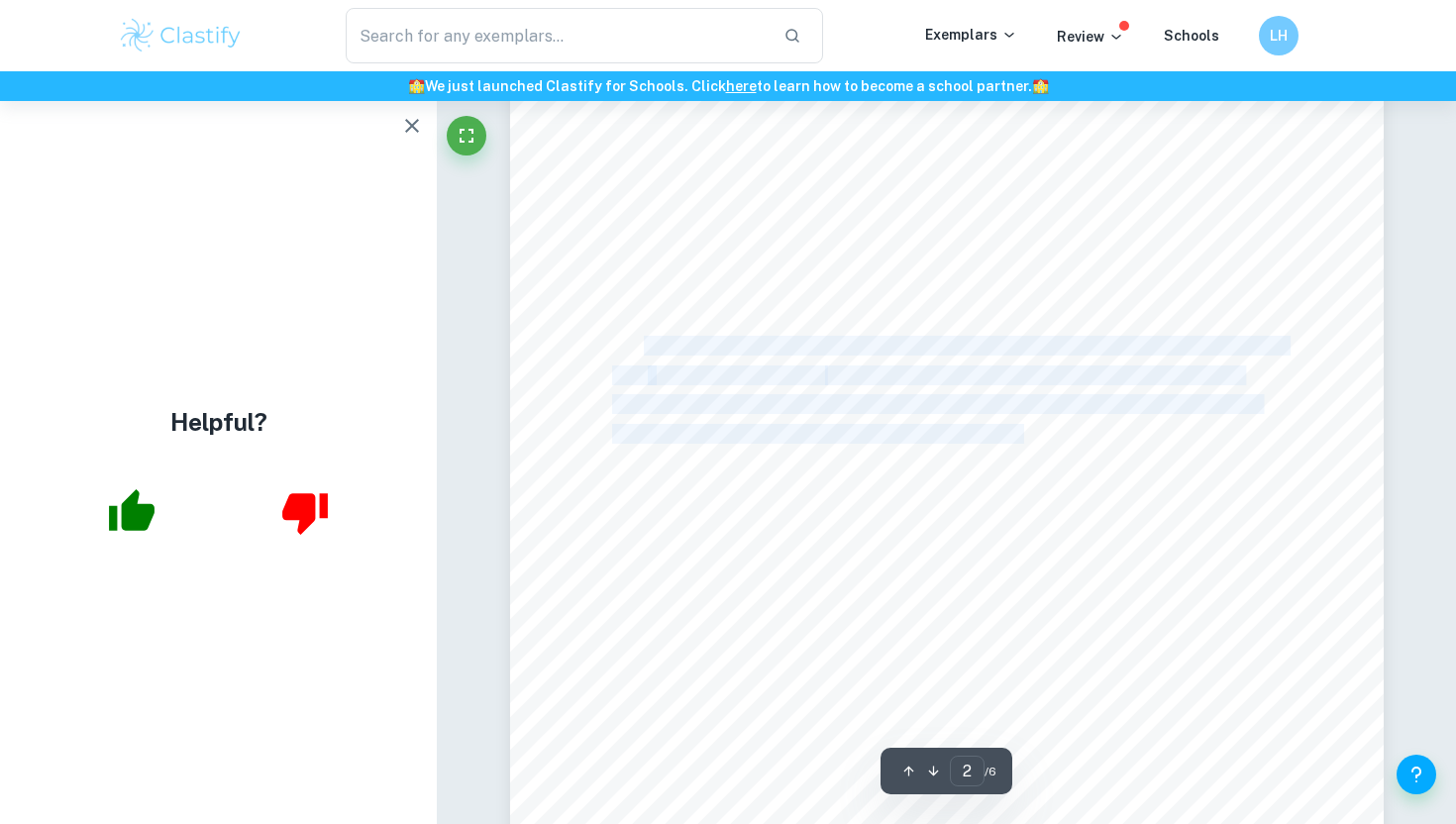 drag, startPoint x: 644, startPoint y: 346, endPoint x: 1022, endPoint y: 436, distance: 388.5666 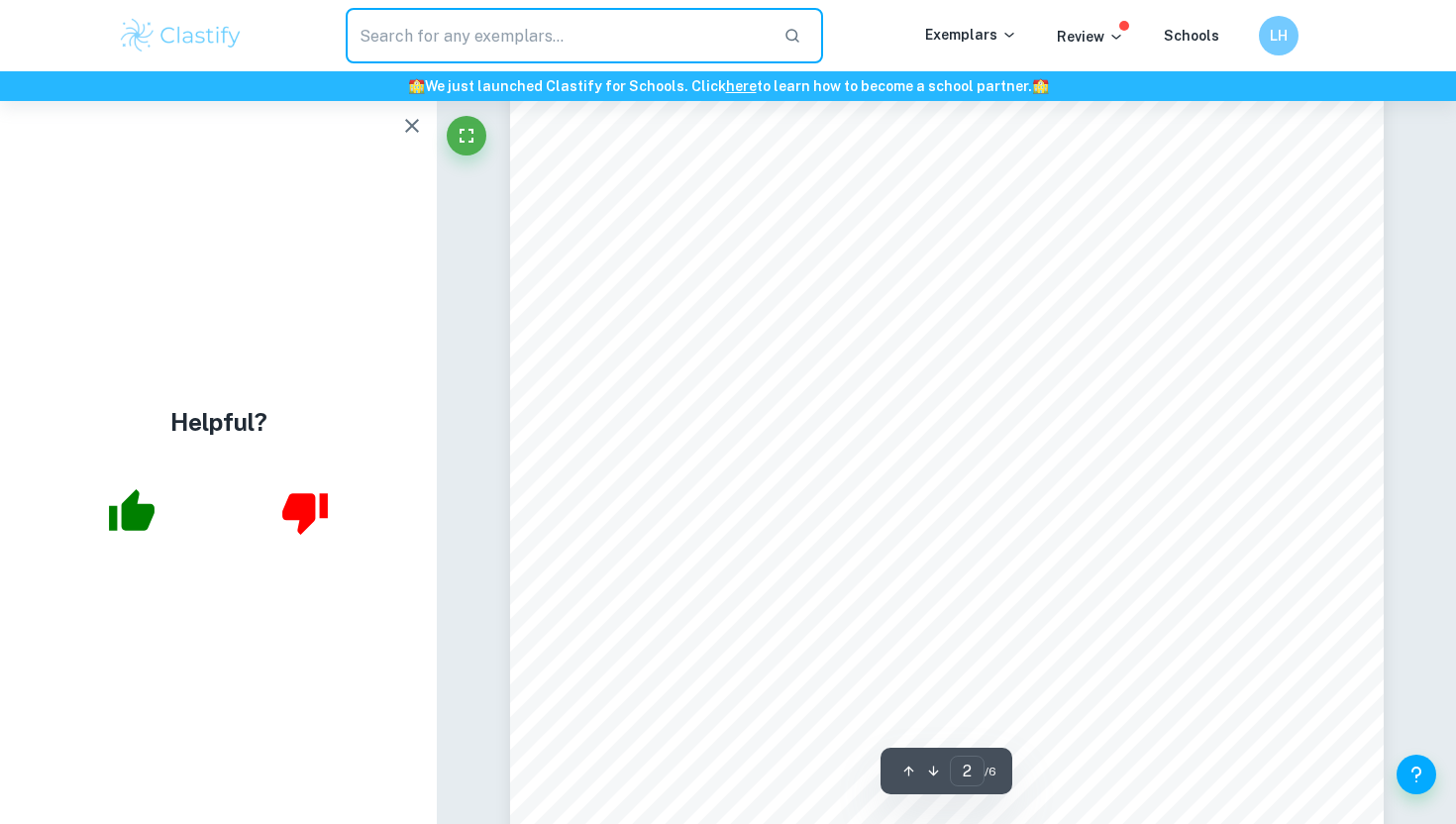 click at bounding box center [557, 36] 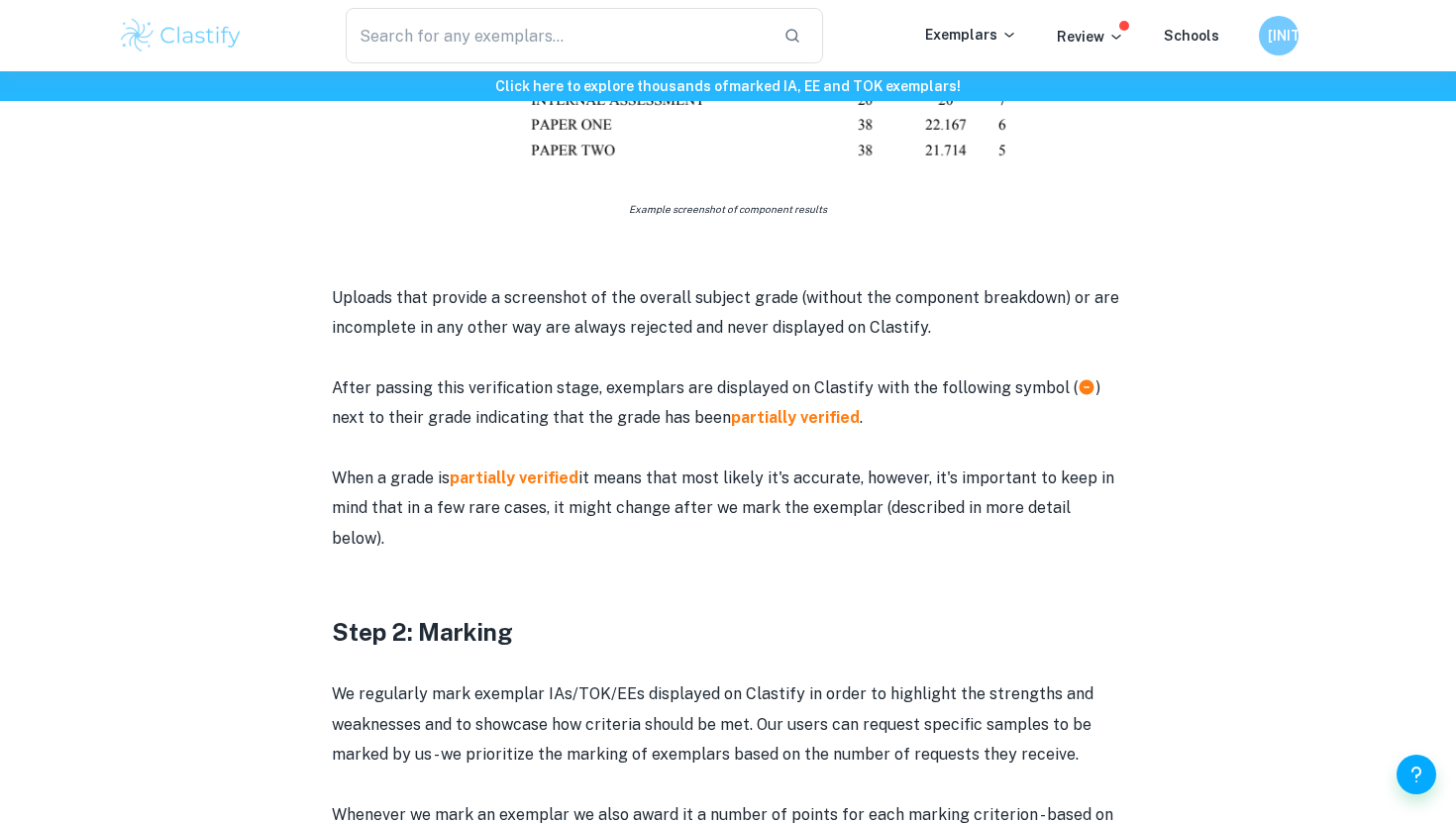 scroll, scrollTop: 1371, scrollLeft: 0, axis: vertical 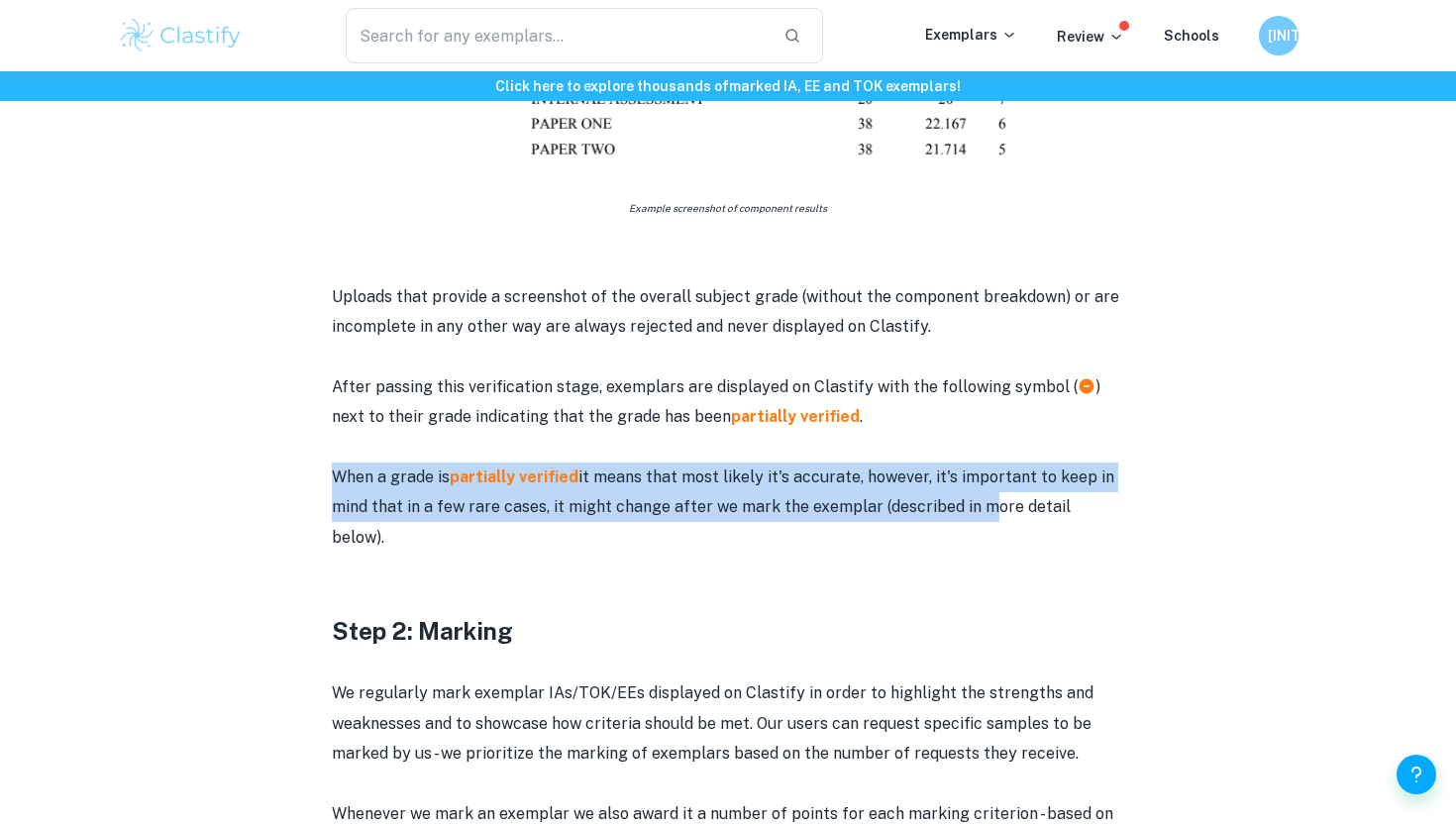 drag, startPoint x: 400, startPoint y: 456, endPoint x: 972, endPoint y: 517, distance: 575.2434 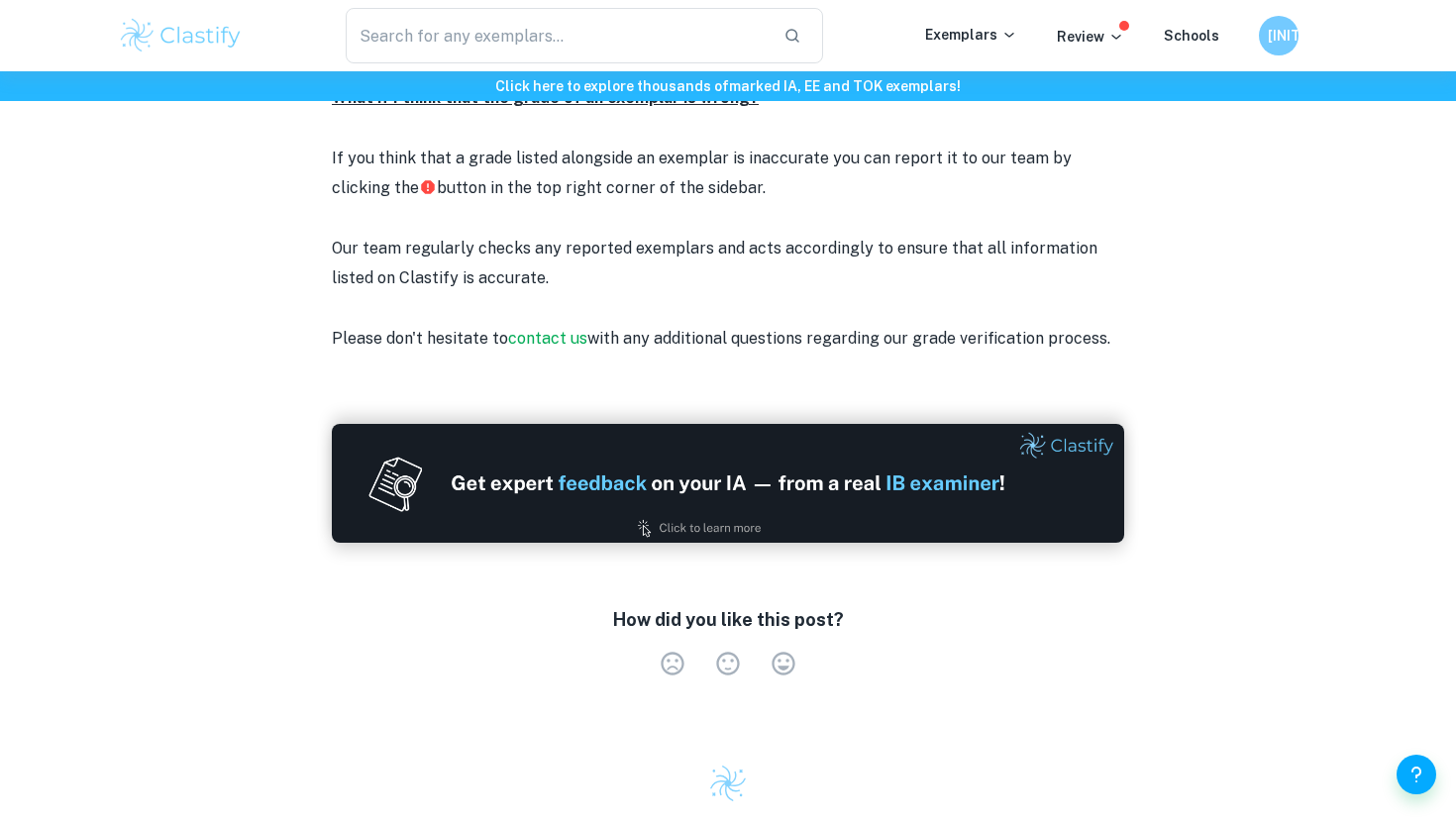 scroll, scrollTop: 2746, scrollLeft: 0, axis: vertical 